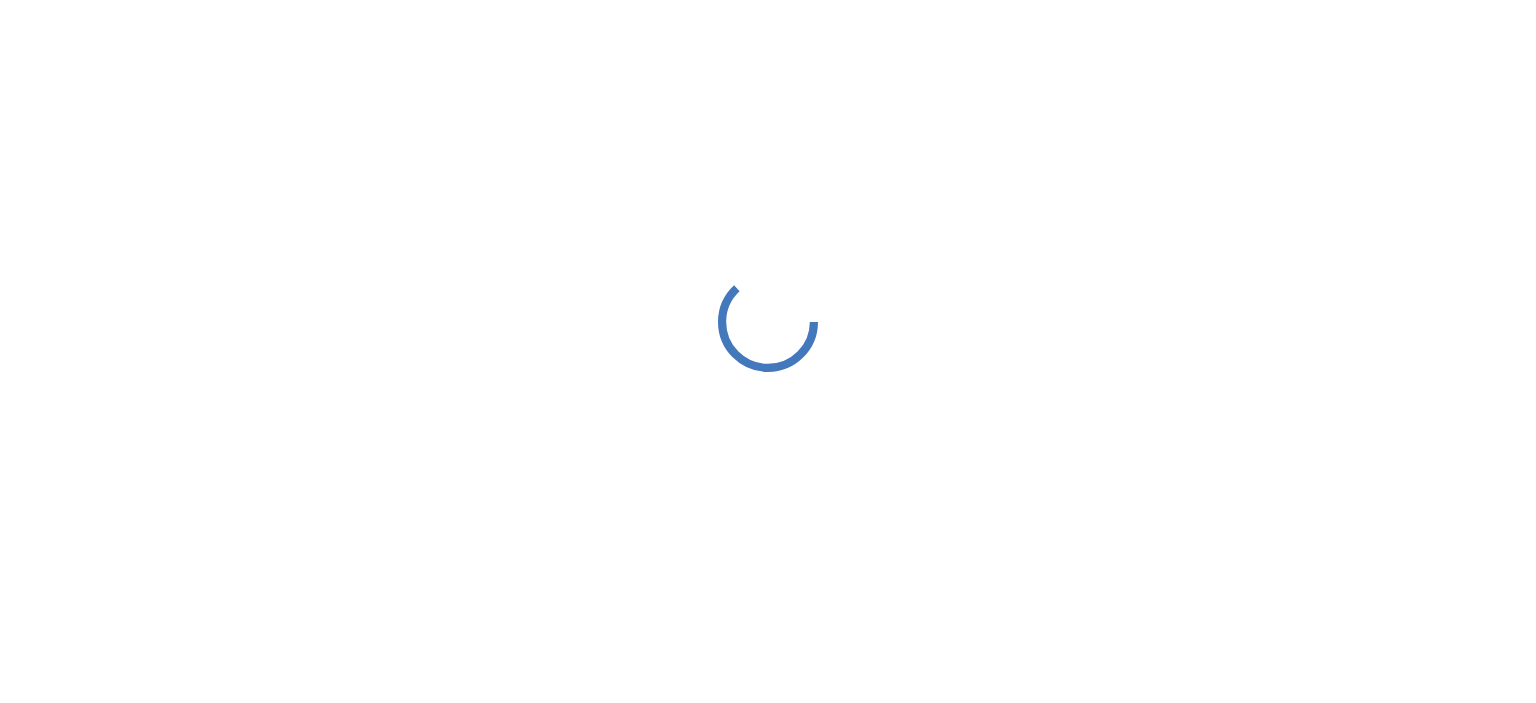 scroll, scrollTop: 0, scrollLeft: 0, axis: both 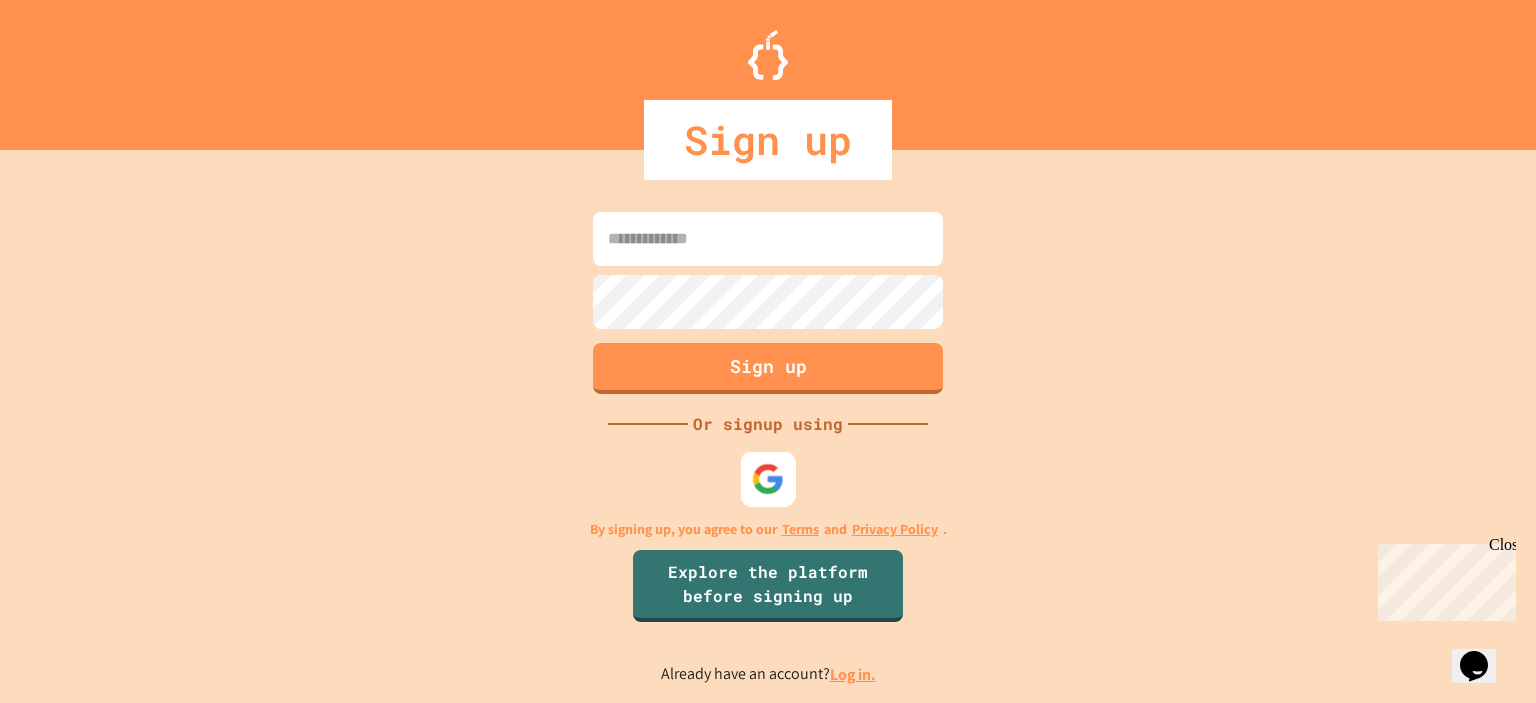click at bounding box center (768, 478) 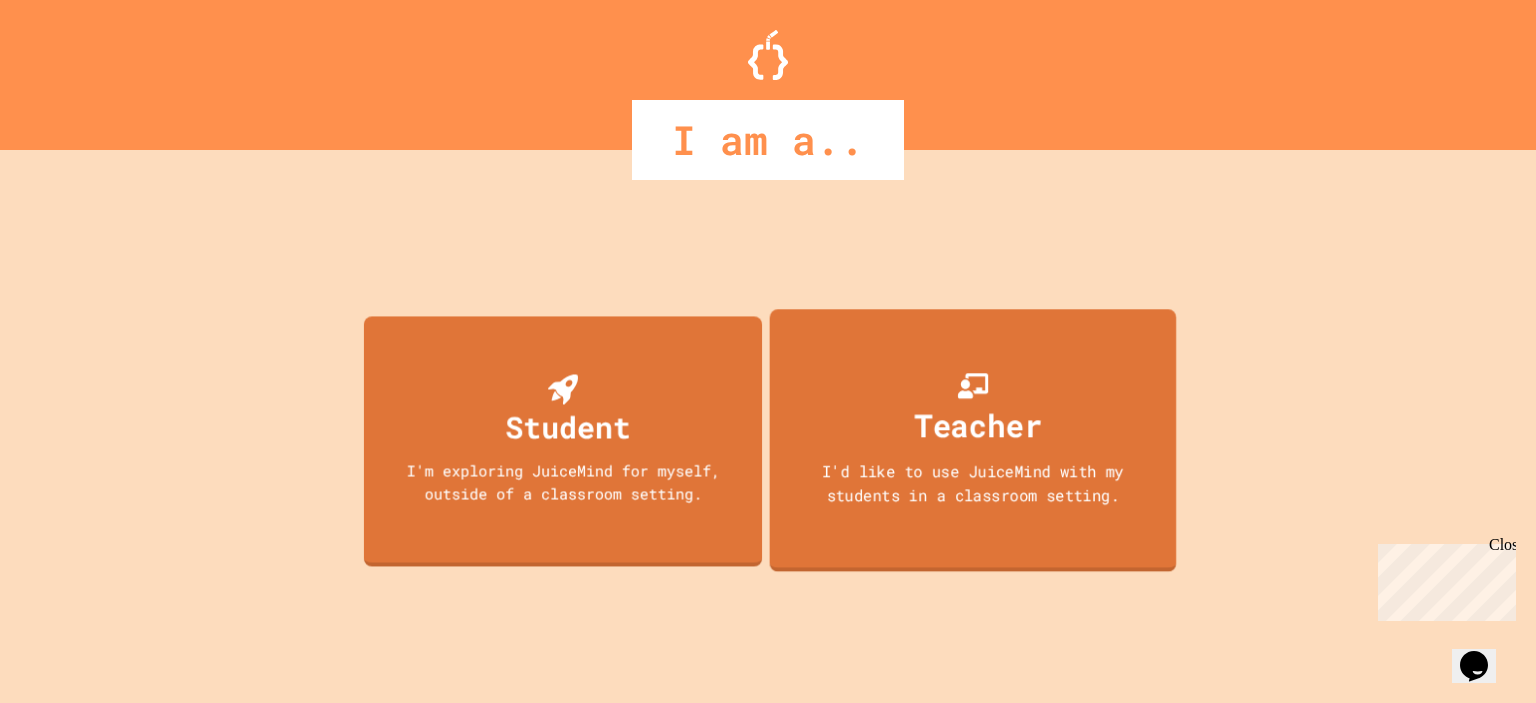 click on "Teacher" at bounding box center [978, 424] 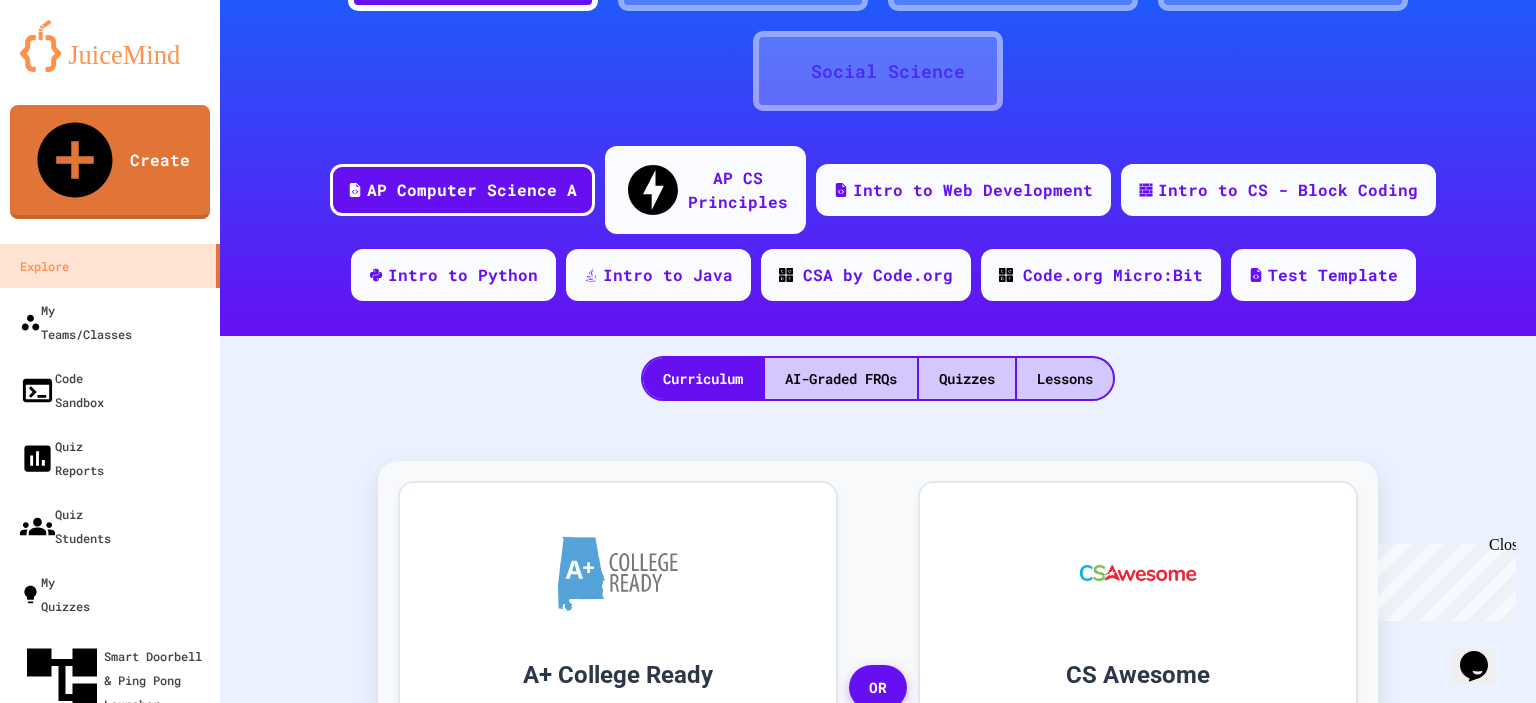 scroll, scrollTop: 172, scrollLeft: 0, axis: vertical 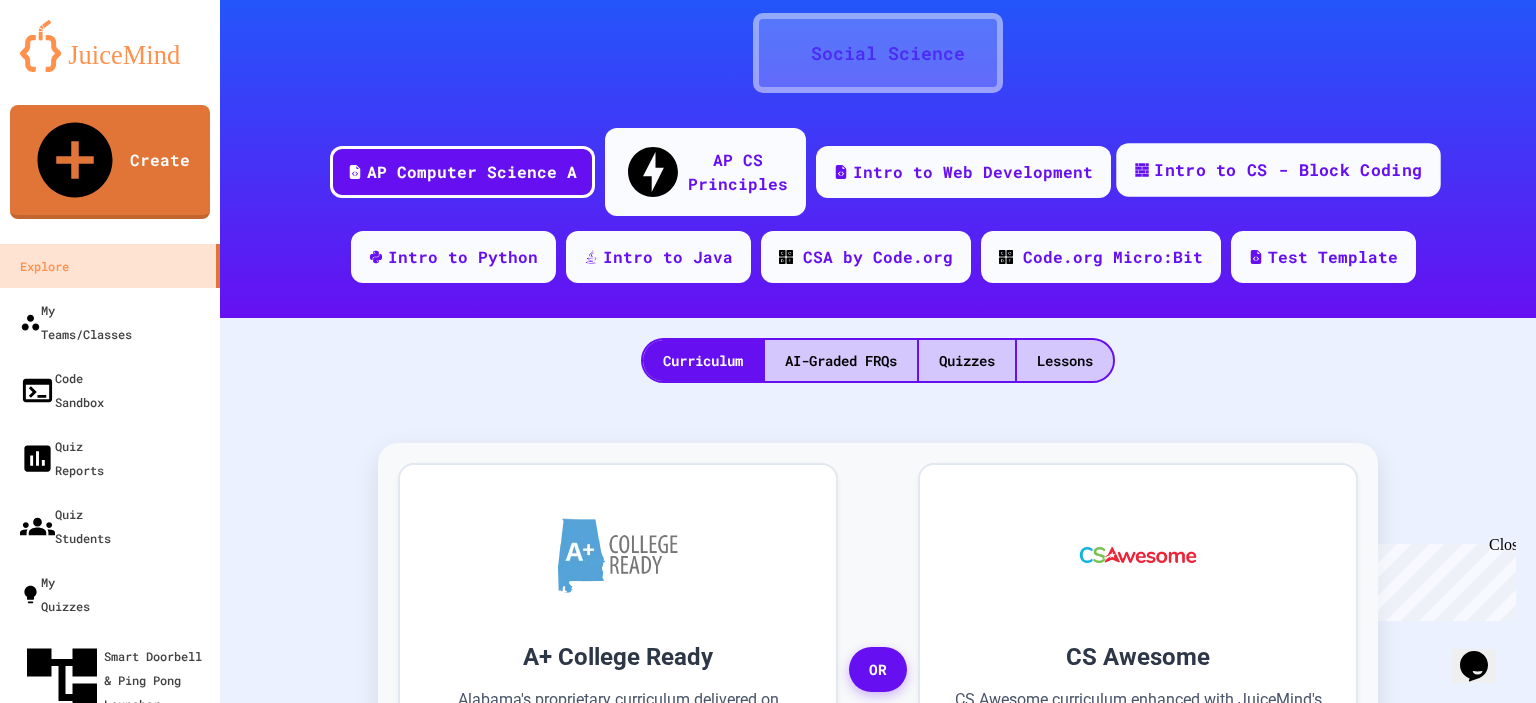 click on "Intro to CS - Block Coding" at bounding box center (1288, 170) 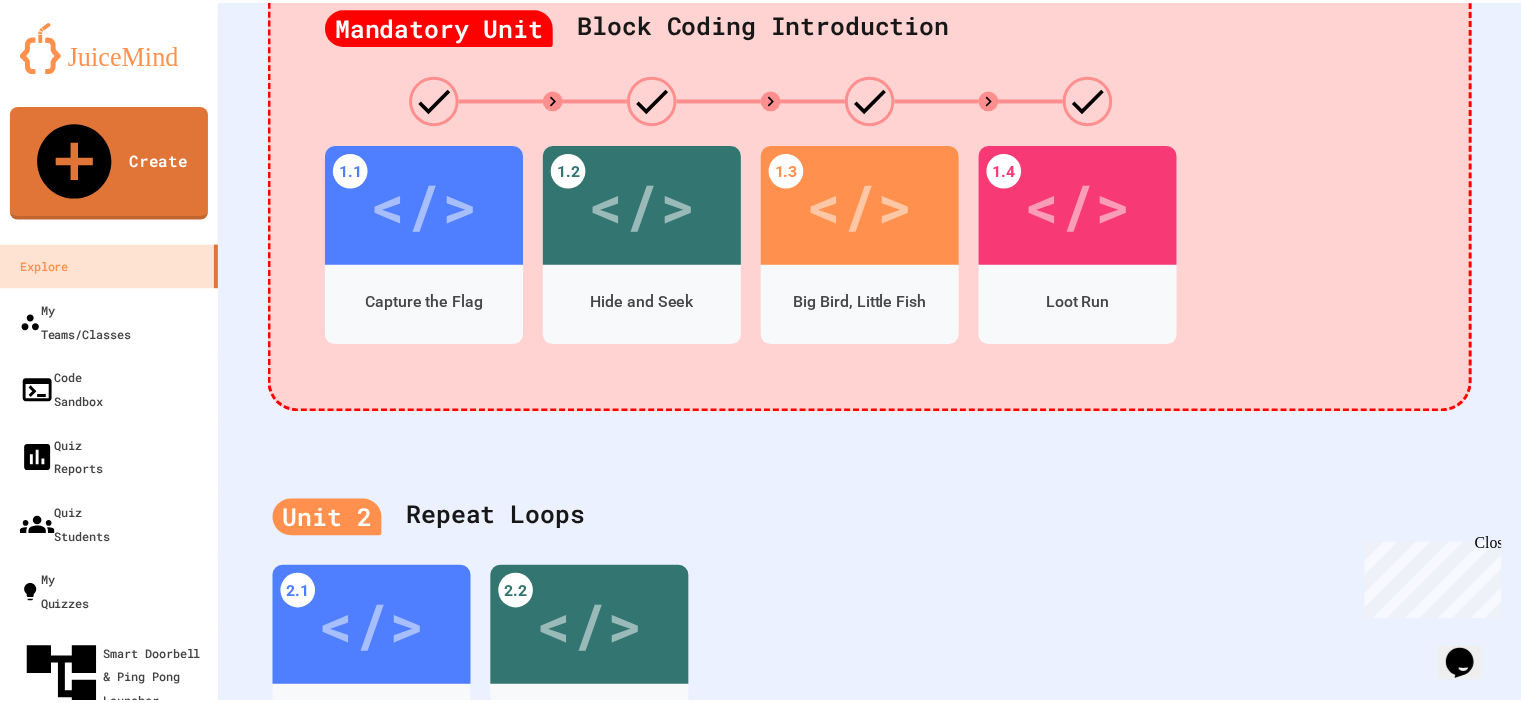 scroll, scrollTop: 0, scrollLeft: 0, axis: both 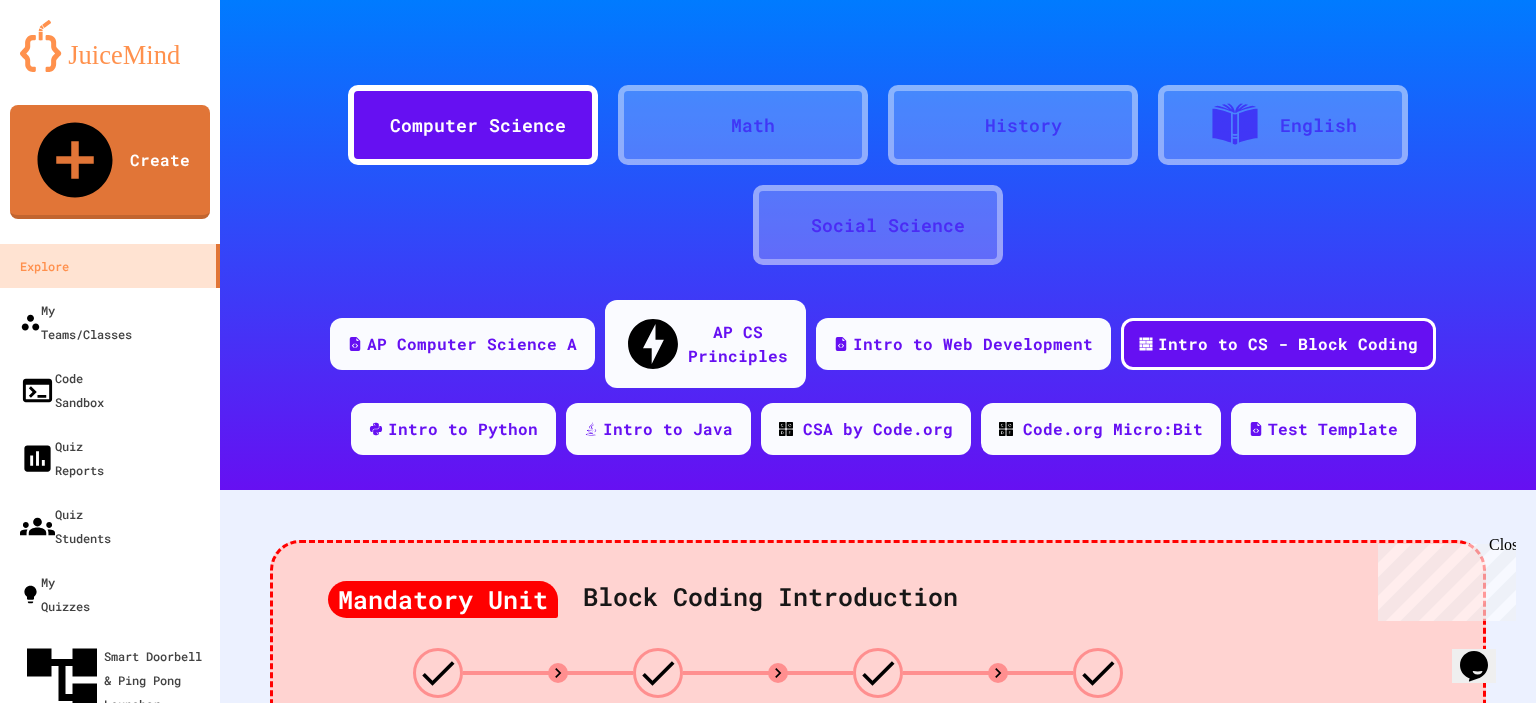 click on "Upgrade" at bounding box center [77, 776] 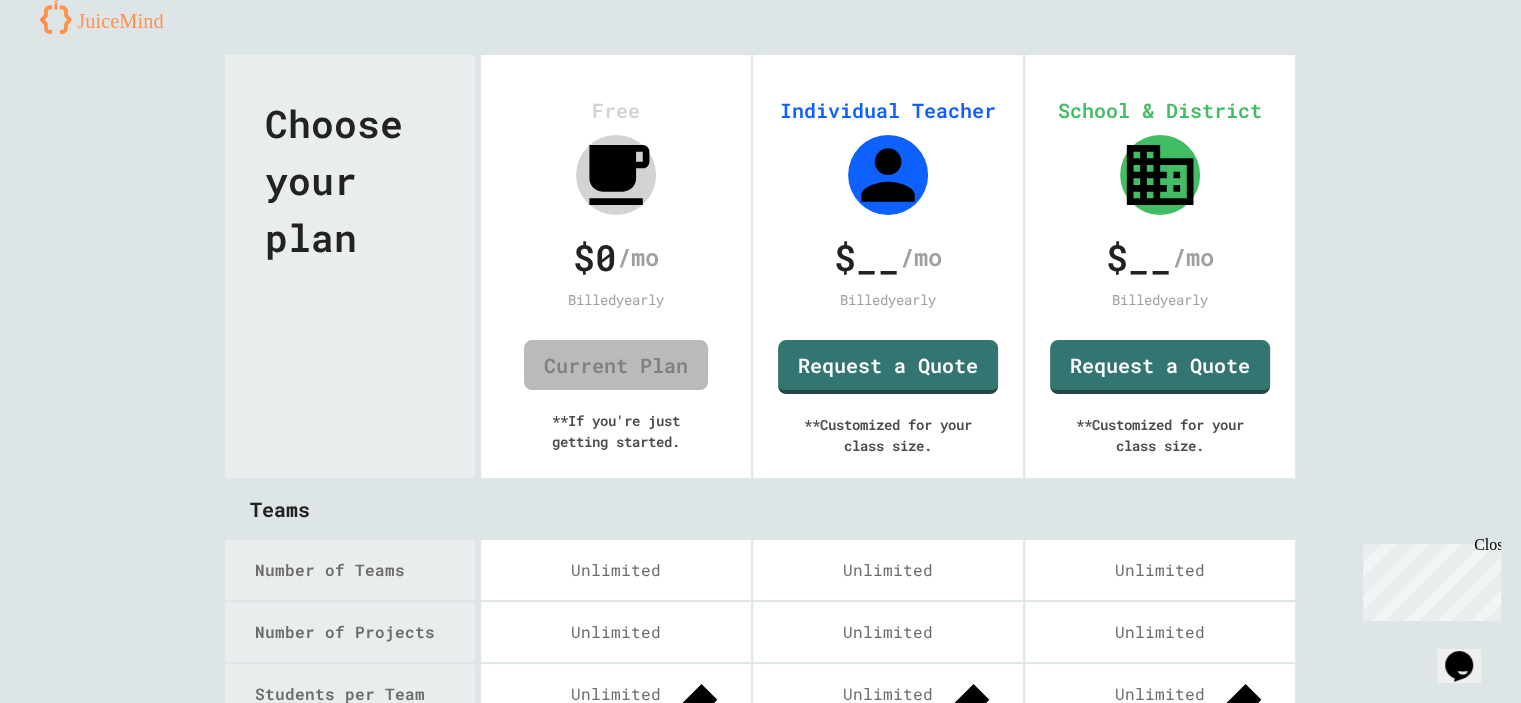 scroll, scrollTop: 0, scrollLeft: 0, axis: both 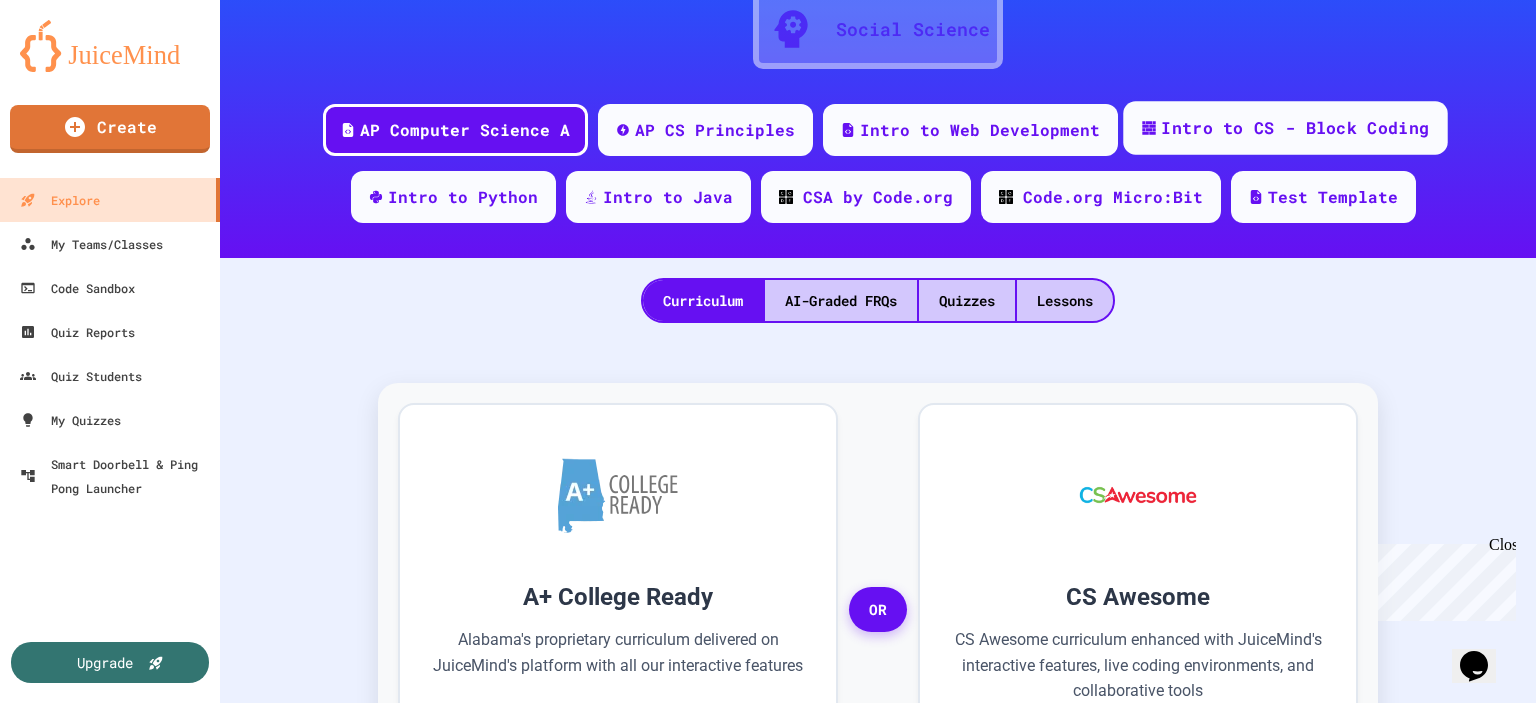 click on "Intro to CS - Block Coding" at bounding box center (1295, 128) 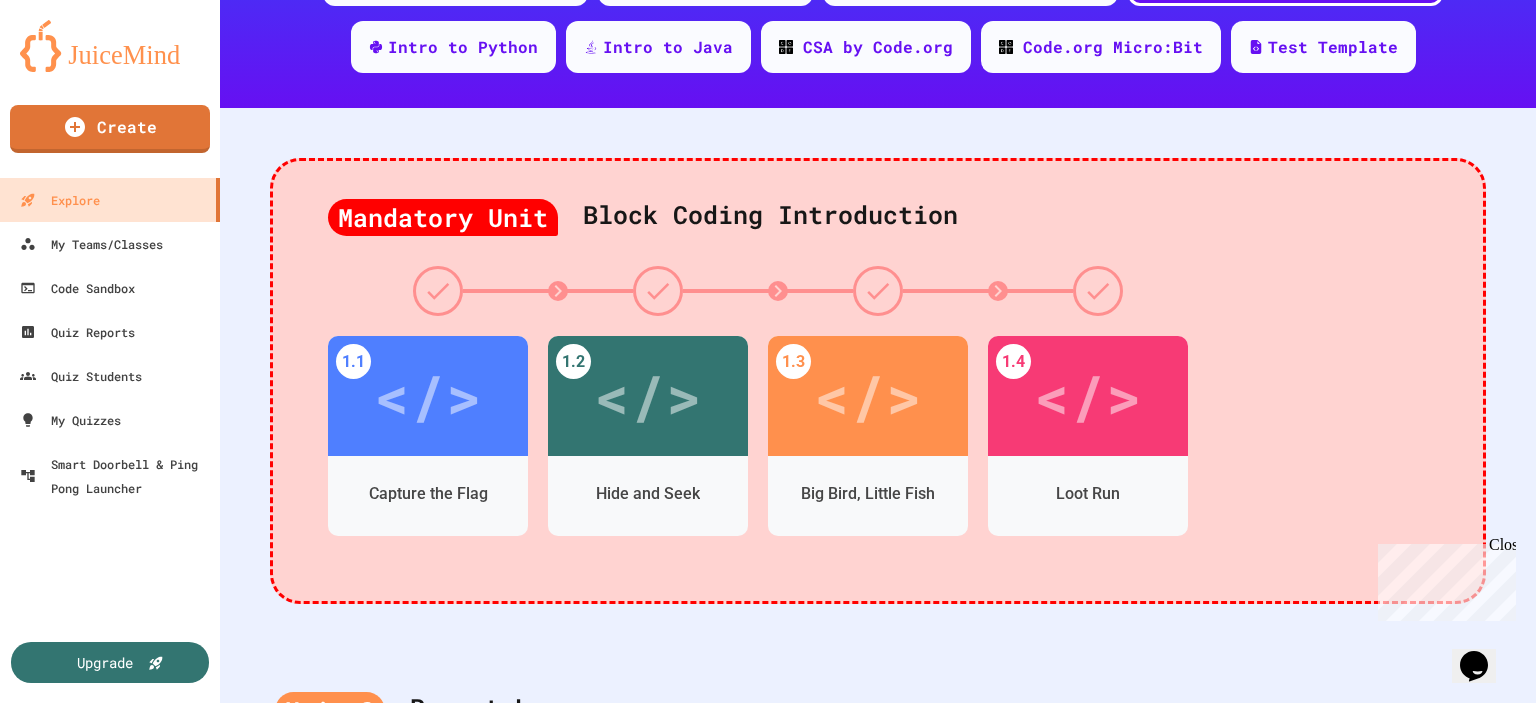 scroll, scrollTop: 348, scrollLeft: 0, axis: vertical 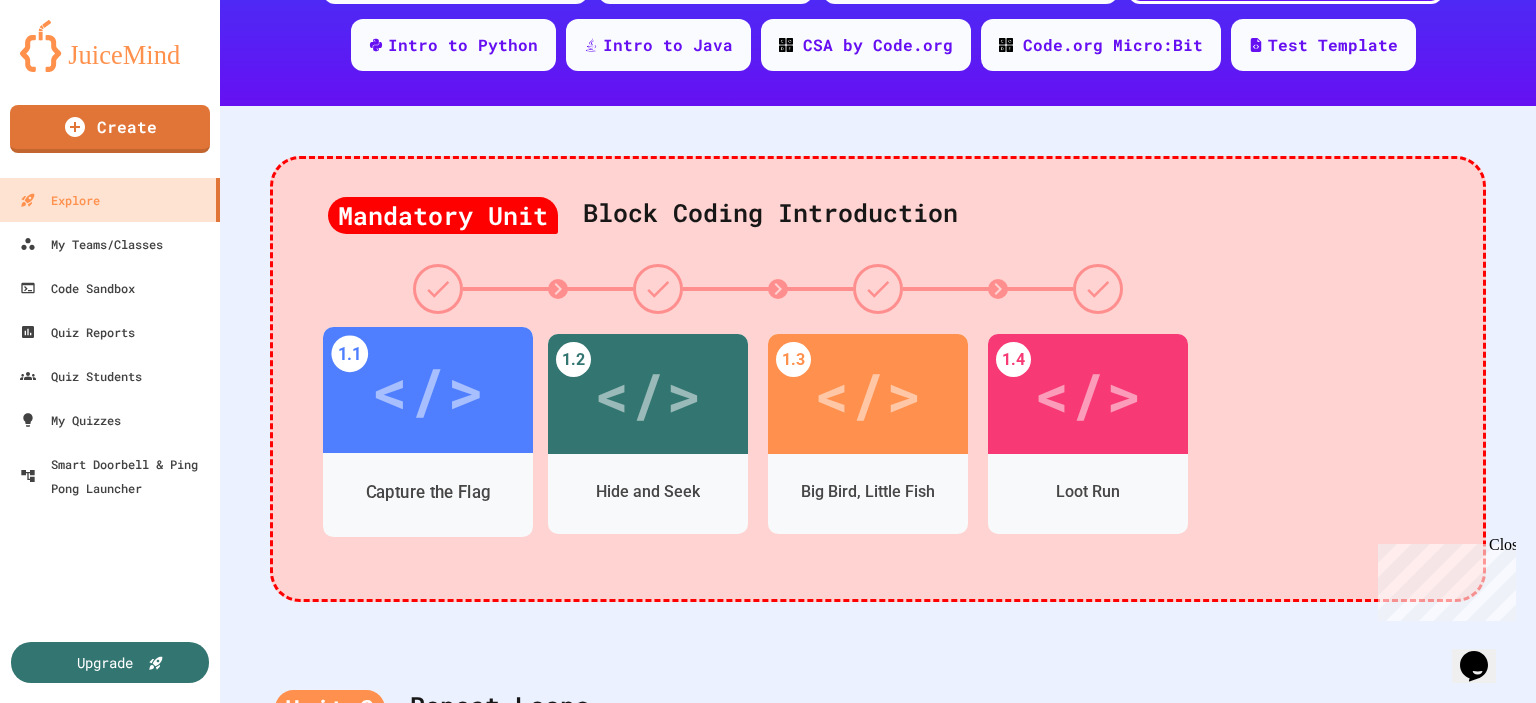 click on "</>" at bounding box center (427, 390) 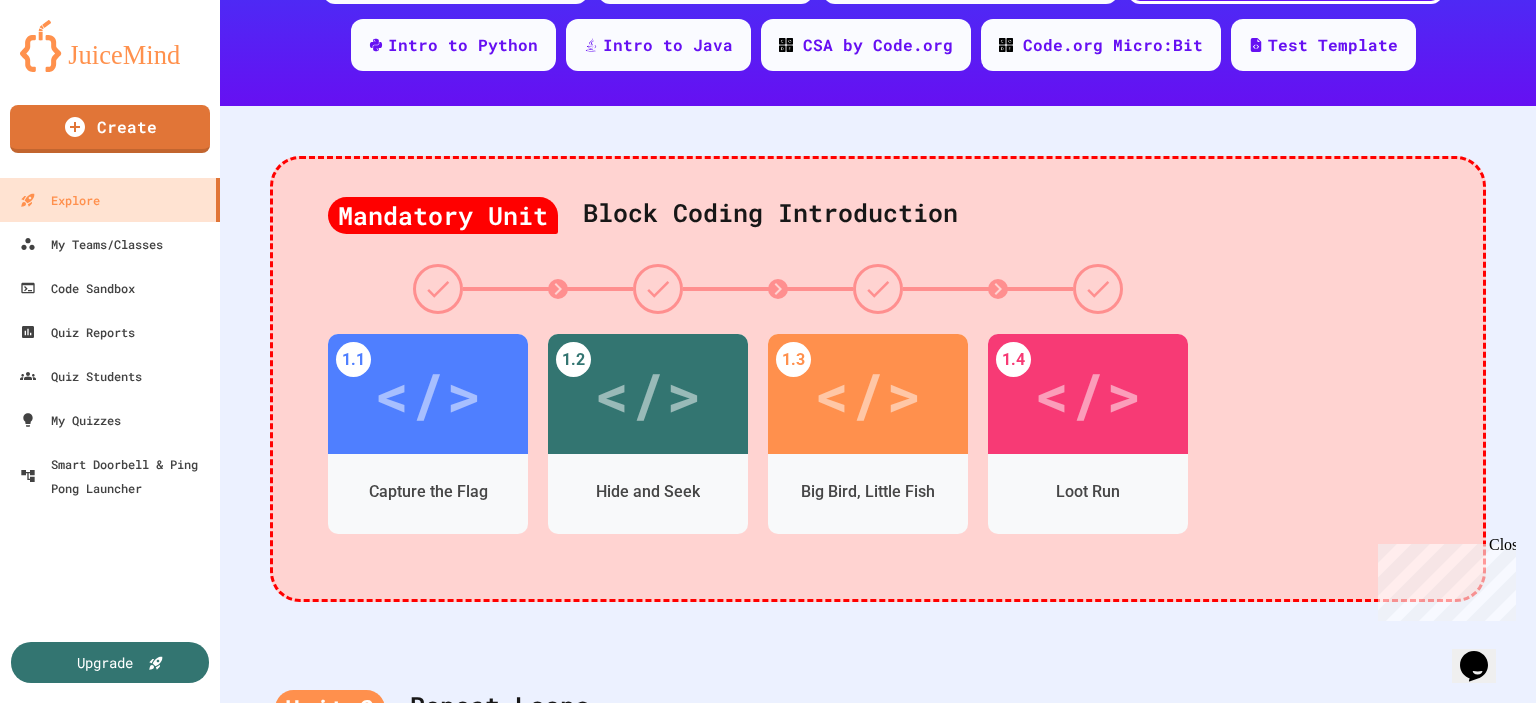 scroll, scrollTop: 0, scrollLeft: 0, axis: both 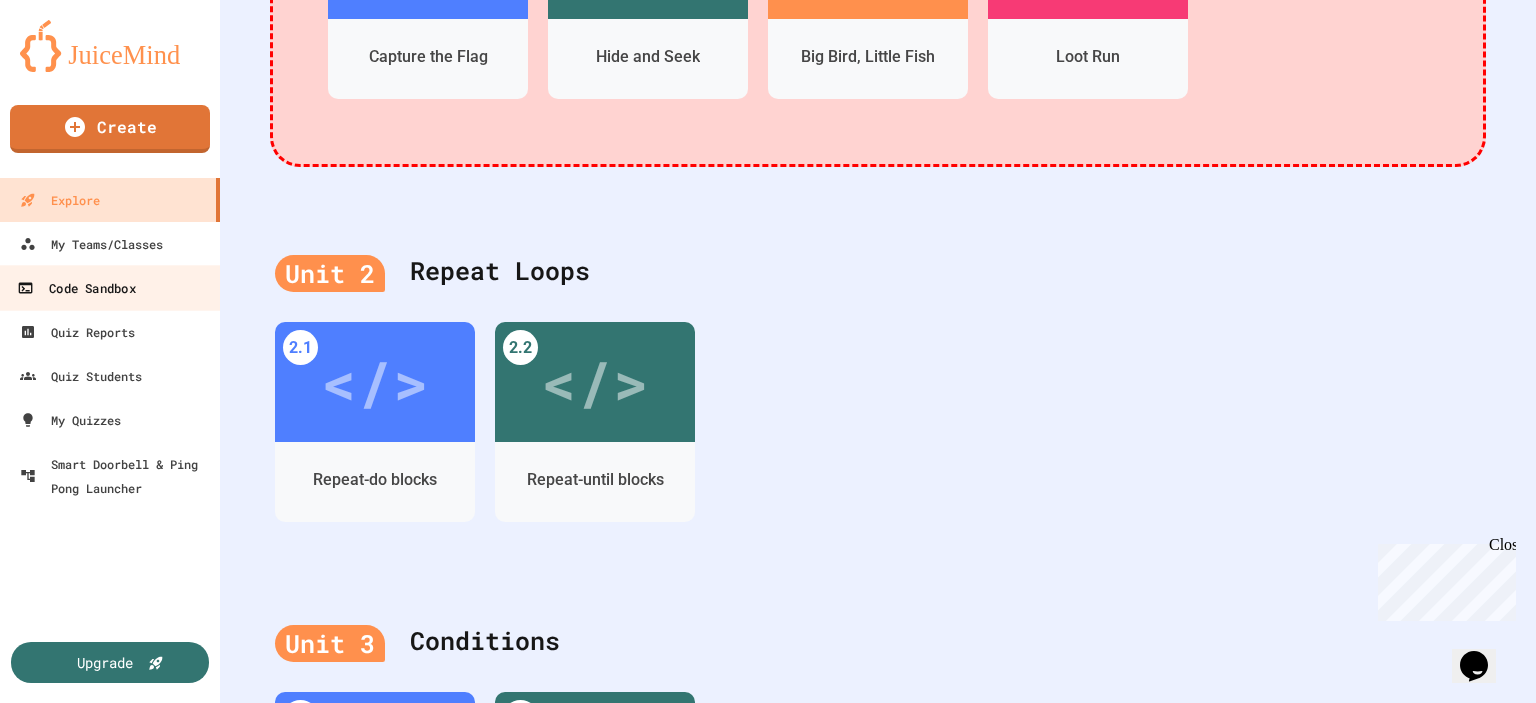 click on "Code Sandbox" at bounding box center (76, 288) 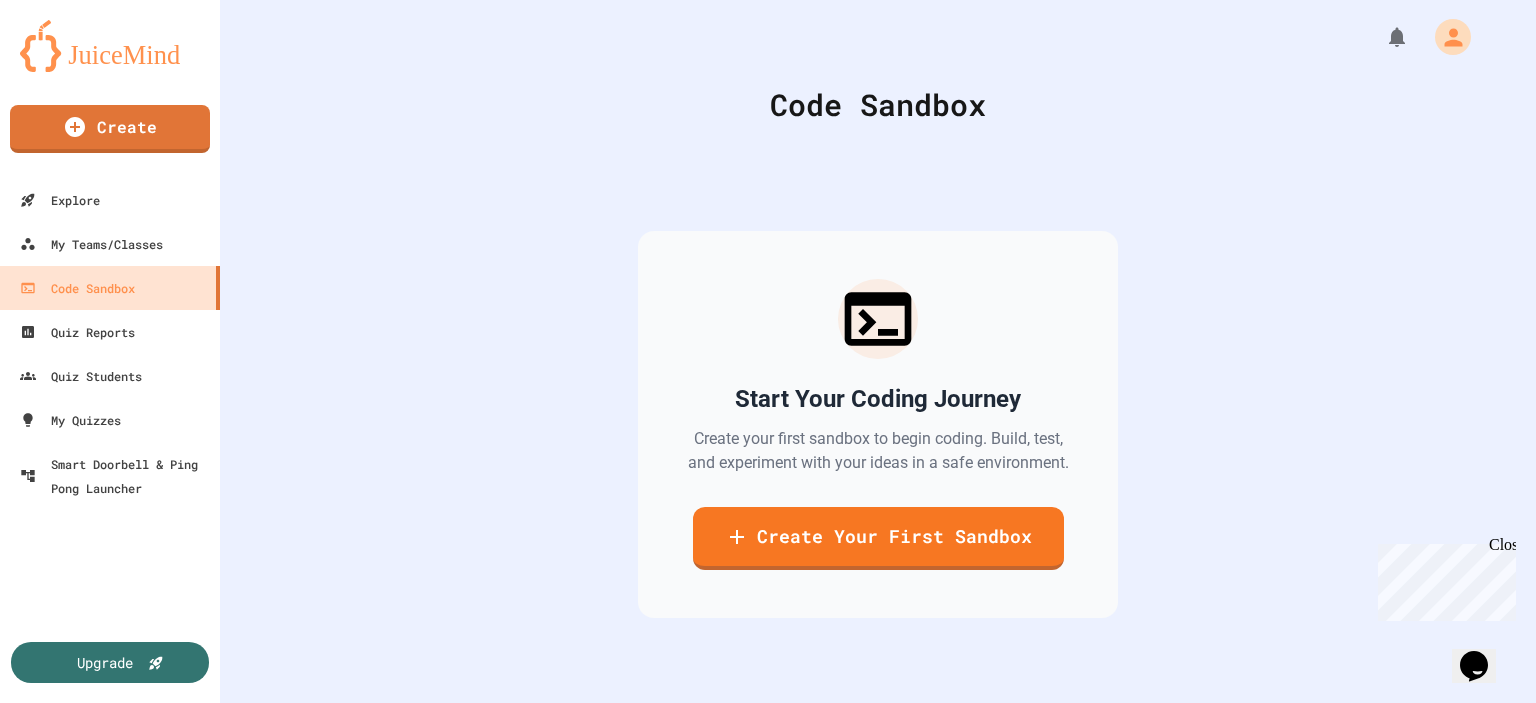 scroll, scrollTop: 42, scrollLeft: 0, axis: vertical 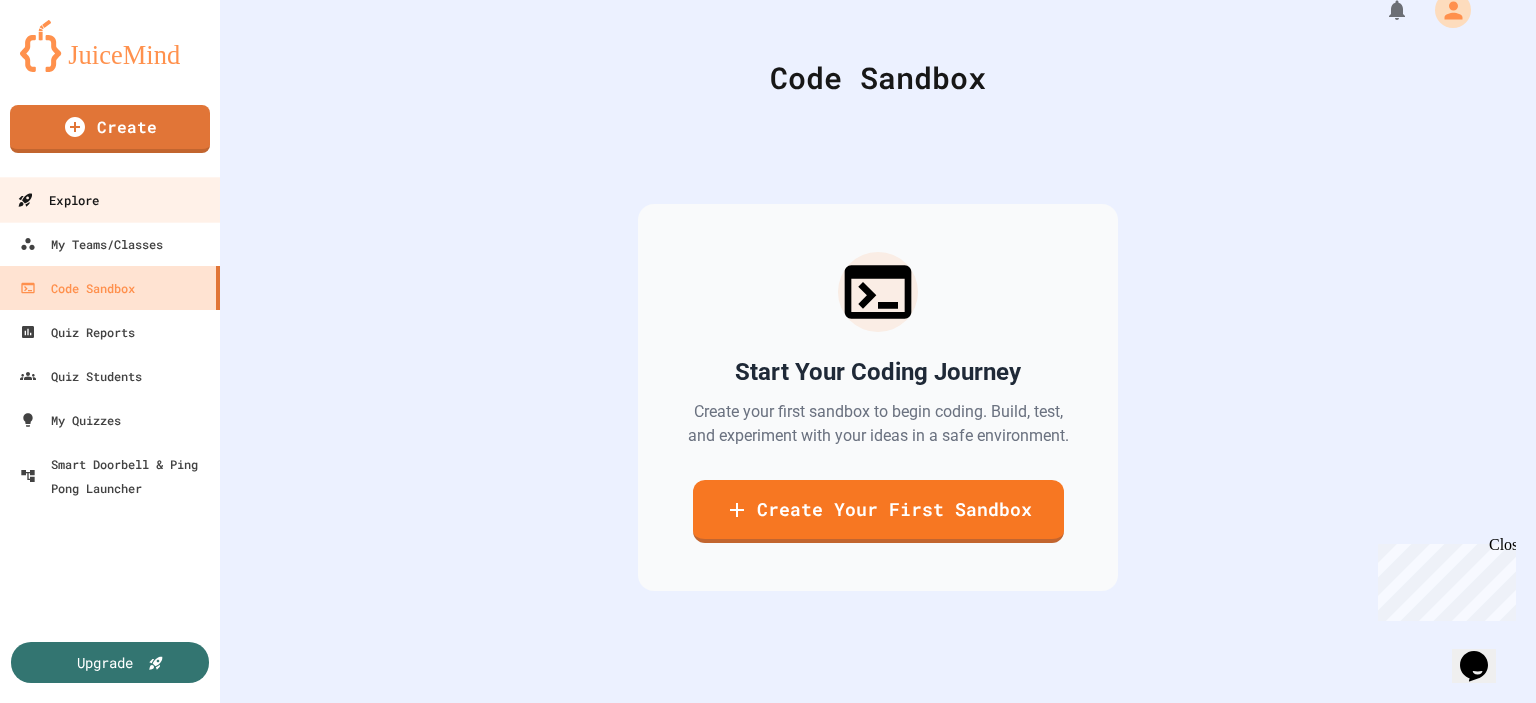 click on "Explore" at bounding box center (58, 200) 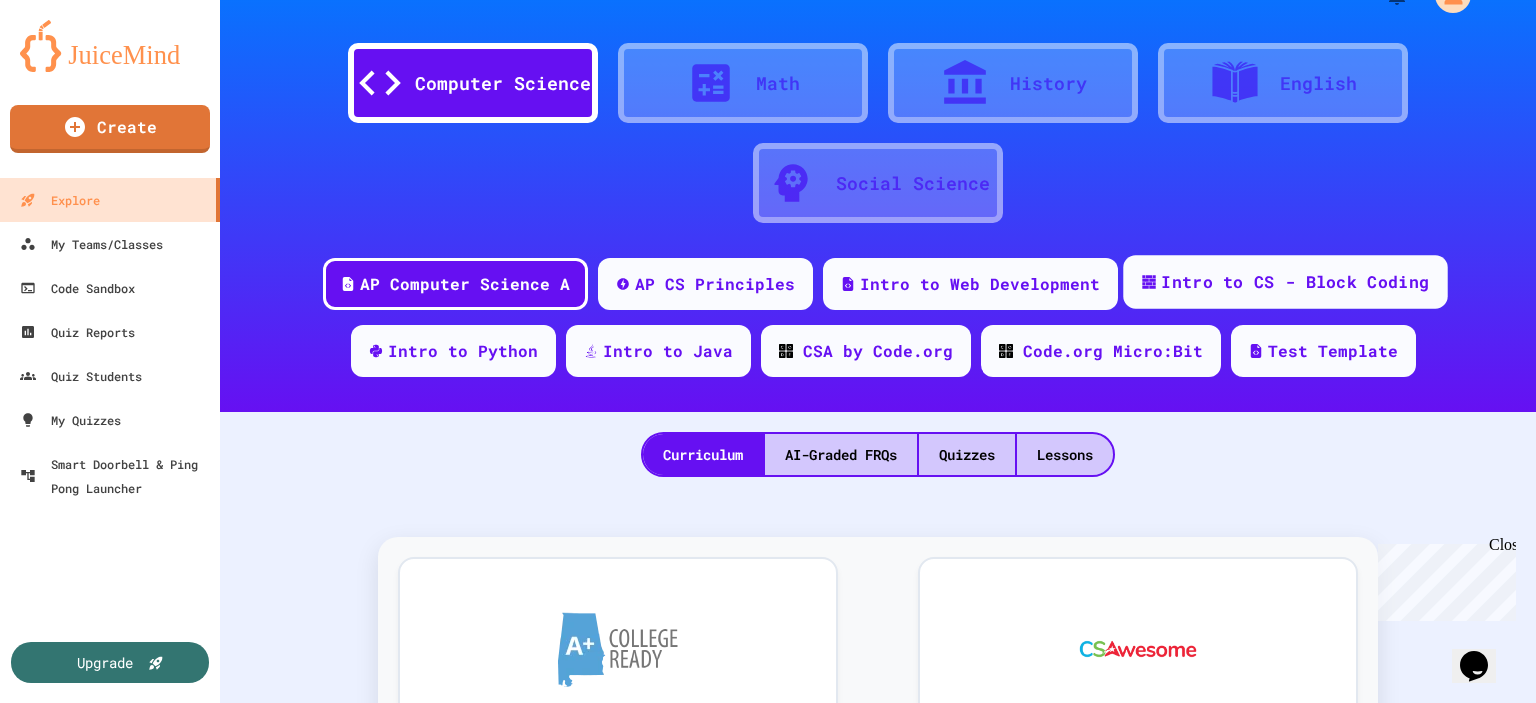 click on "Intro to CS - Block Coding" at bounding box center (1295, 282) 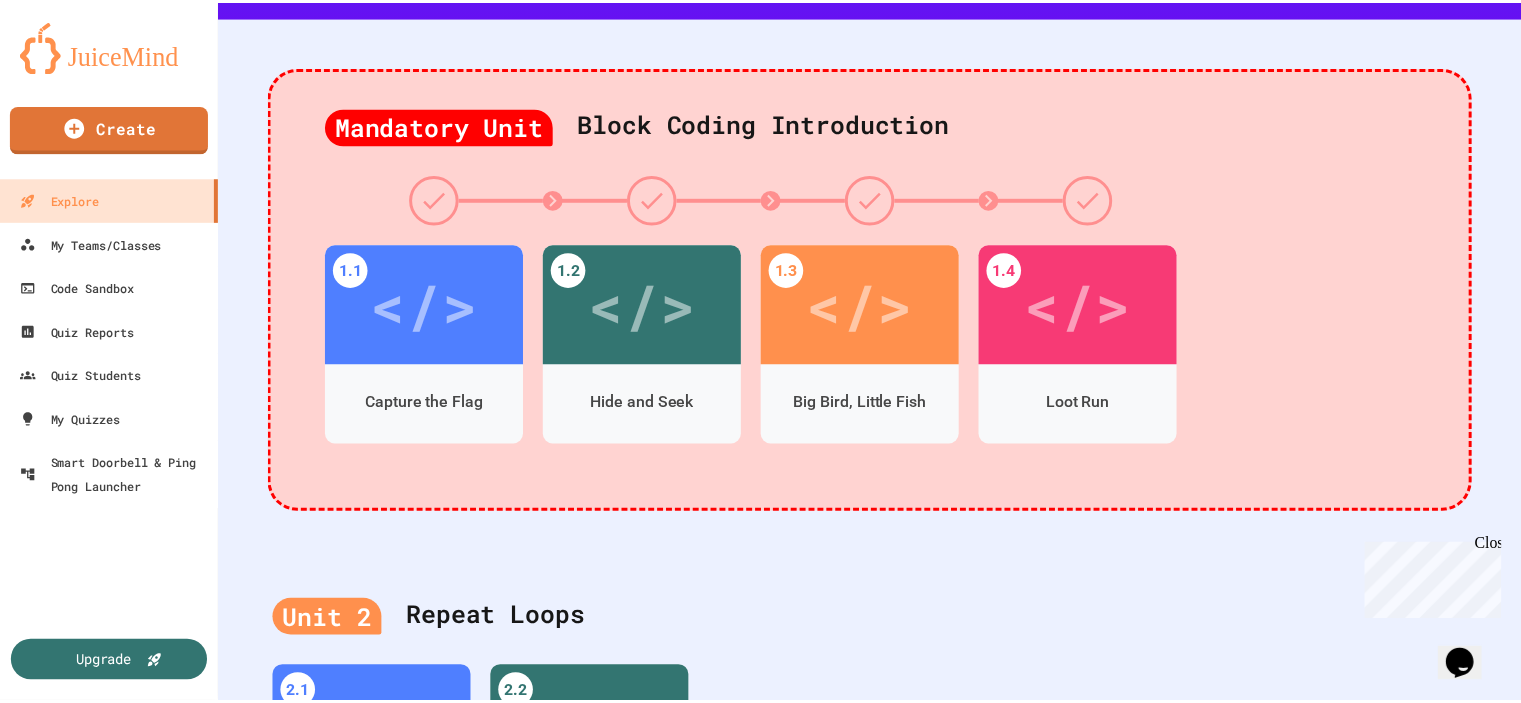 scroll, scrollTop: 440, scrollLeft: 0, axis: vertical 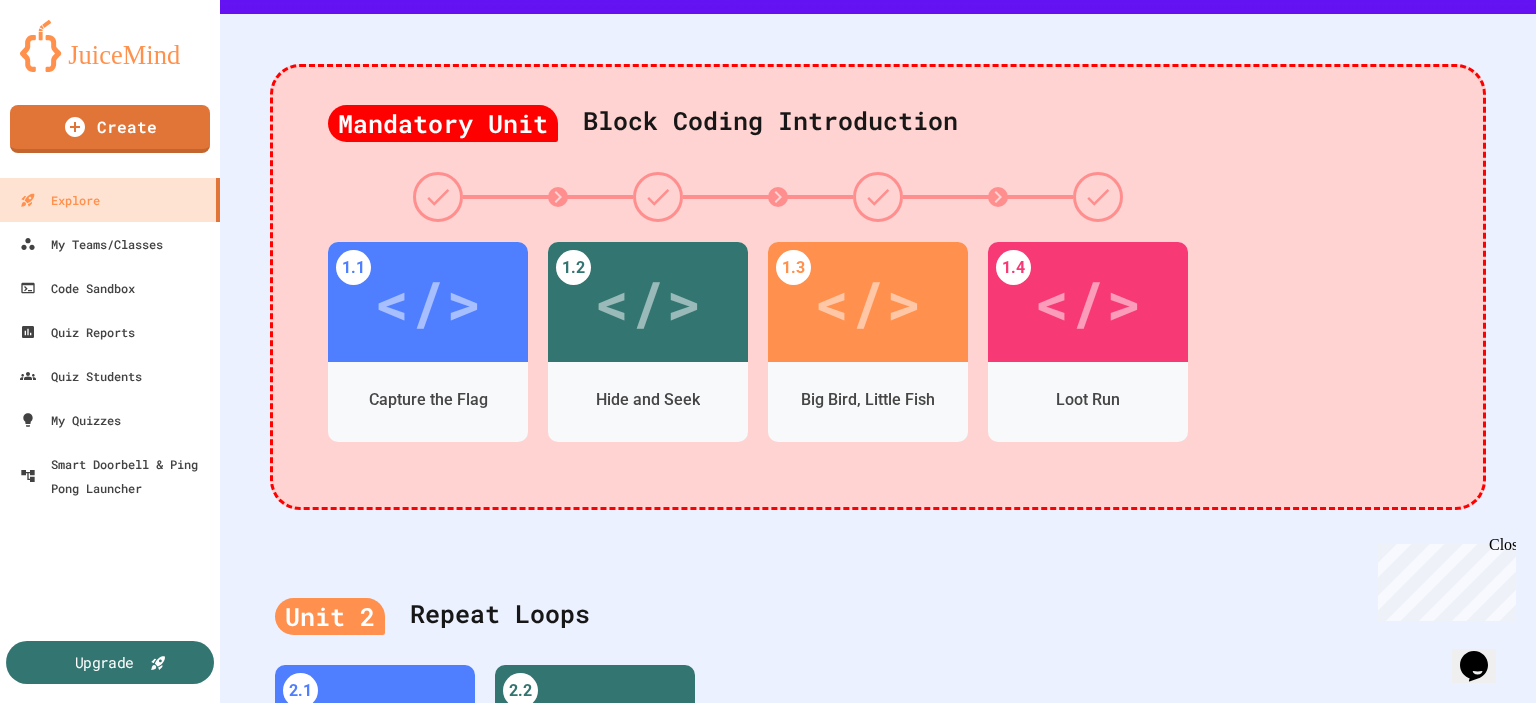 click on "Upgrade" at bounding box center (104, 662) 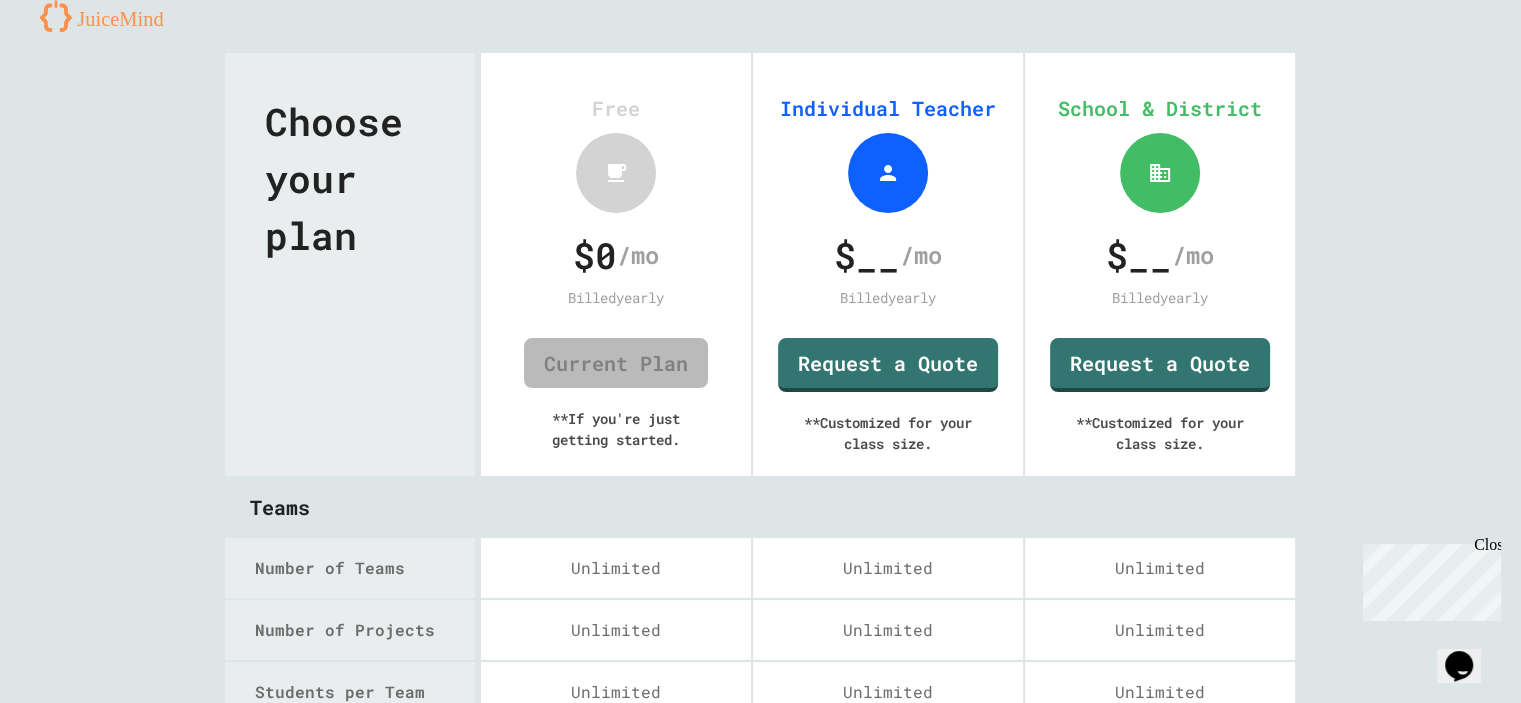 scroll, scrollTop: 0, scrollLeft: 0, axis: both 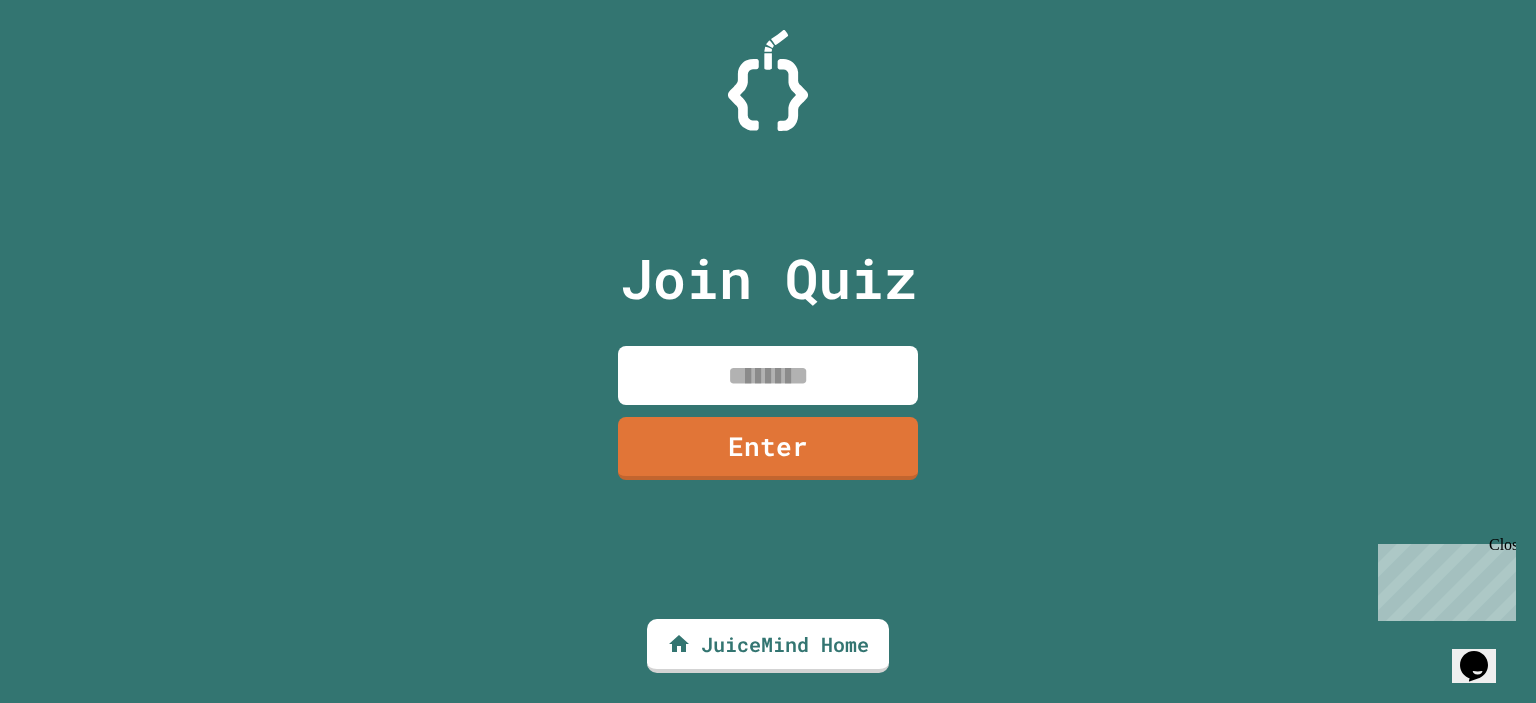 click at bounding box center (768, 375) 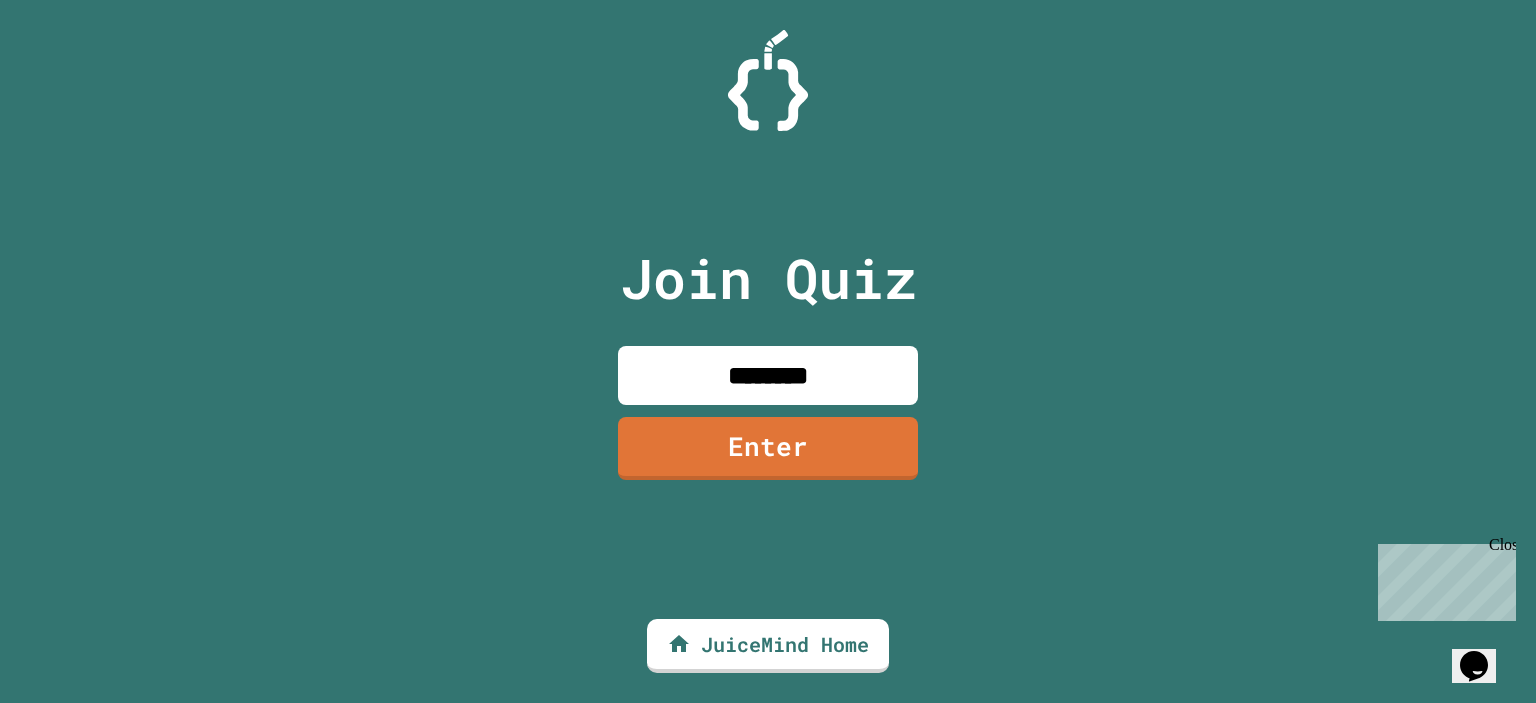 type on "********" 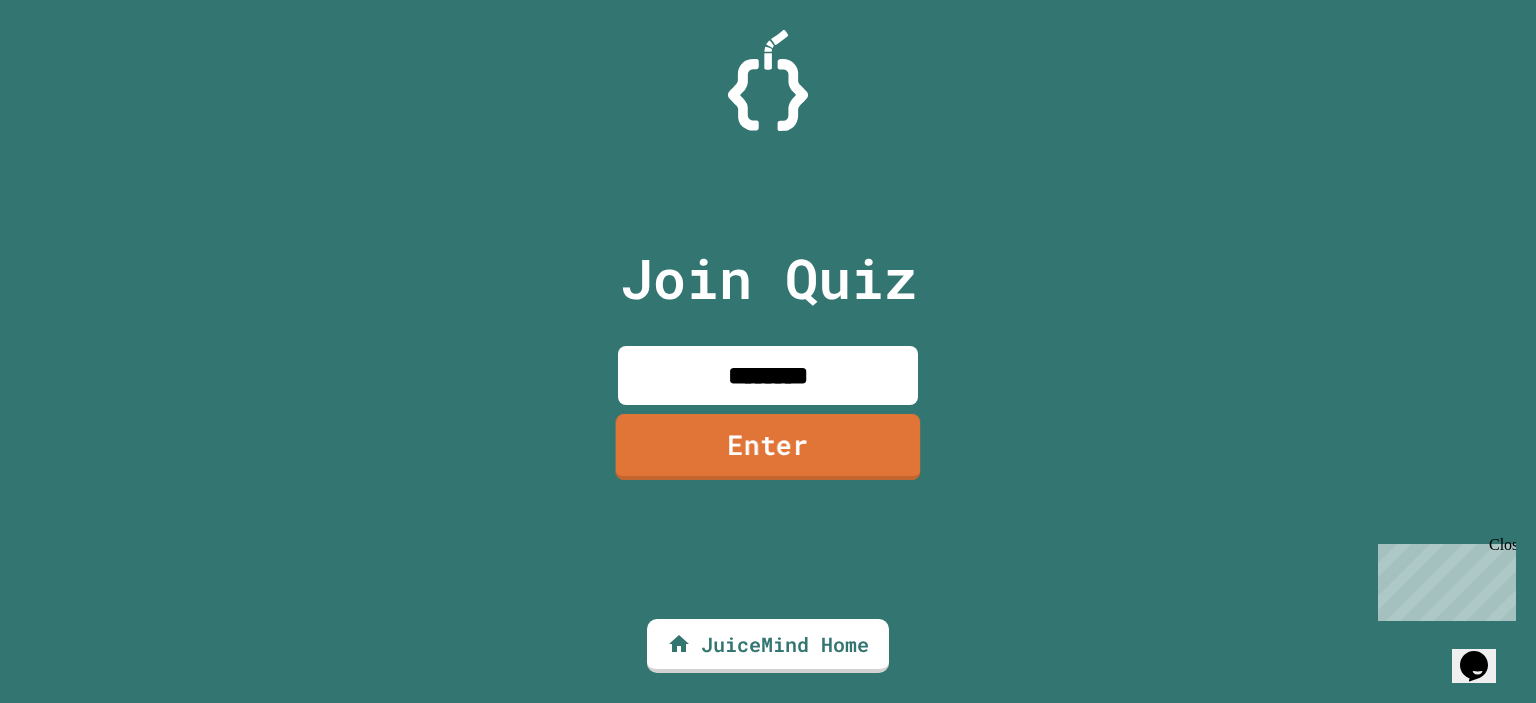 click on "Enter" at bounding box center [768, 447] 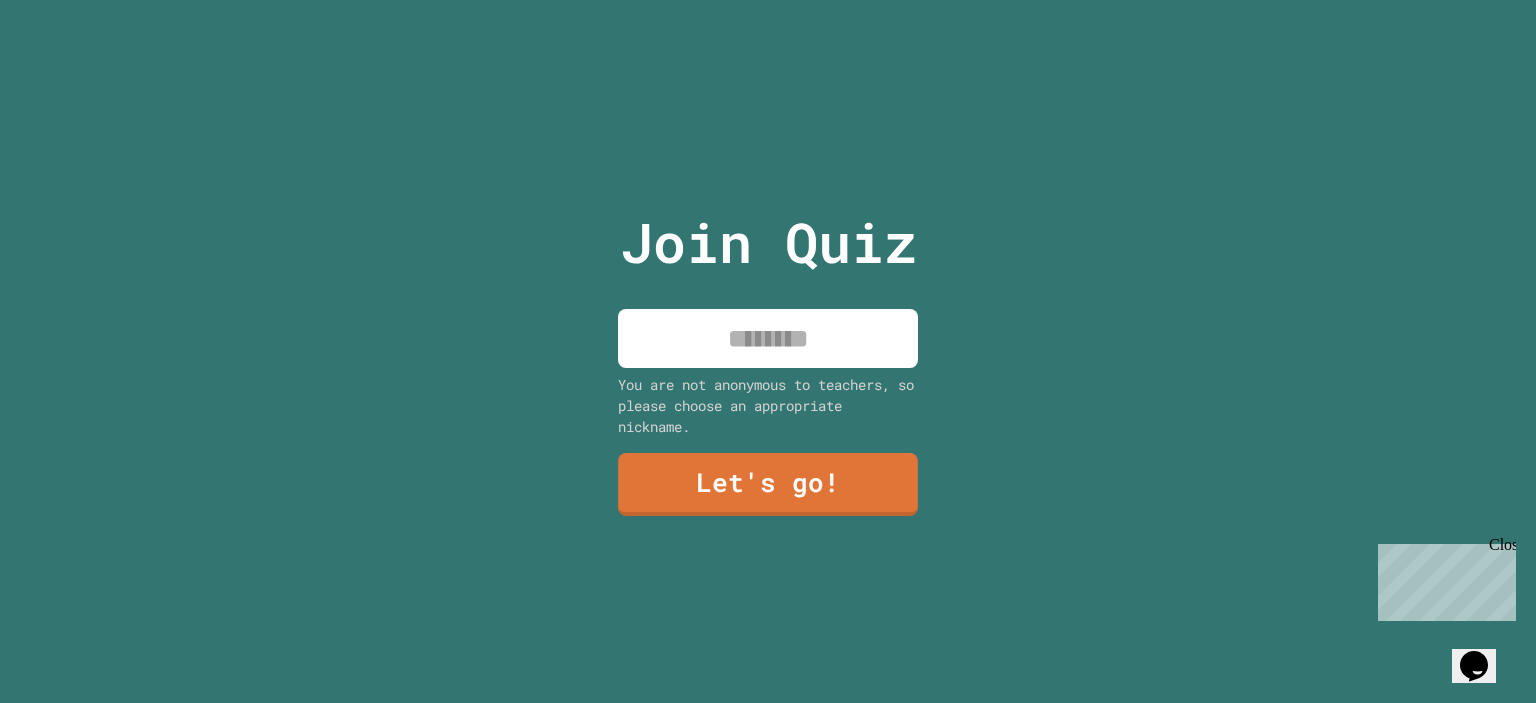 click at bounding box center (768, 338) 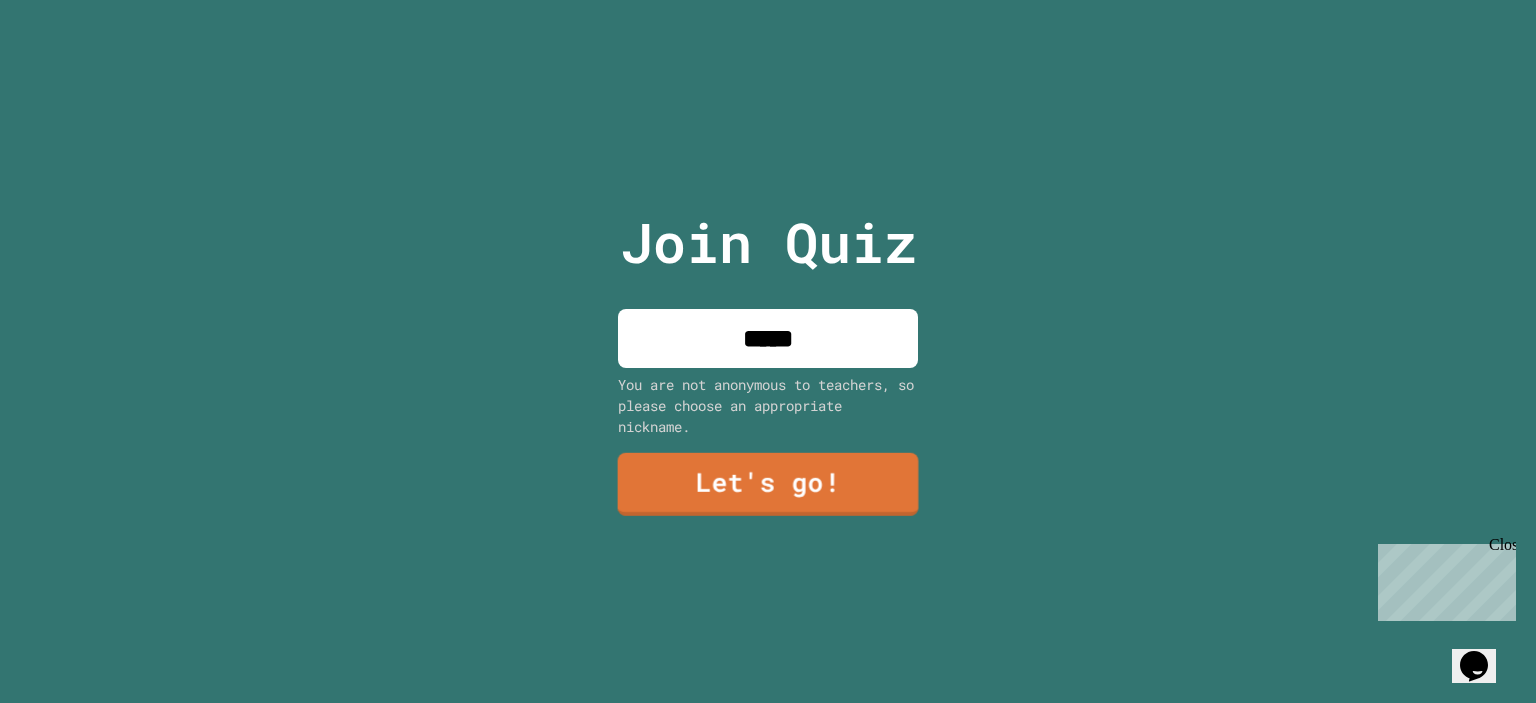 type on "*****" 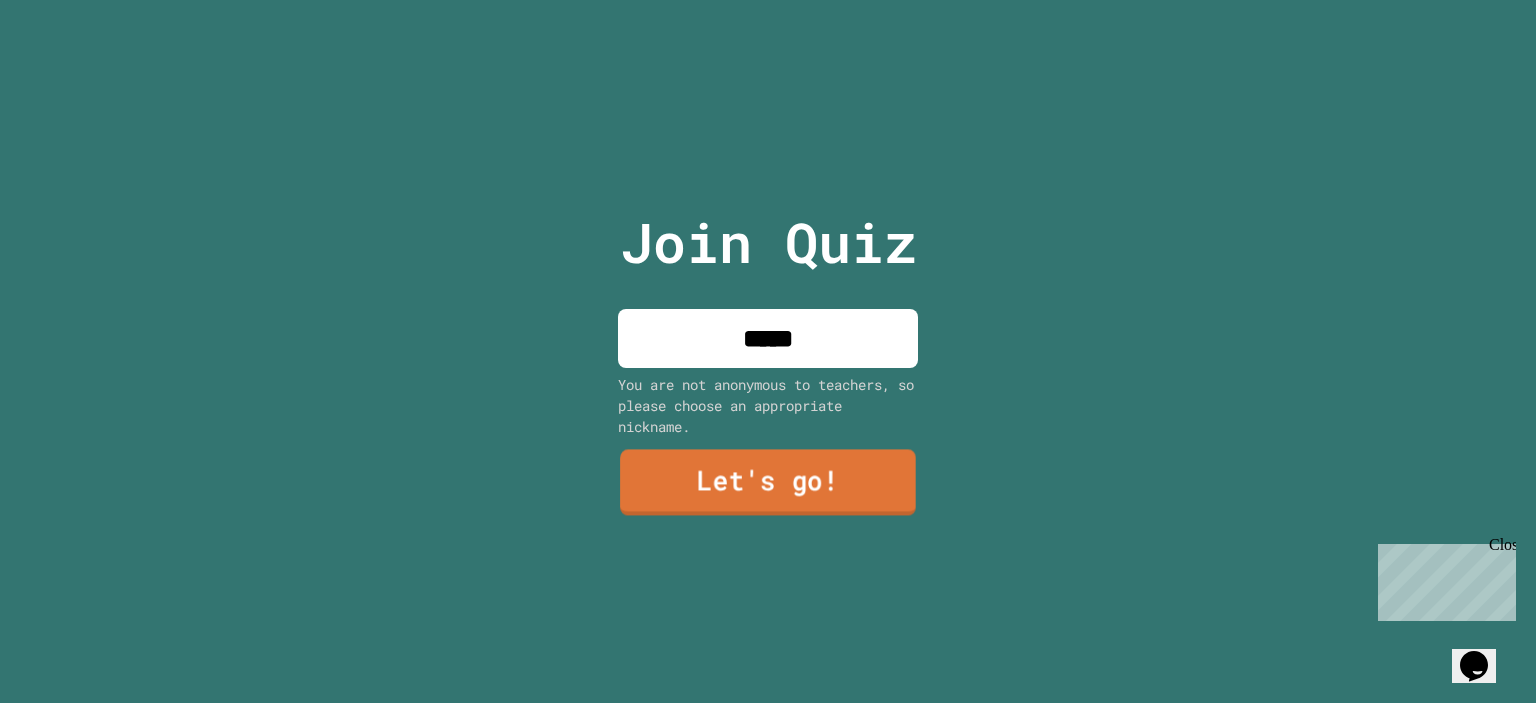 click on "Let's go!" at bounding box center (768, 483) 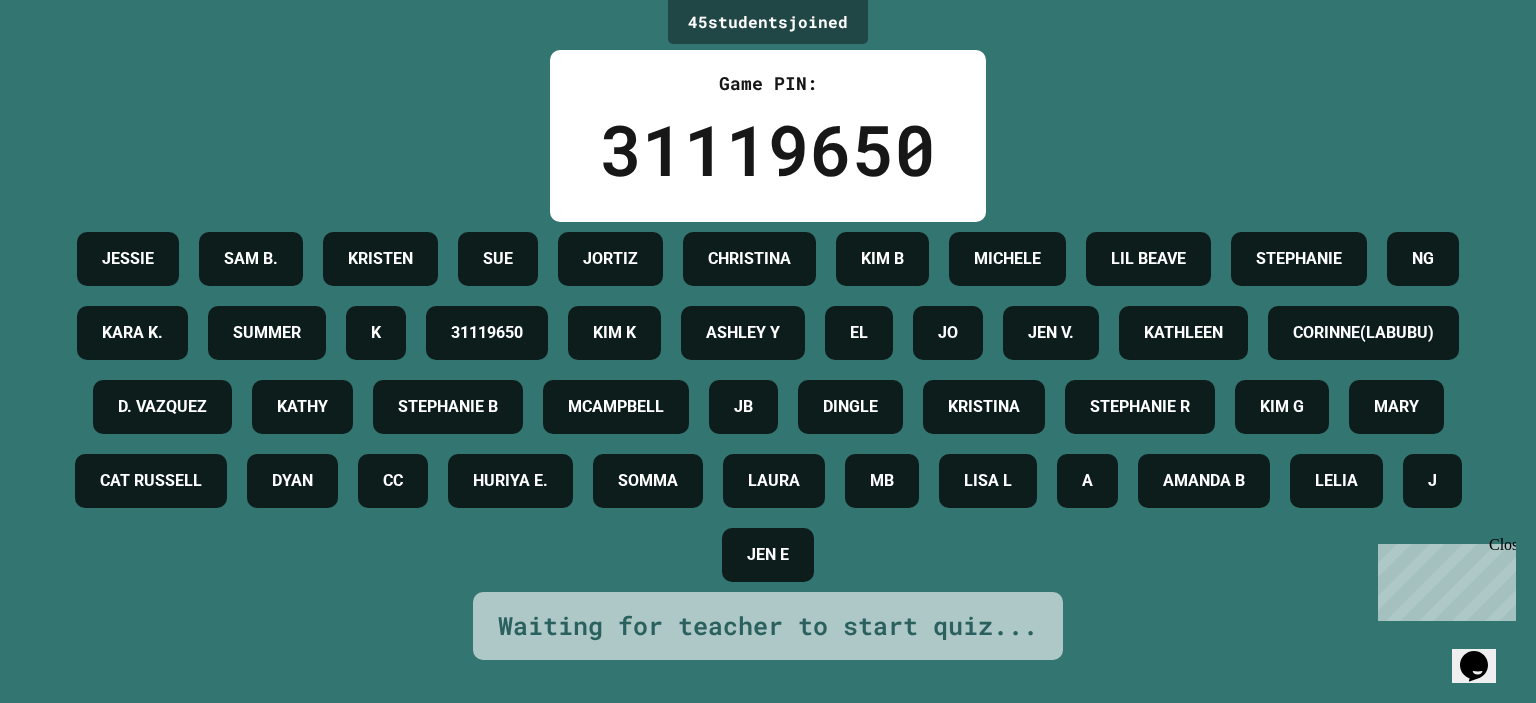 scroll, scrollTop: 0, scrollLeft: 0, axis: both 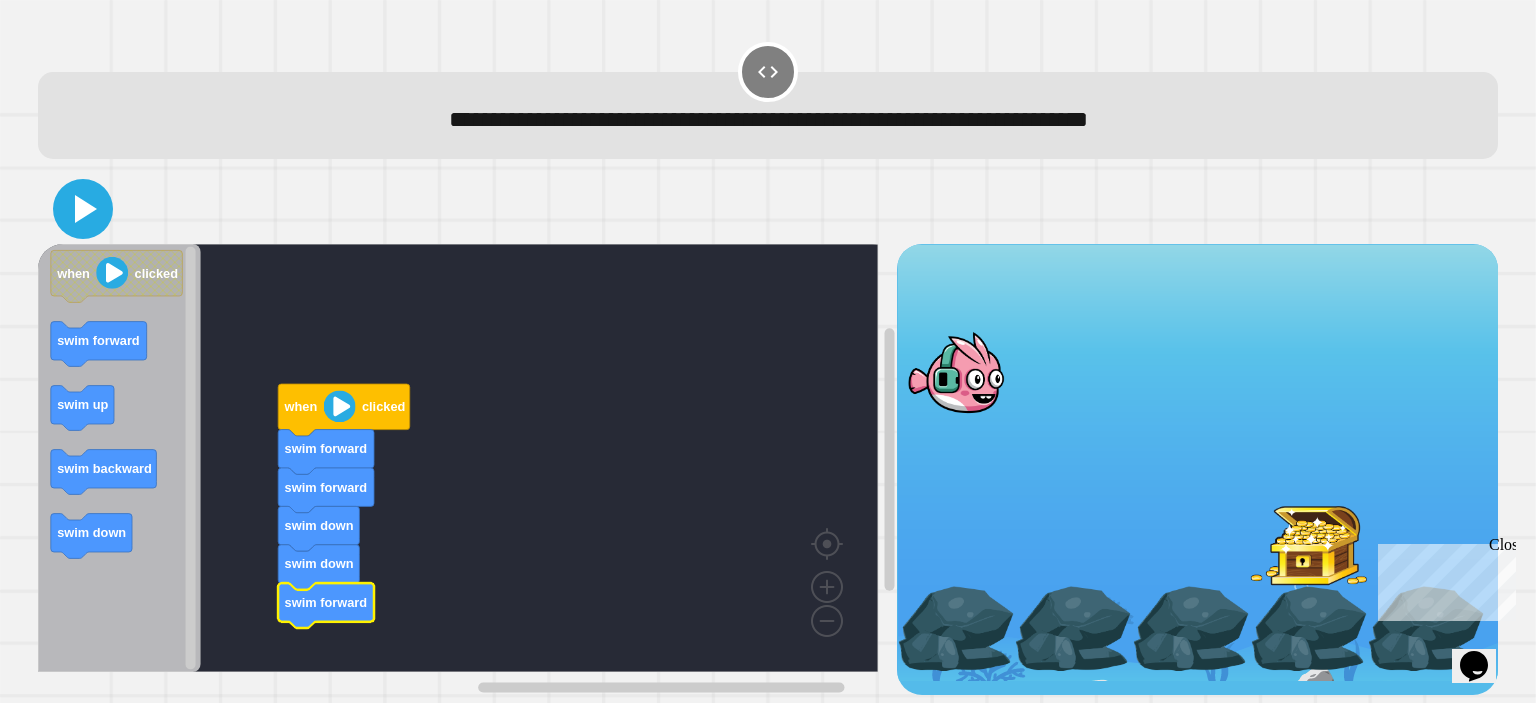 click 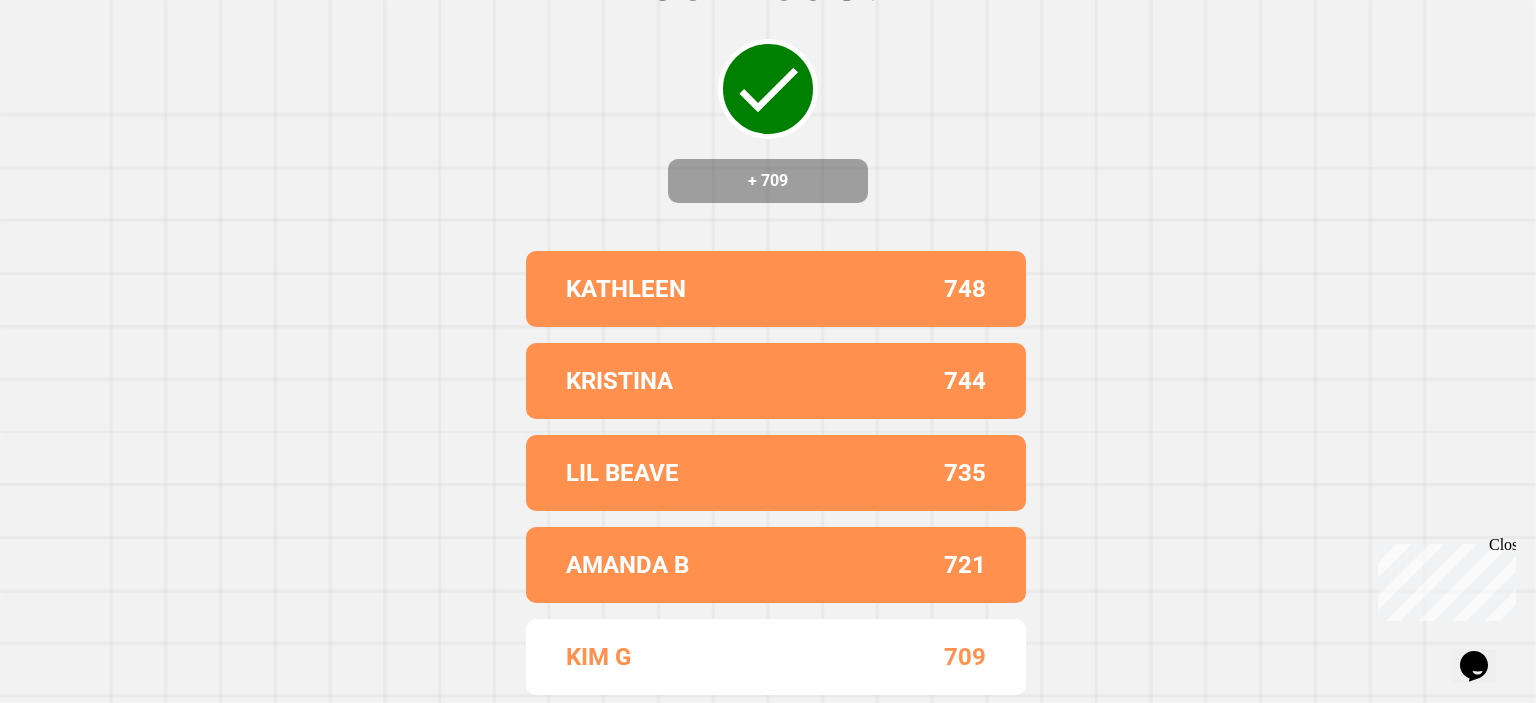 scroll, scrollTop: 0, scrollLeft: 0, axis: both 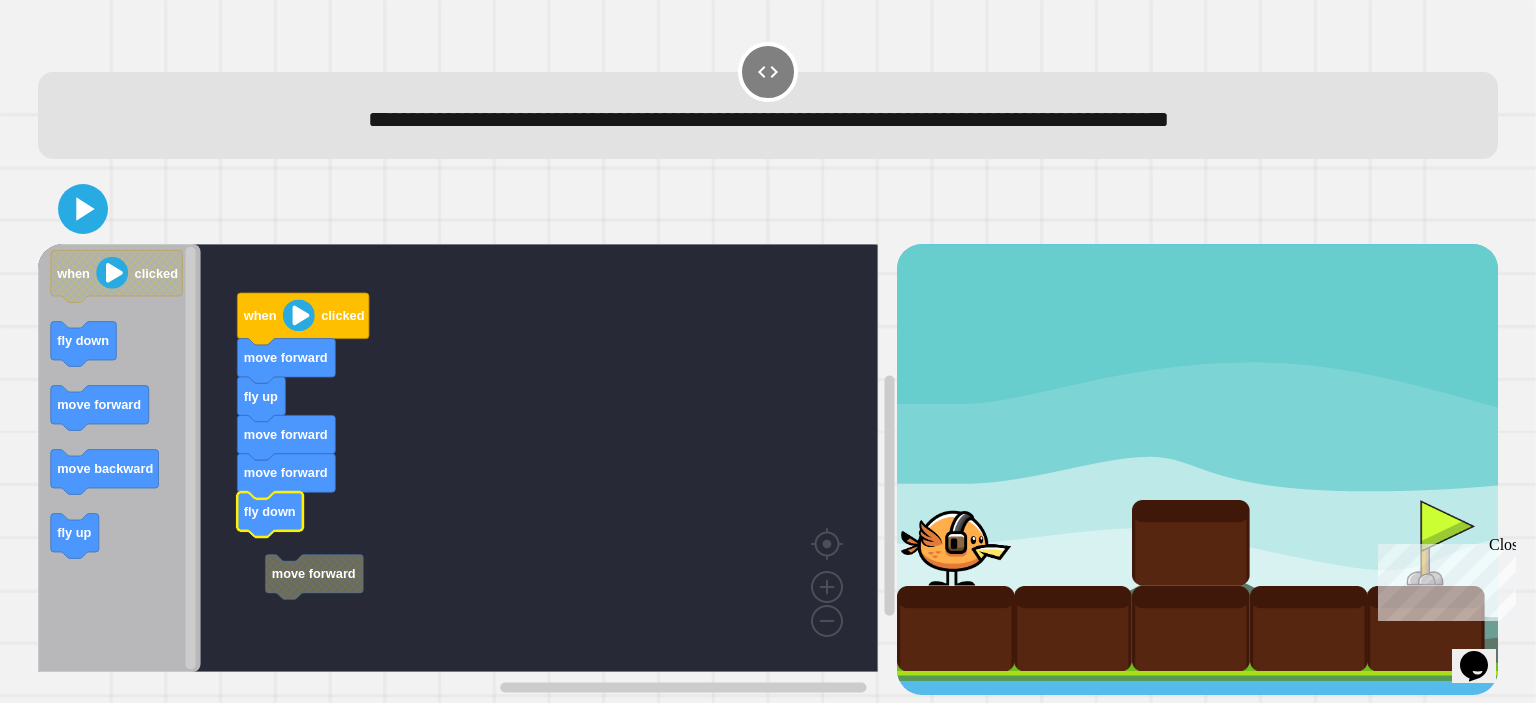 click 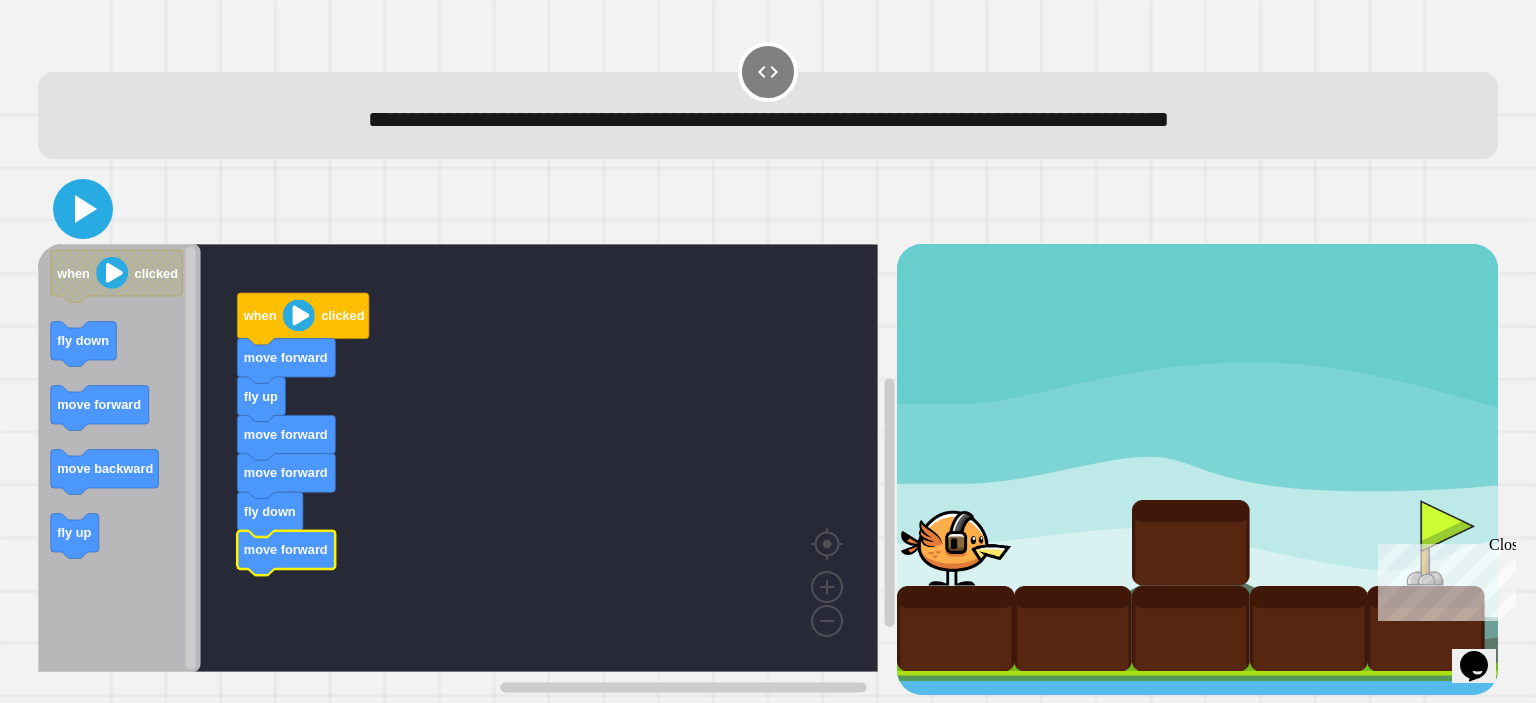 click 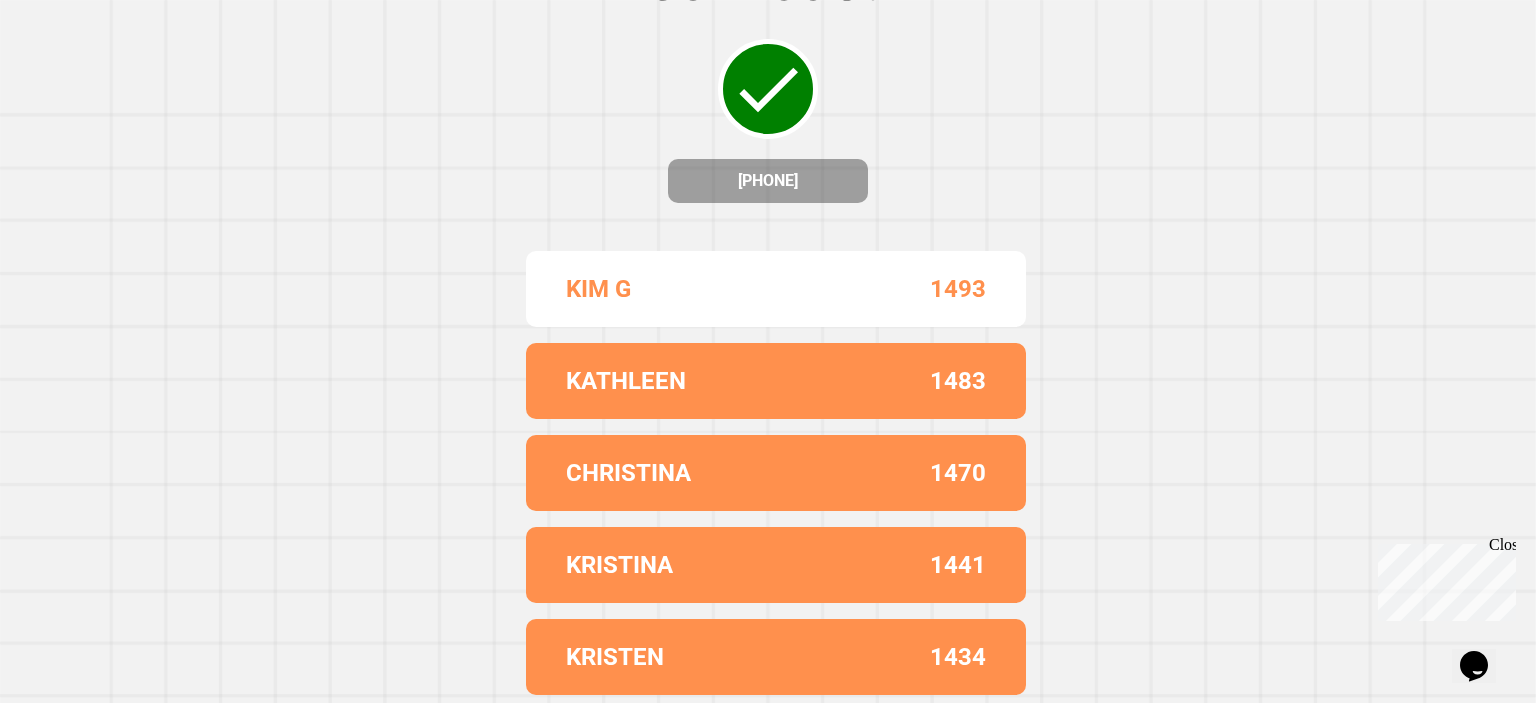 scroll, scrollTop: 0, scrollLeft: 0, axis: both 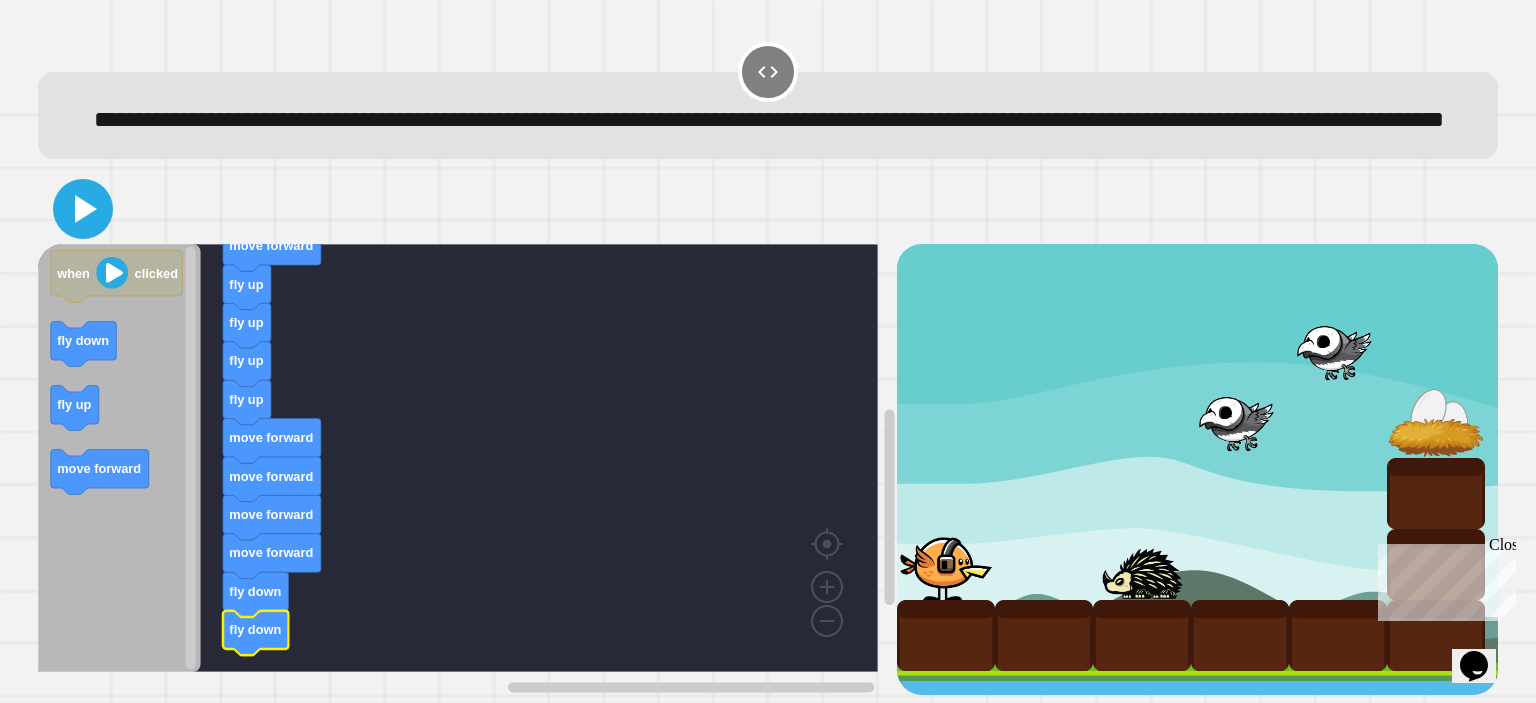 click 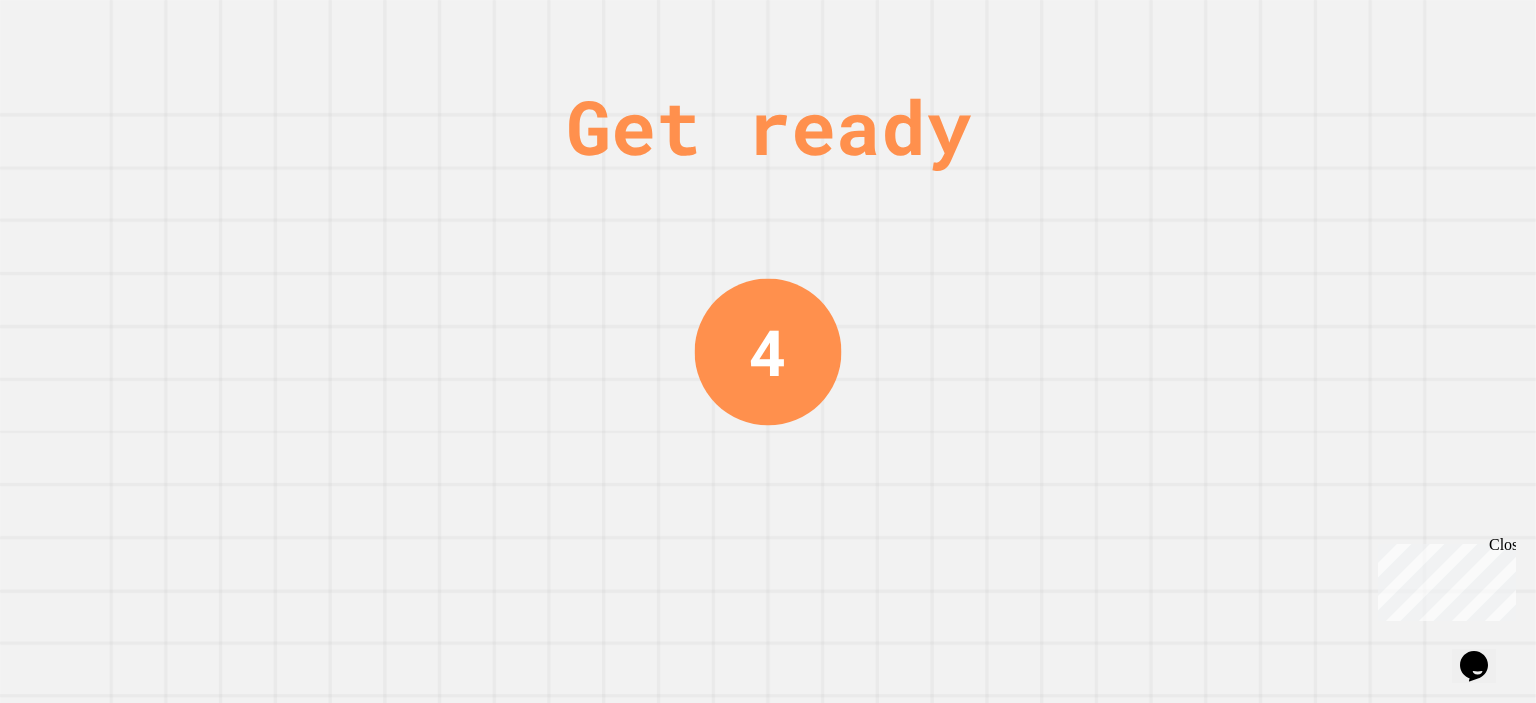 scroll, scrollTop: 0, scrollLeft: 0, axis: both 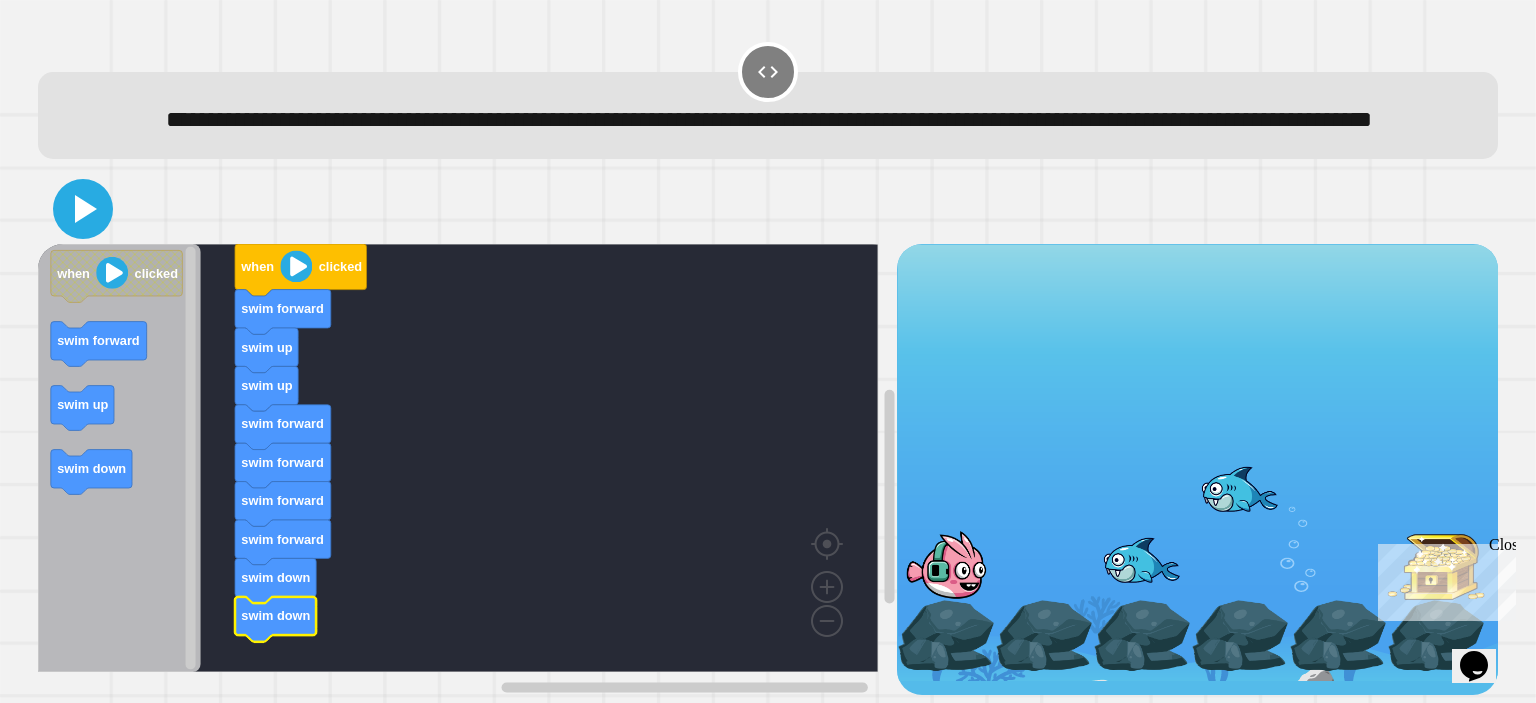 click 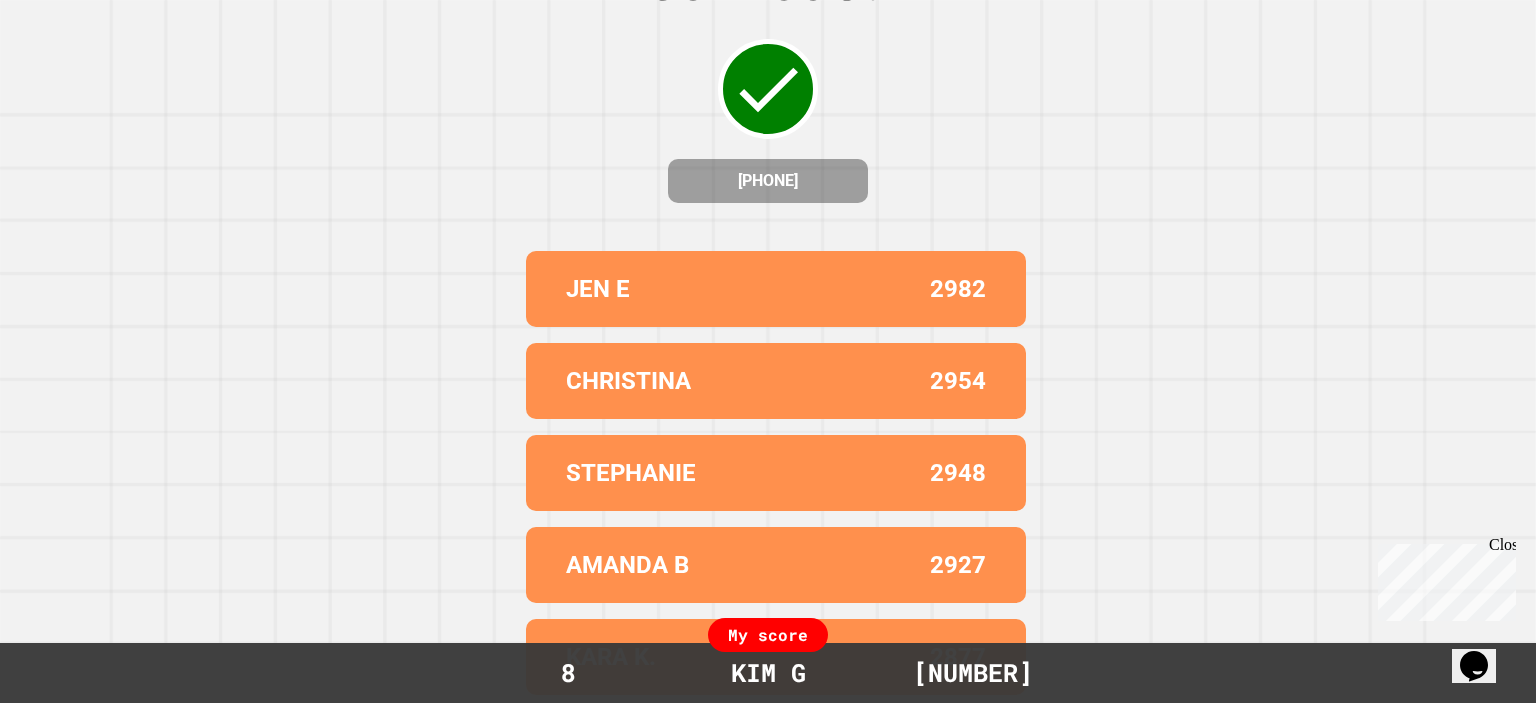 scroll, scrollTop: 0, scrollLeft: 0, axis: both 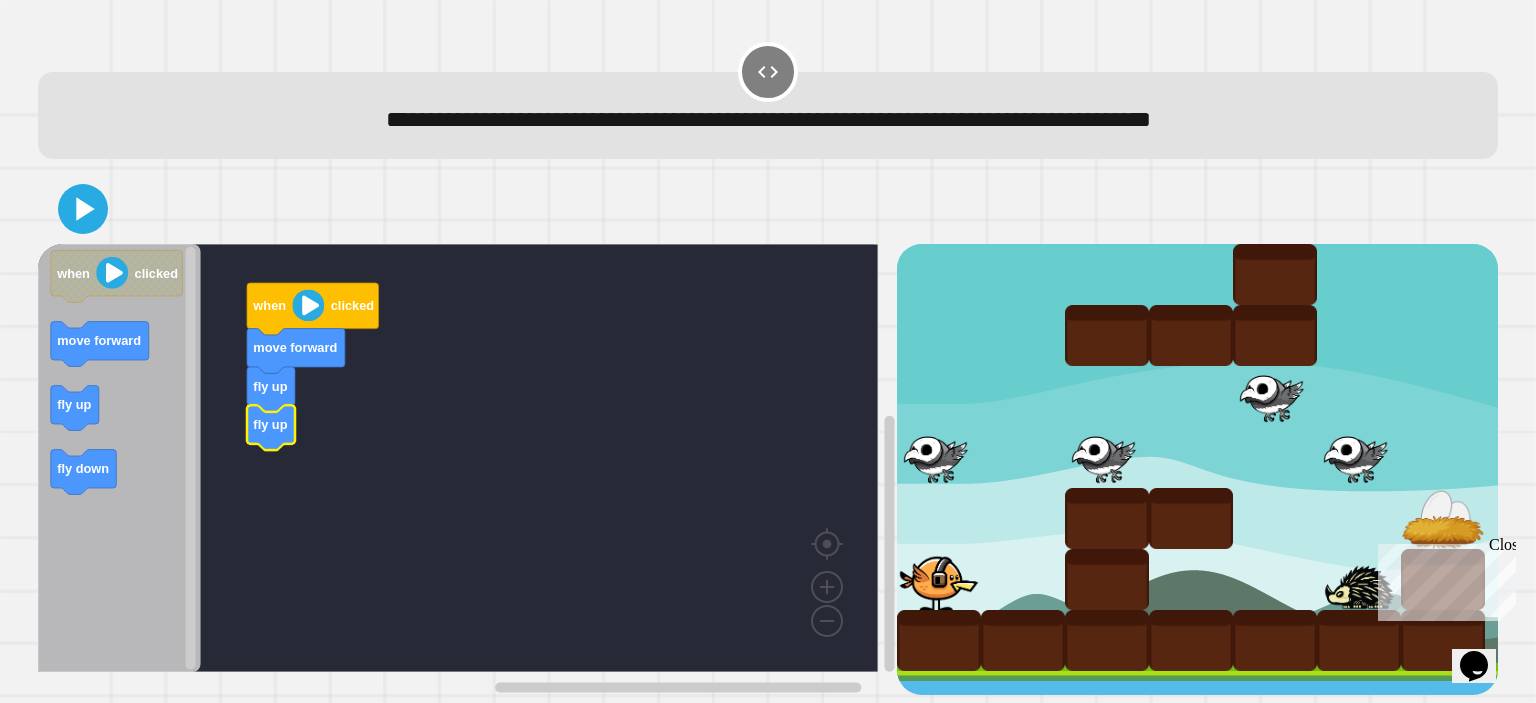 click 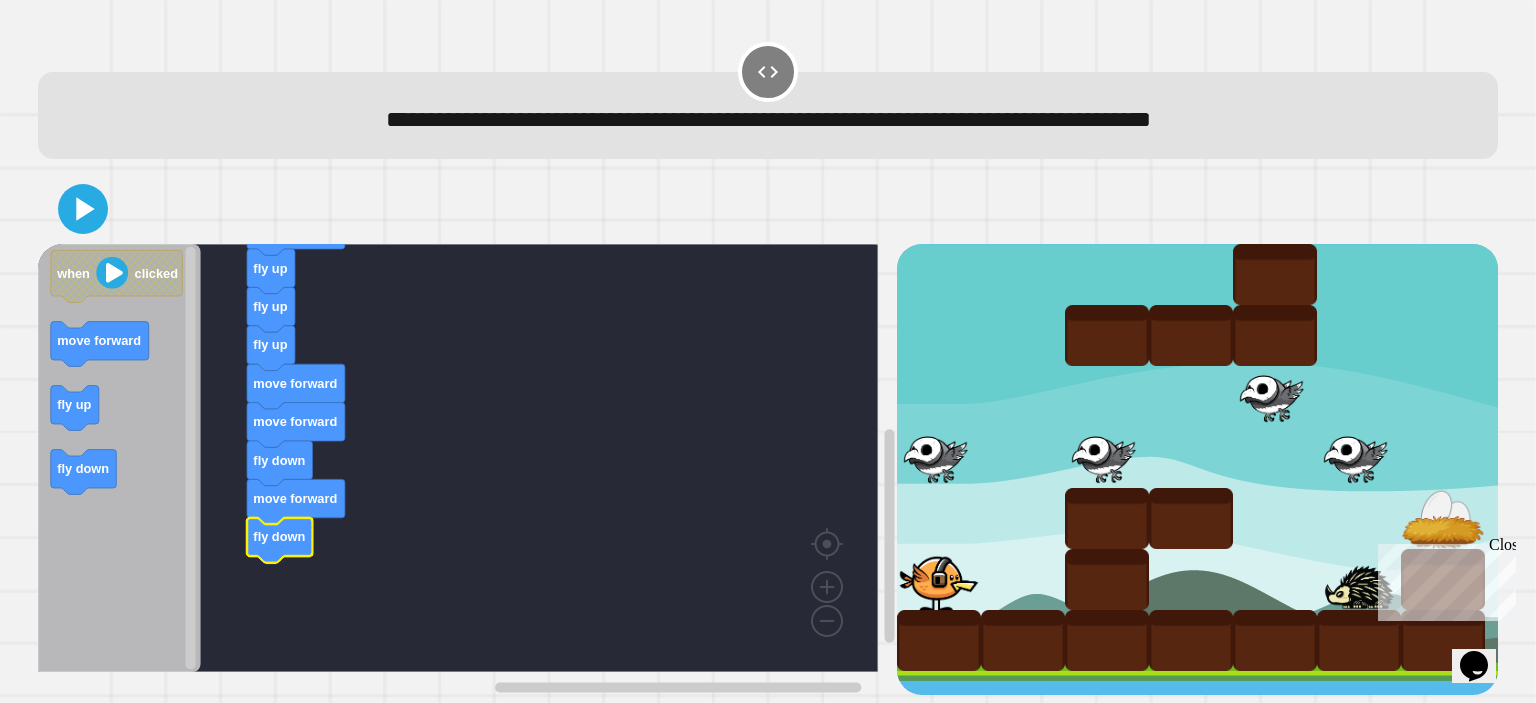 click 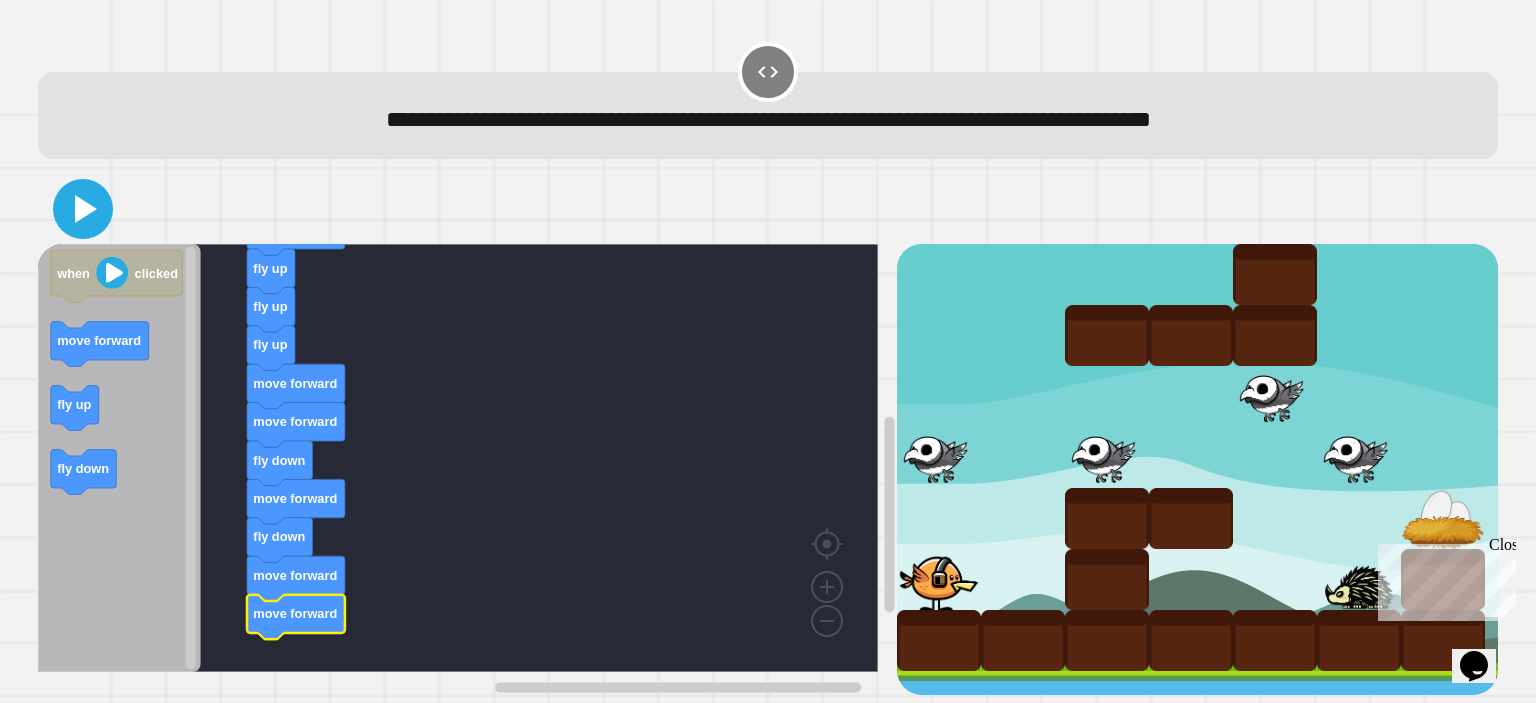 click 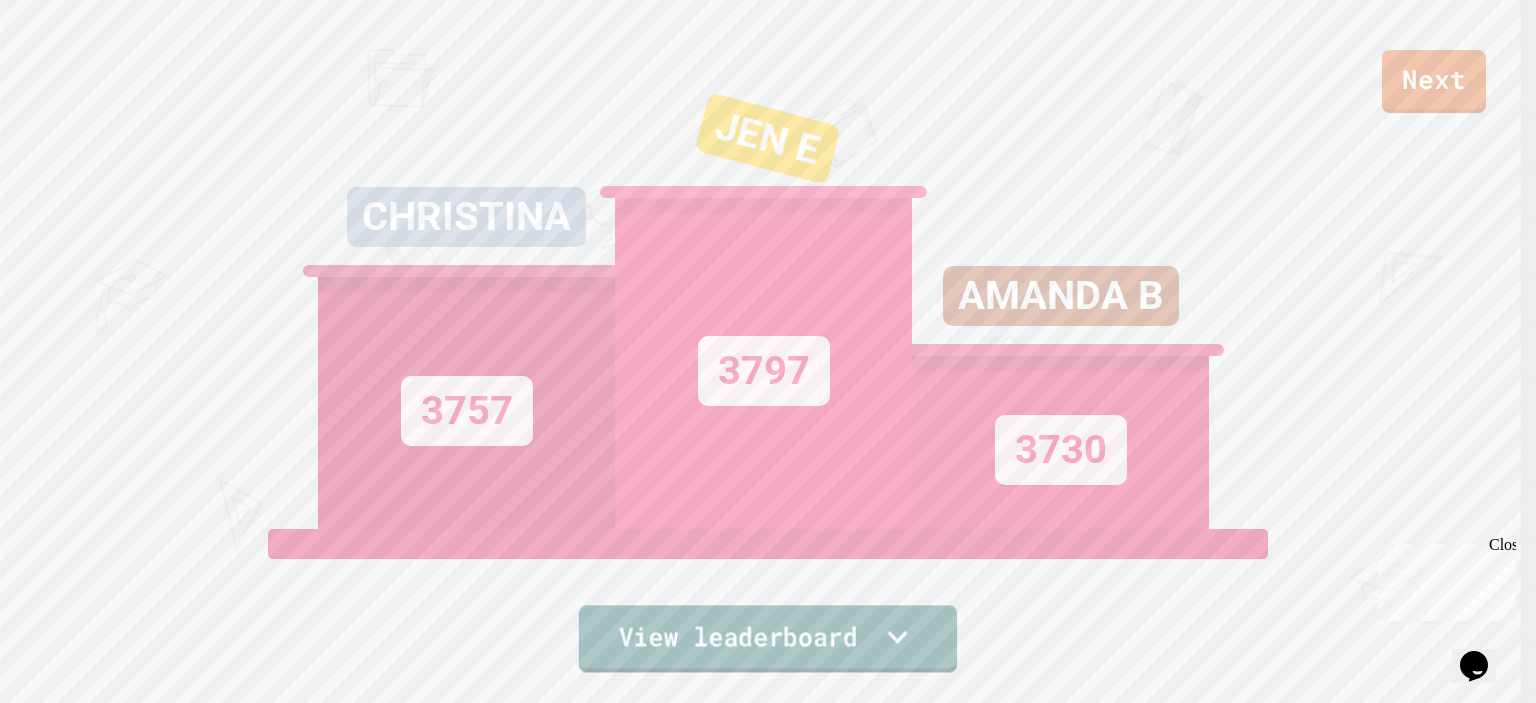 click on "View leaderboard" at bounding box center [768, 638] 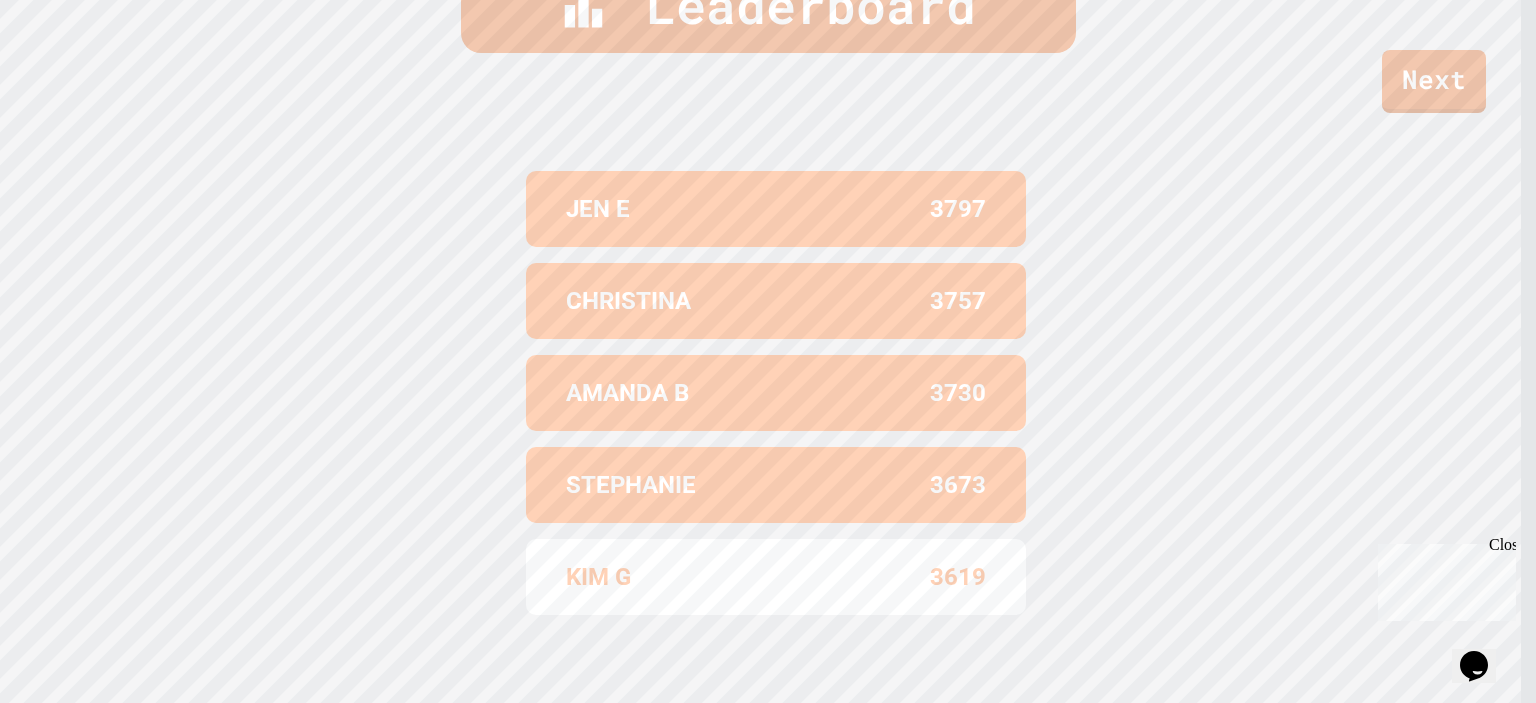 scroll, scrollTop: 832, scrollLeft: 0, axis: vertical 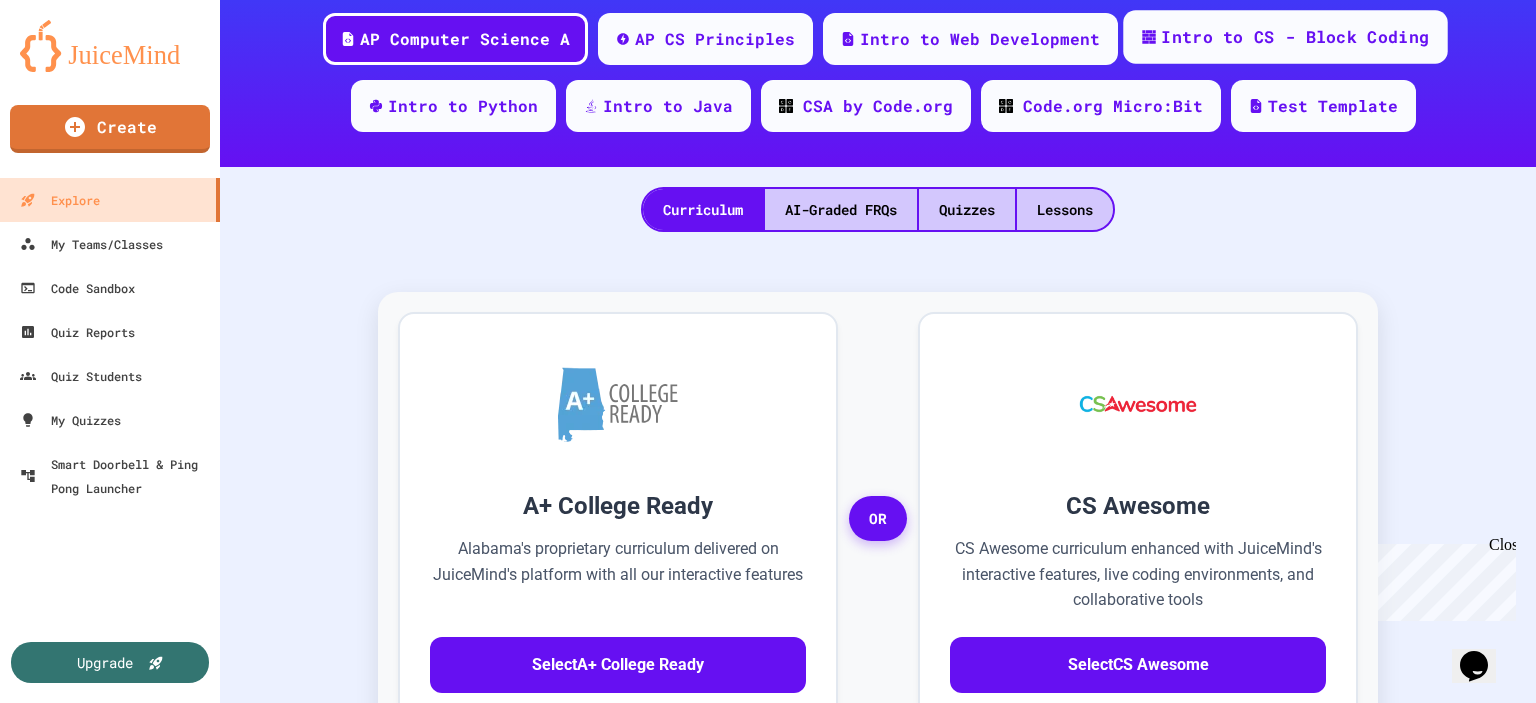 click on "Intro to CS - Block Coding" at bounding box center [1295, 37] 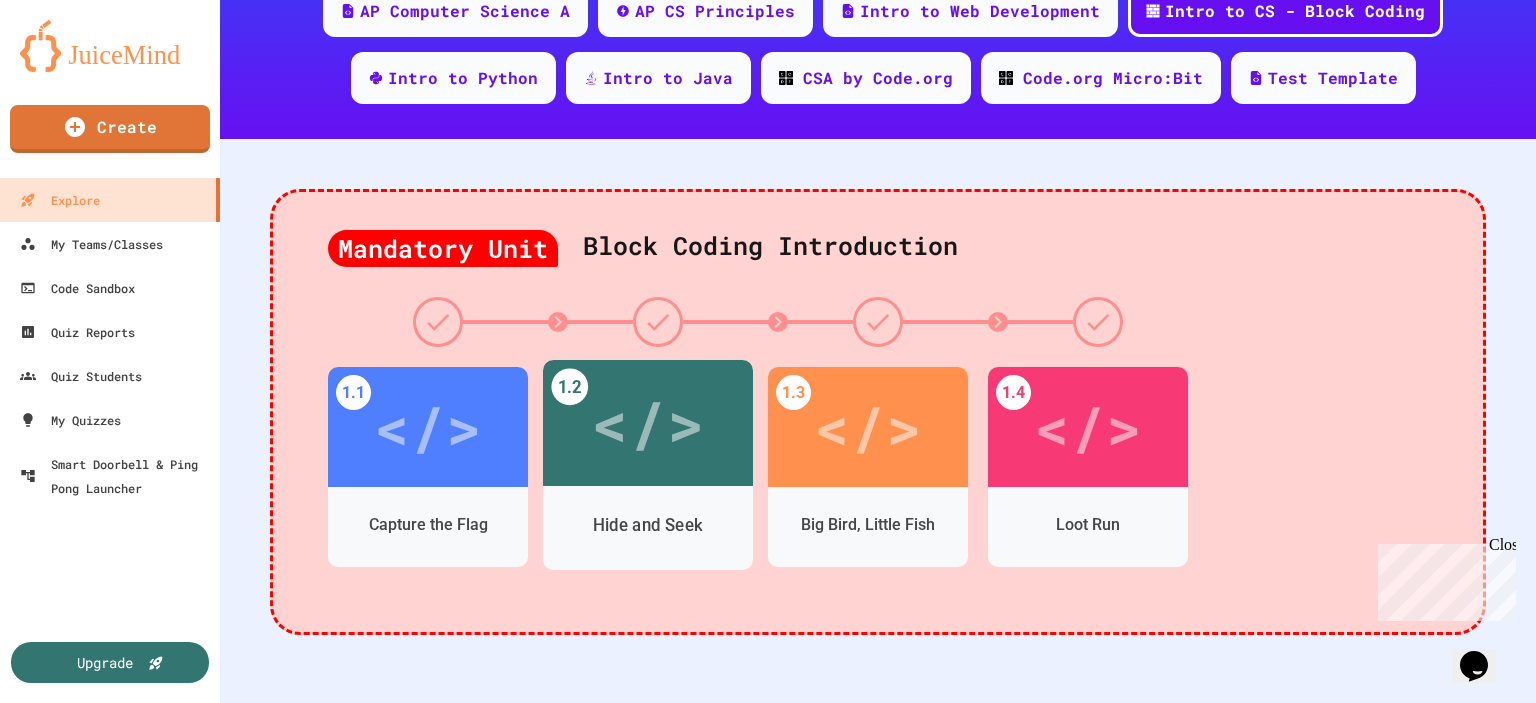 scroll, scrollTop: 320, scrollLeft: 0, axis: vertical 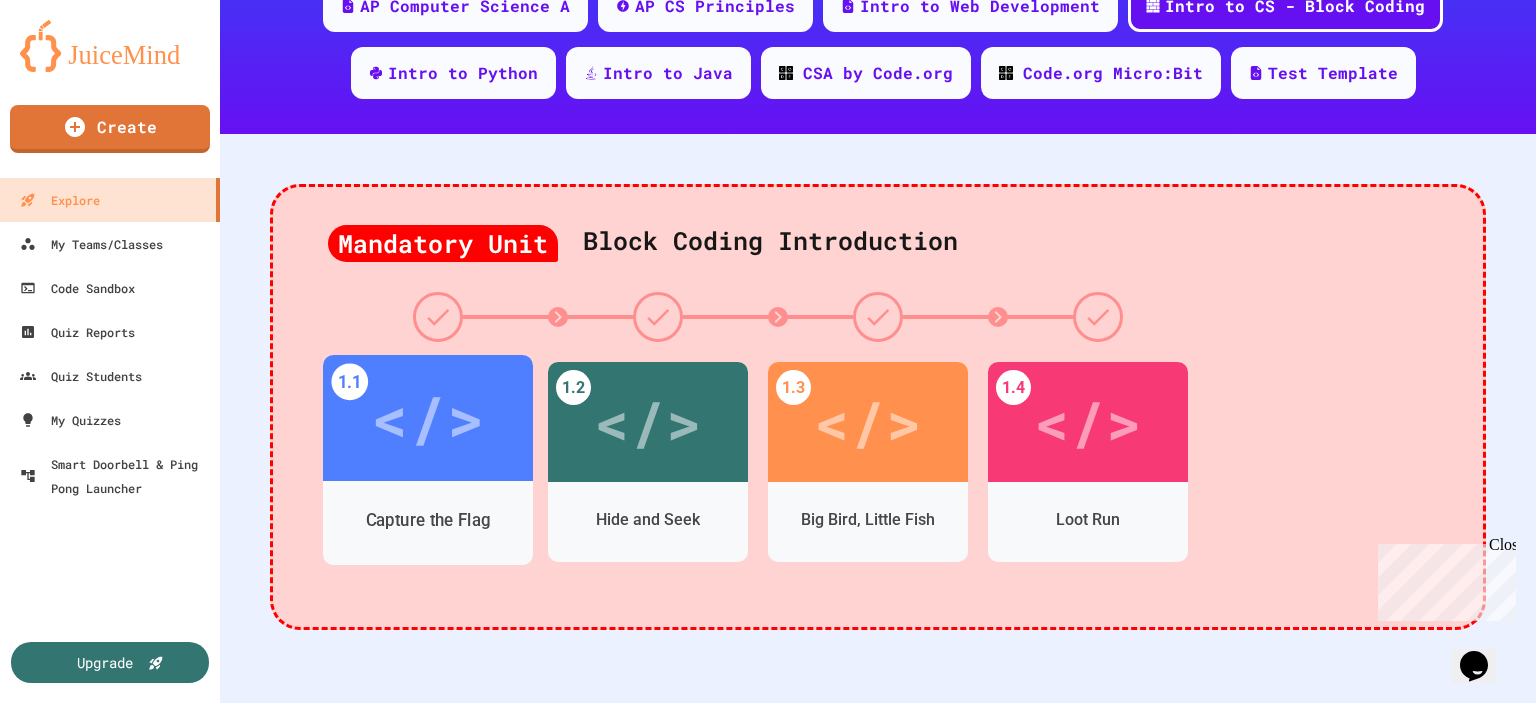 click on "</>" at bounding box center [427, 418] 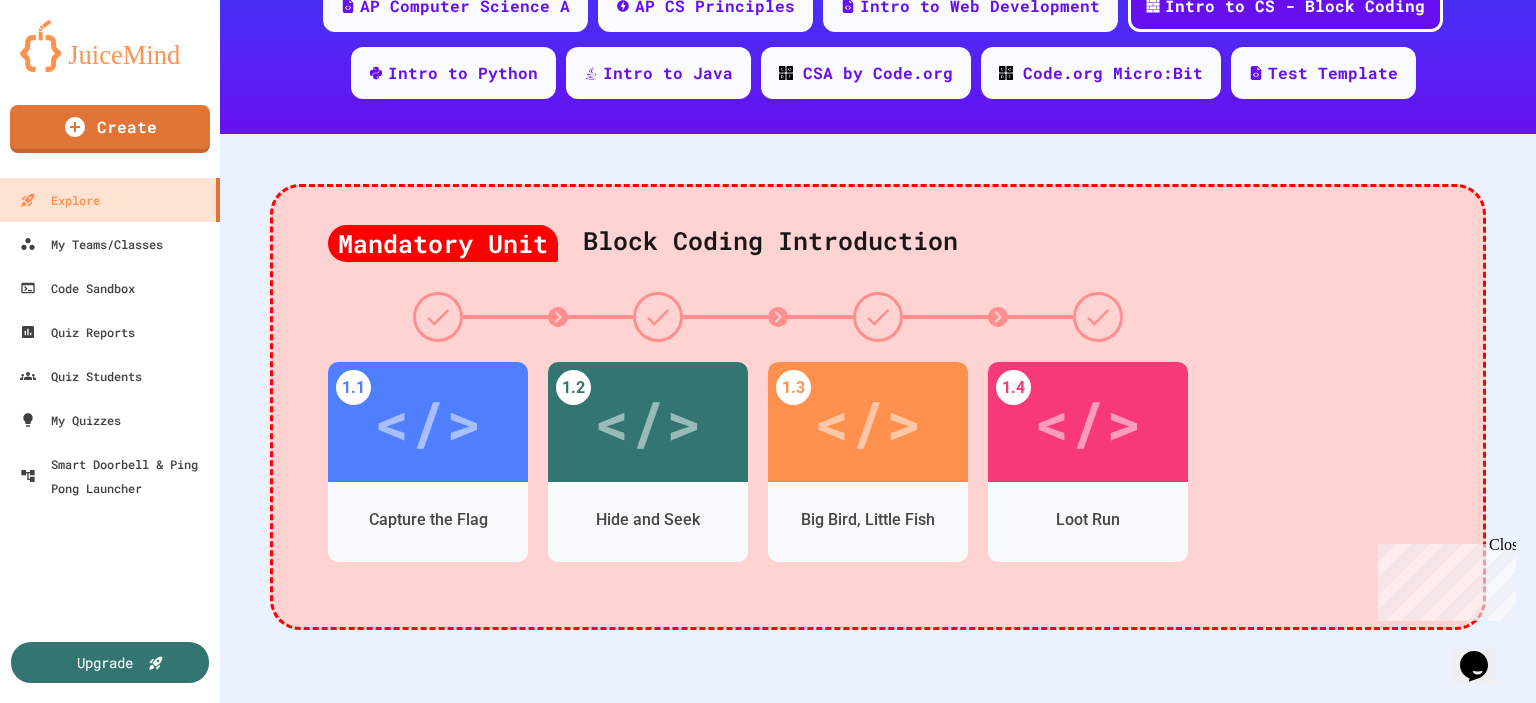 scroll, scrollTop: 45, scrollLeft: 0, axis: vertical 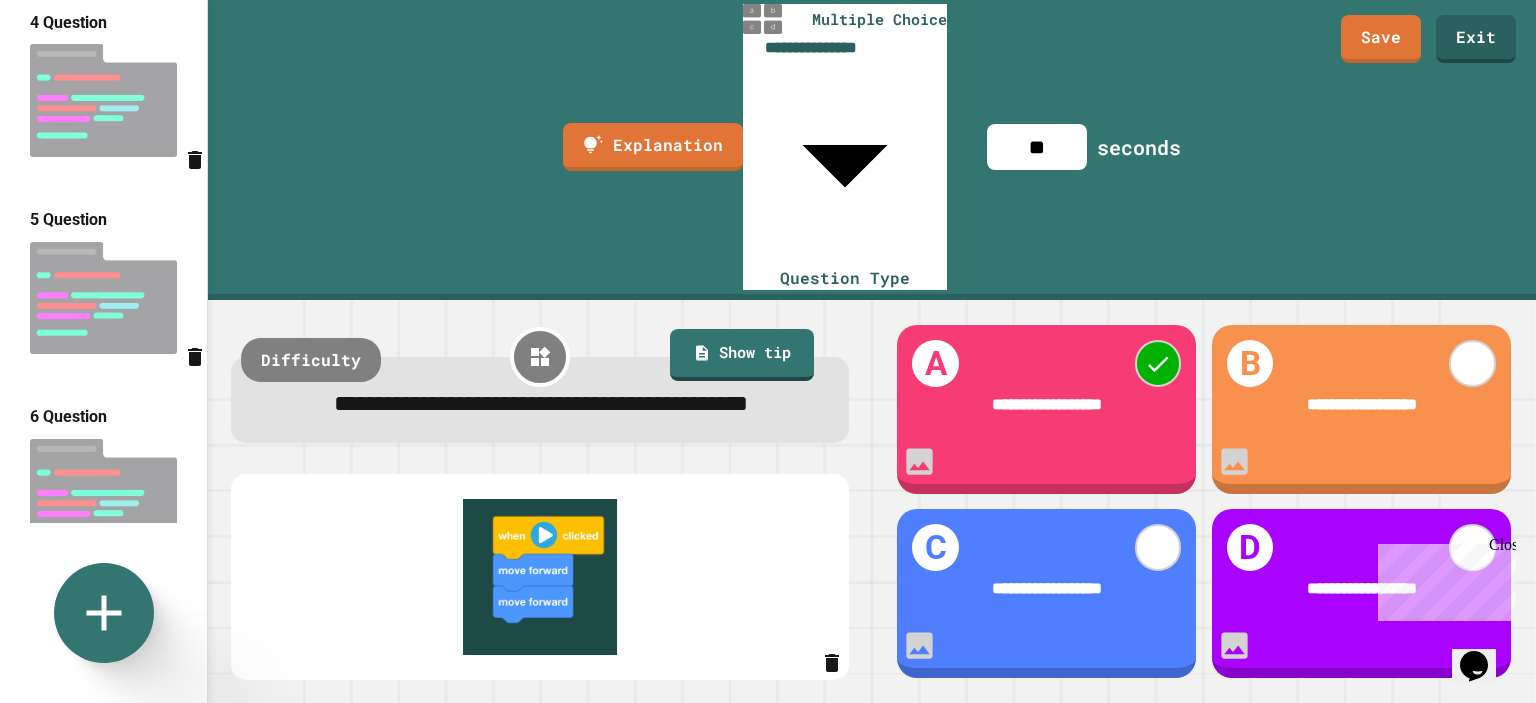 click 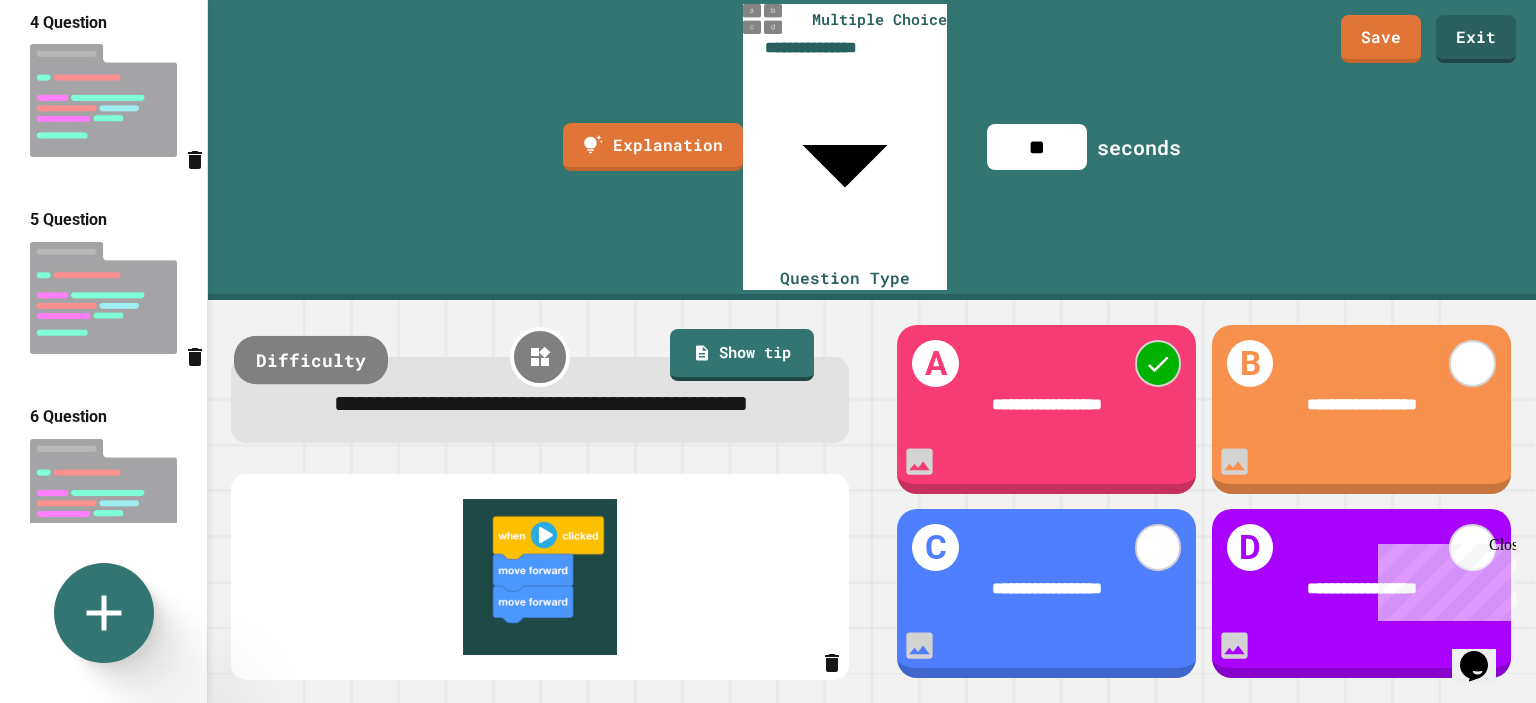 click on "Difficulty" at bounding box center [311, 360] 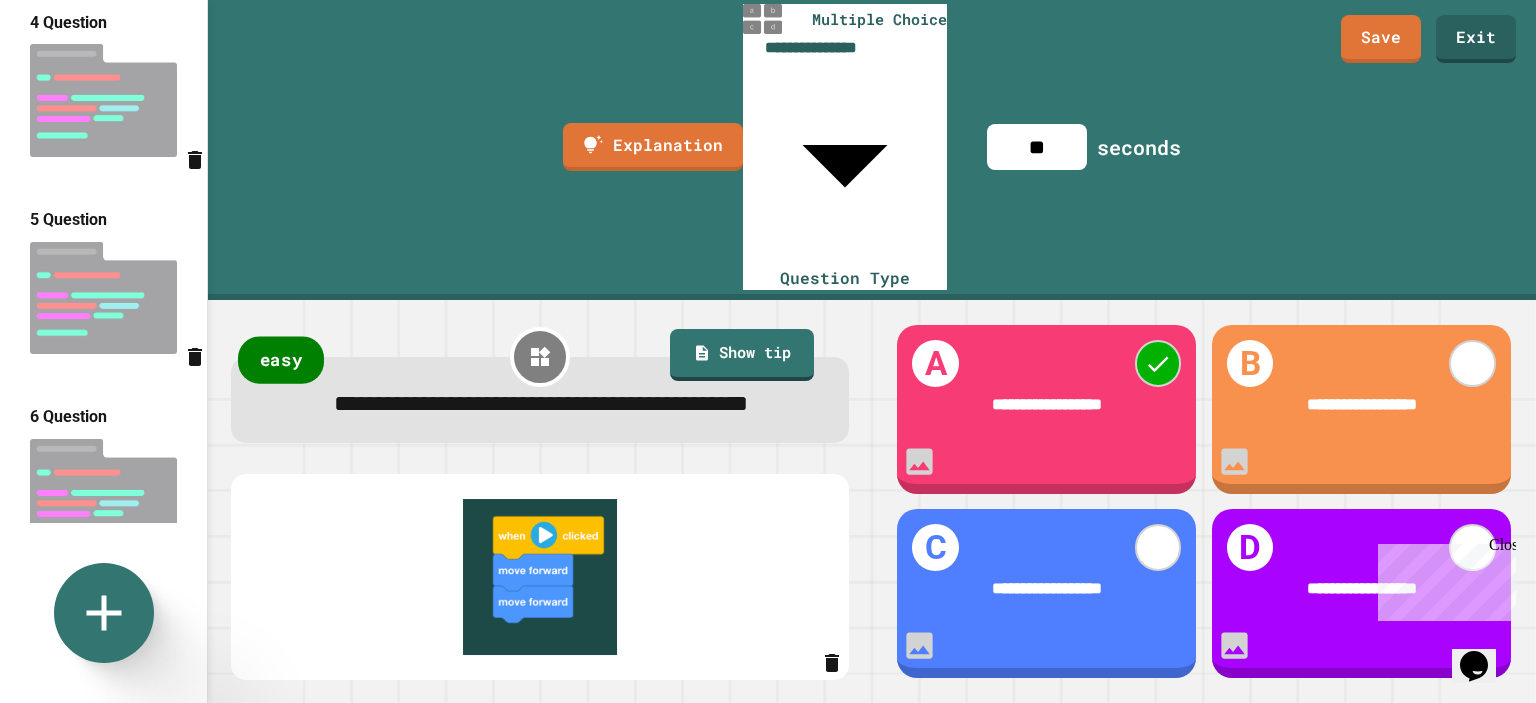 click on "easy" at bounding box center [281, 359] 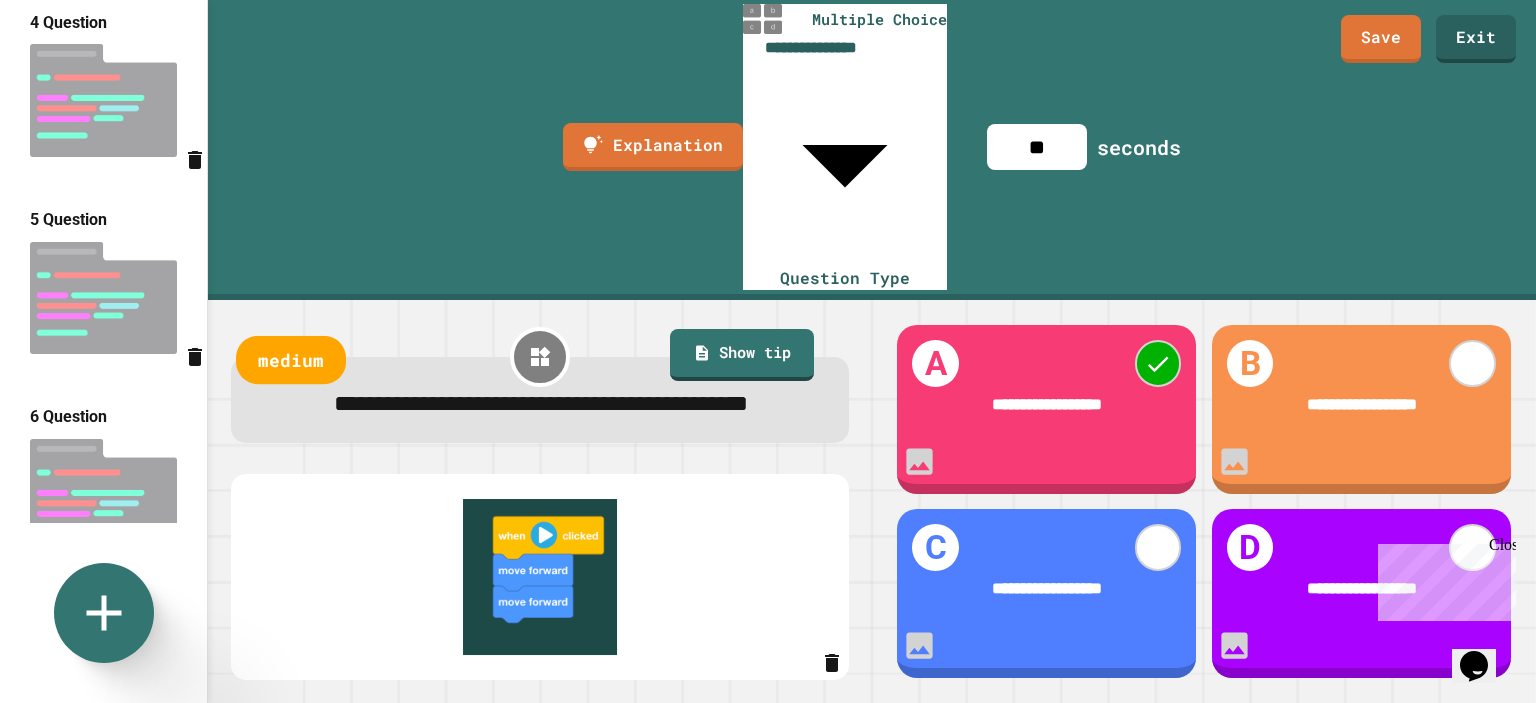 click on "medium" at bounding box center [291, 360] 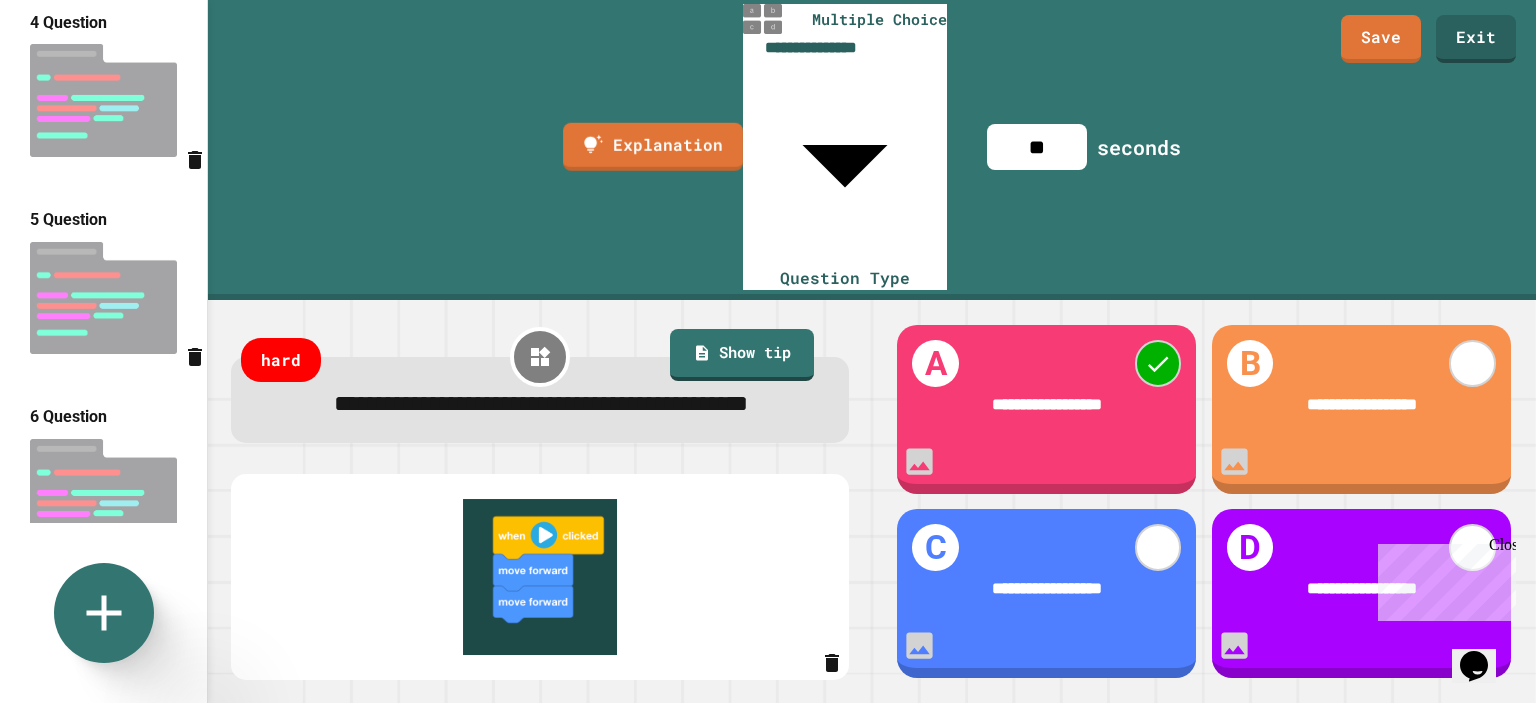 click on "**********" at bounding box center [768, 351] 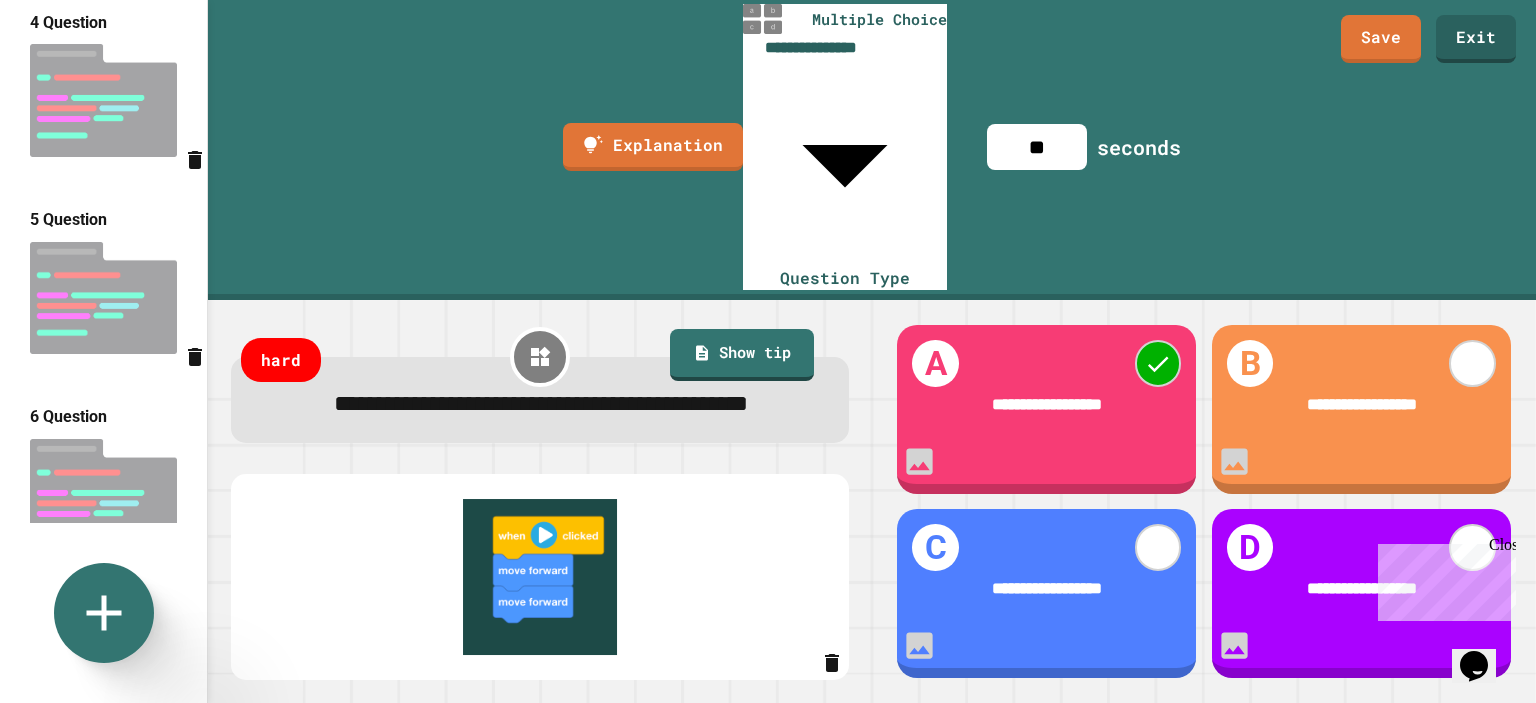 click at bounding box center [768, 705] 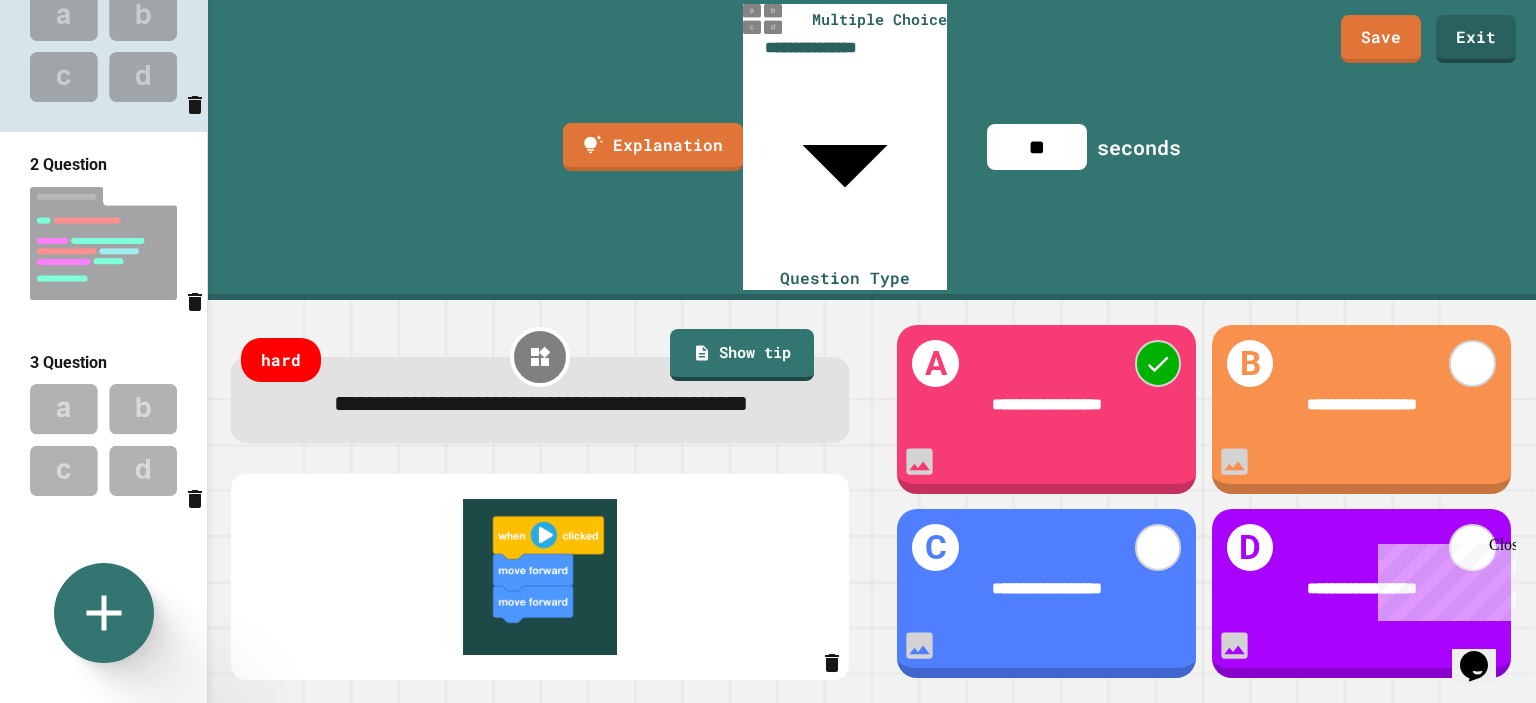 scroll, scrollTop: 0, scrollLeft: 0, axis: both 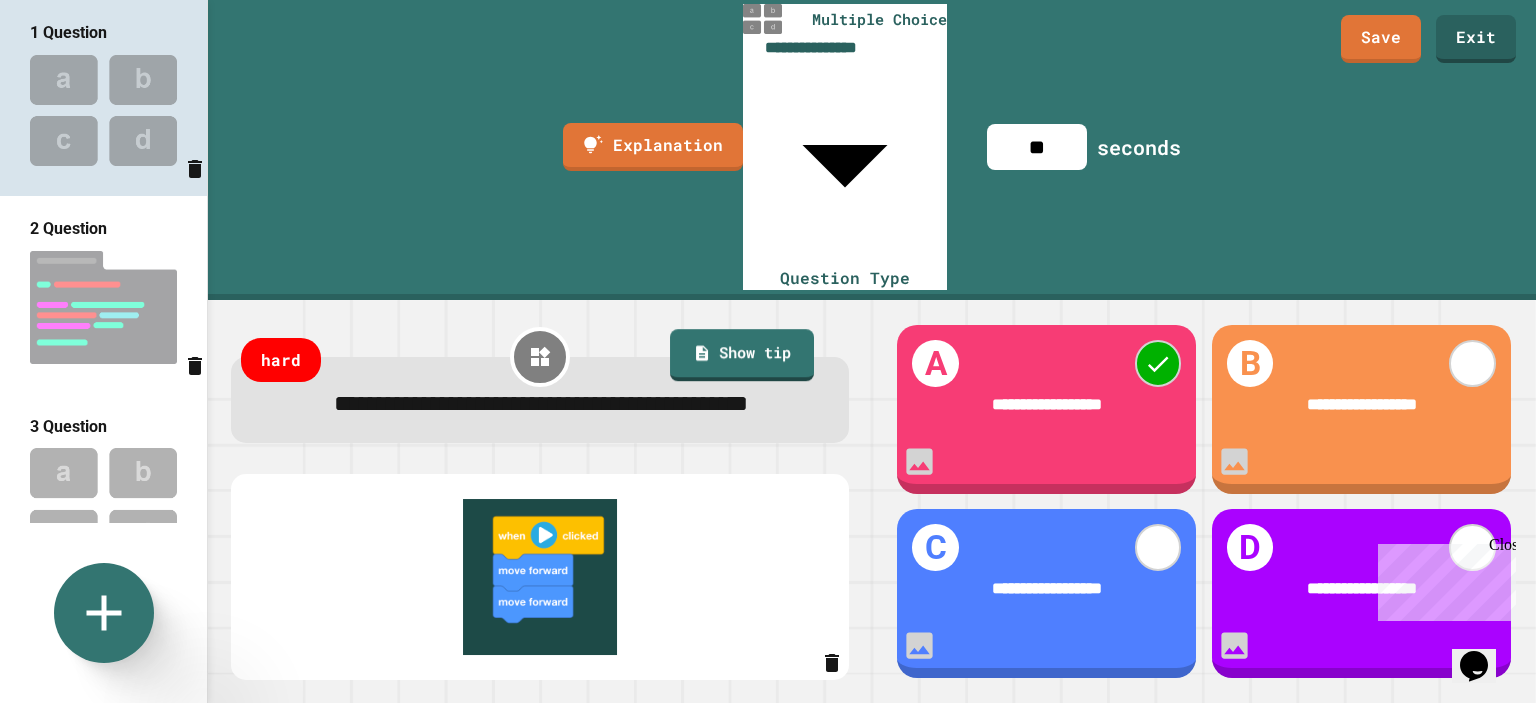 click on "**********" at bounding box center [768, 351] 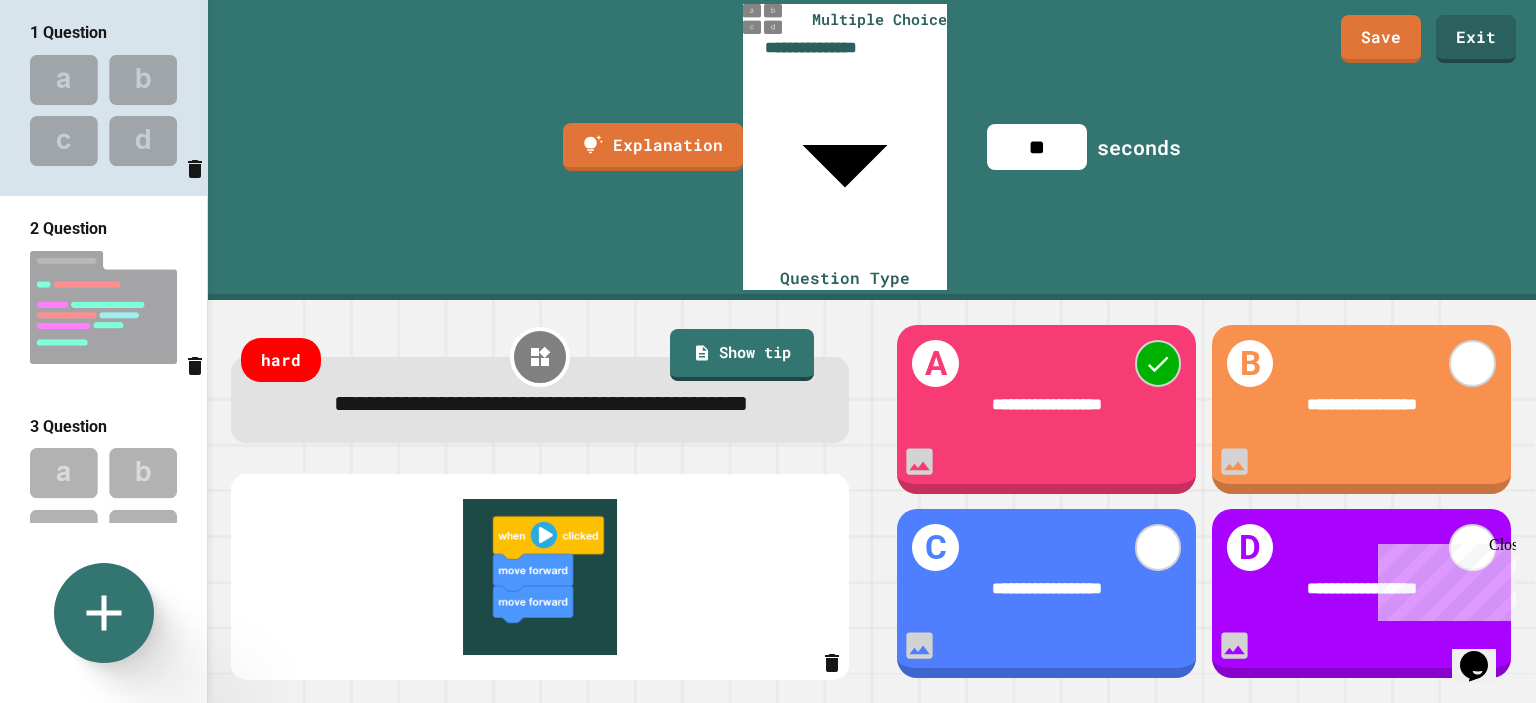 click at bounding box center (768, 705) 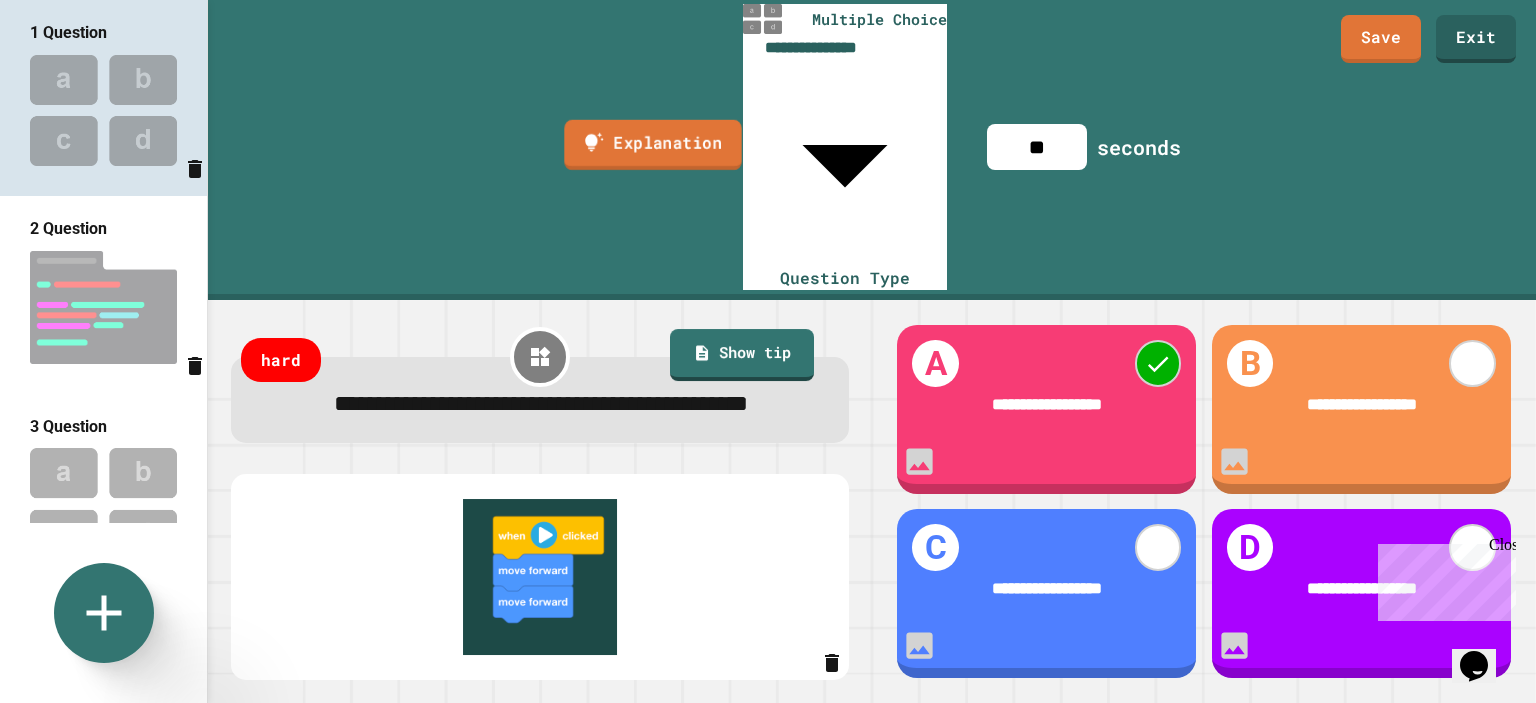 click on "Explanation" at bounding box center (652, 145) 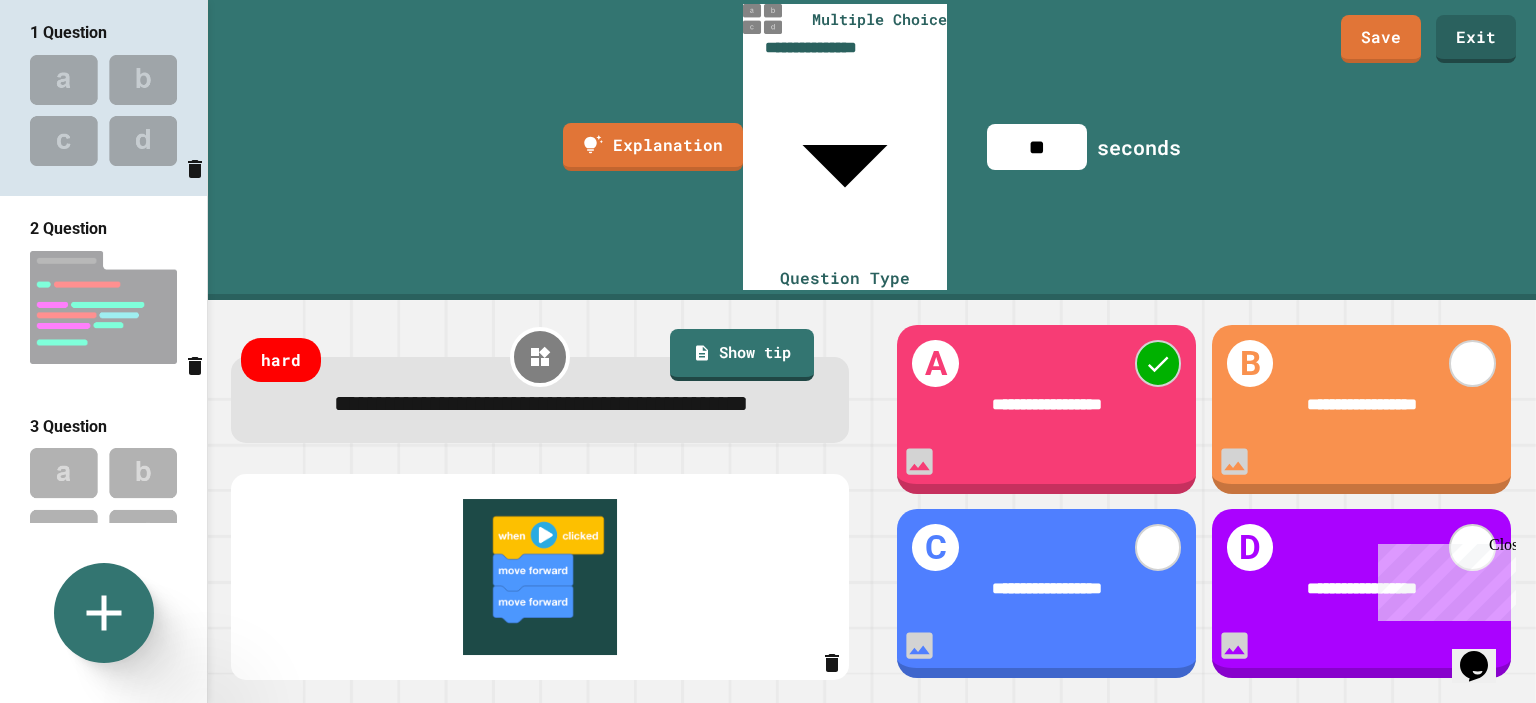 click at bounding box center [768, 834] 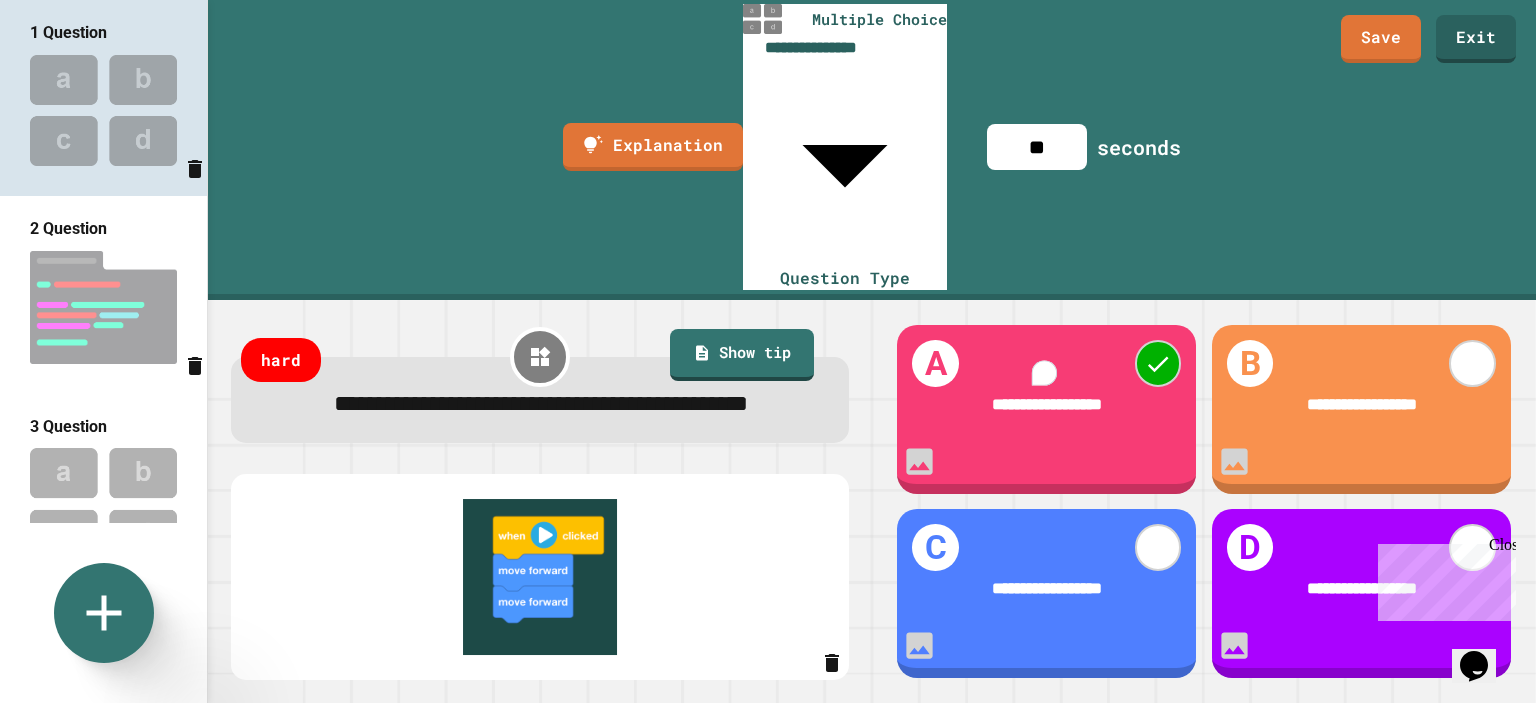click at bounding box center (408, 810) 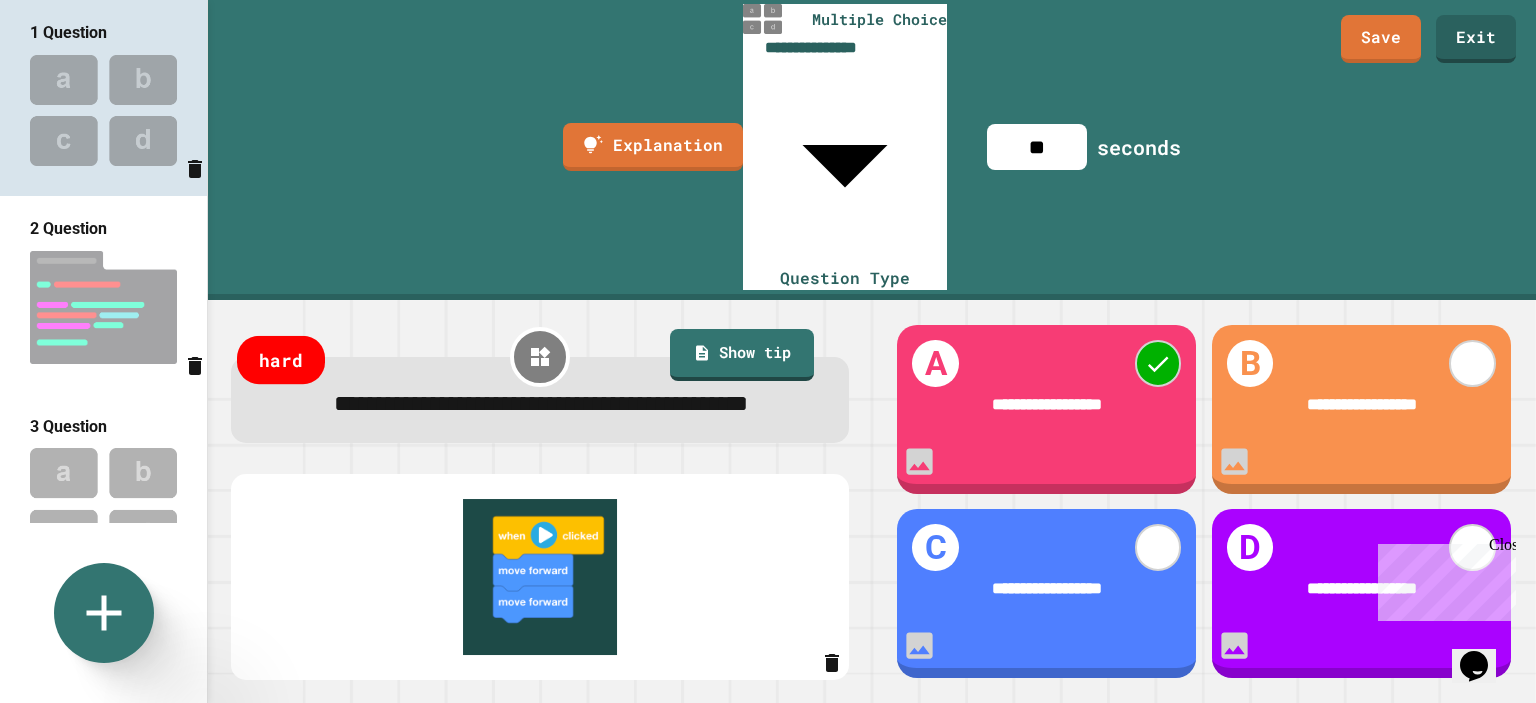 click on "hard" at bounding box center [281, 360] 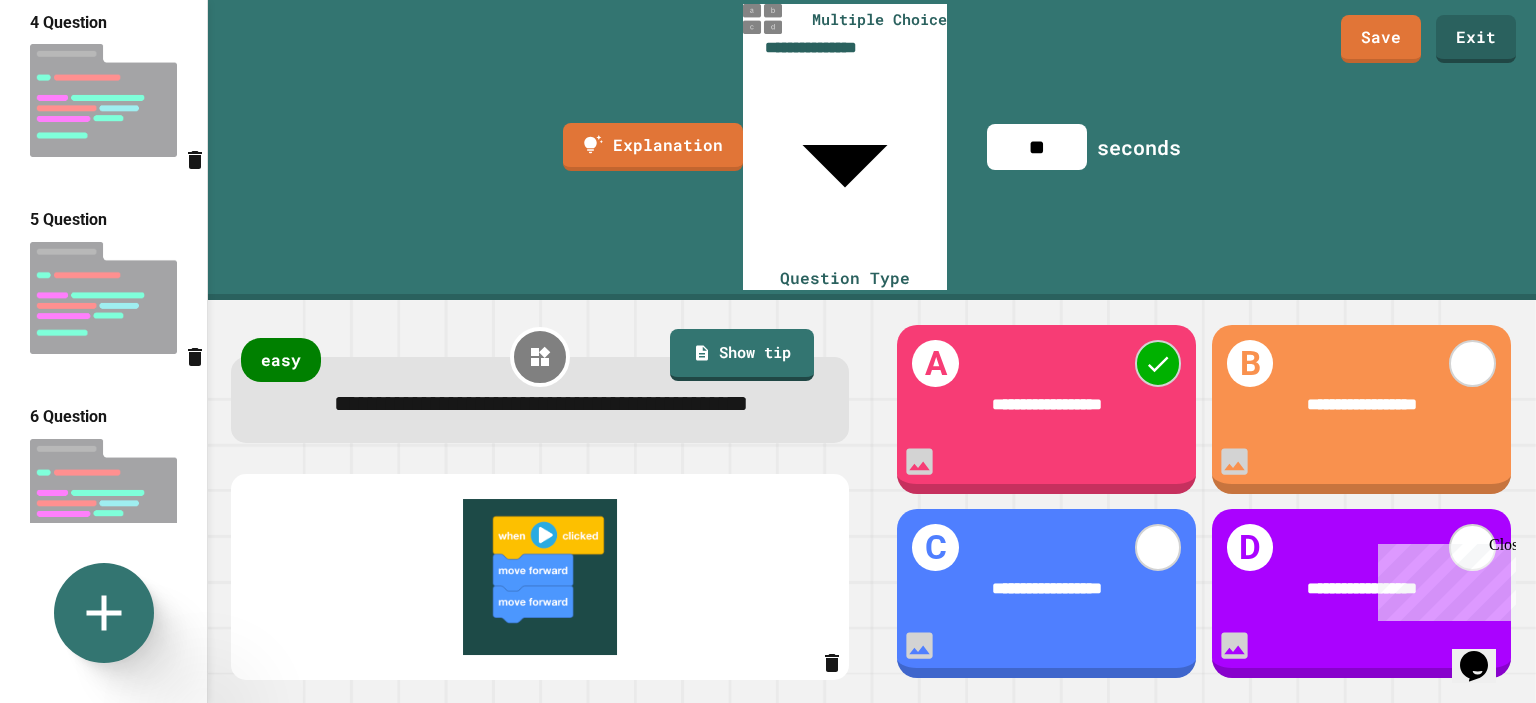 scroll, scrollTop: 0, scrollLeft: 0, axis: both 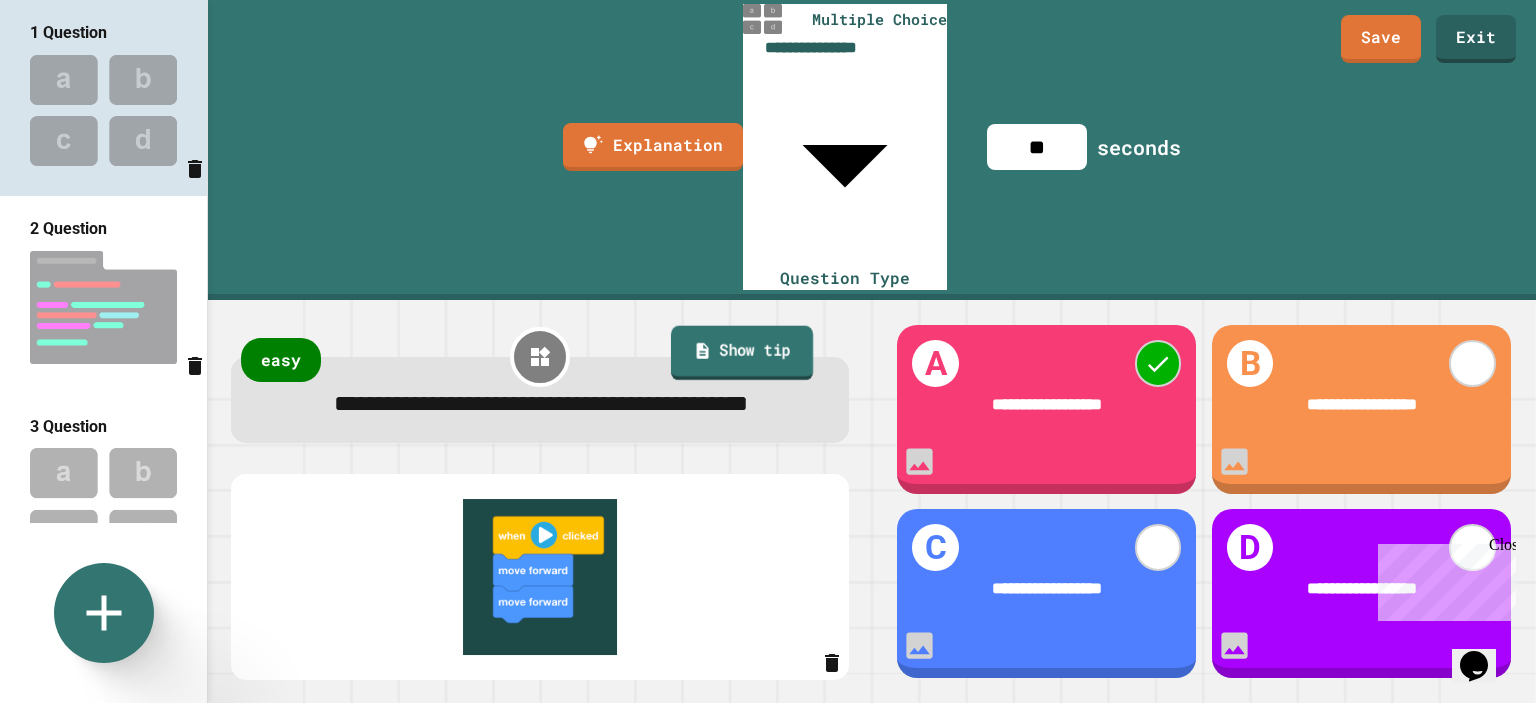 click on "Show tip" at bounding box center [742, 353] 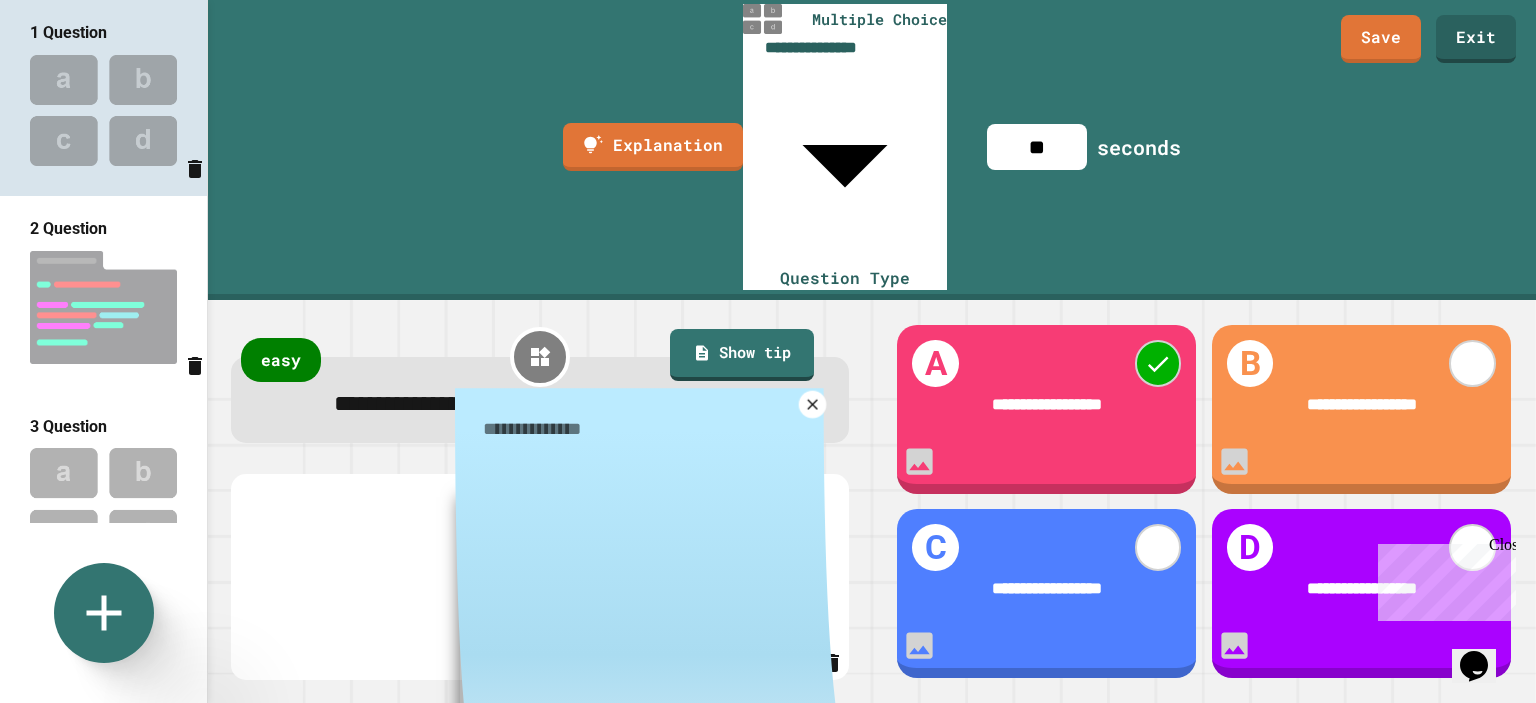 click 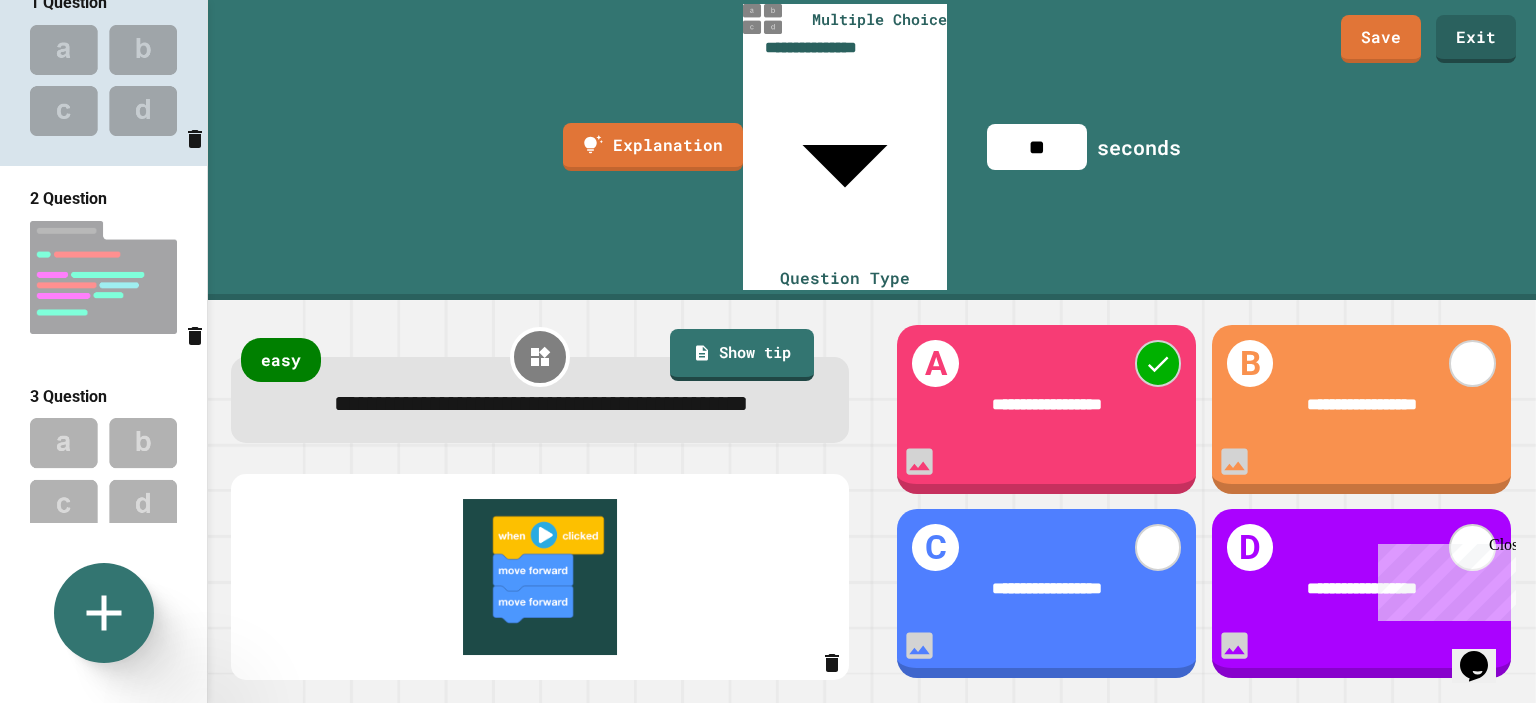 scroll, scrollTop: 0, scrollLeft: 0, axis: both 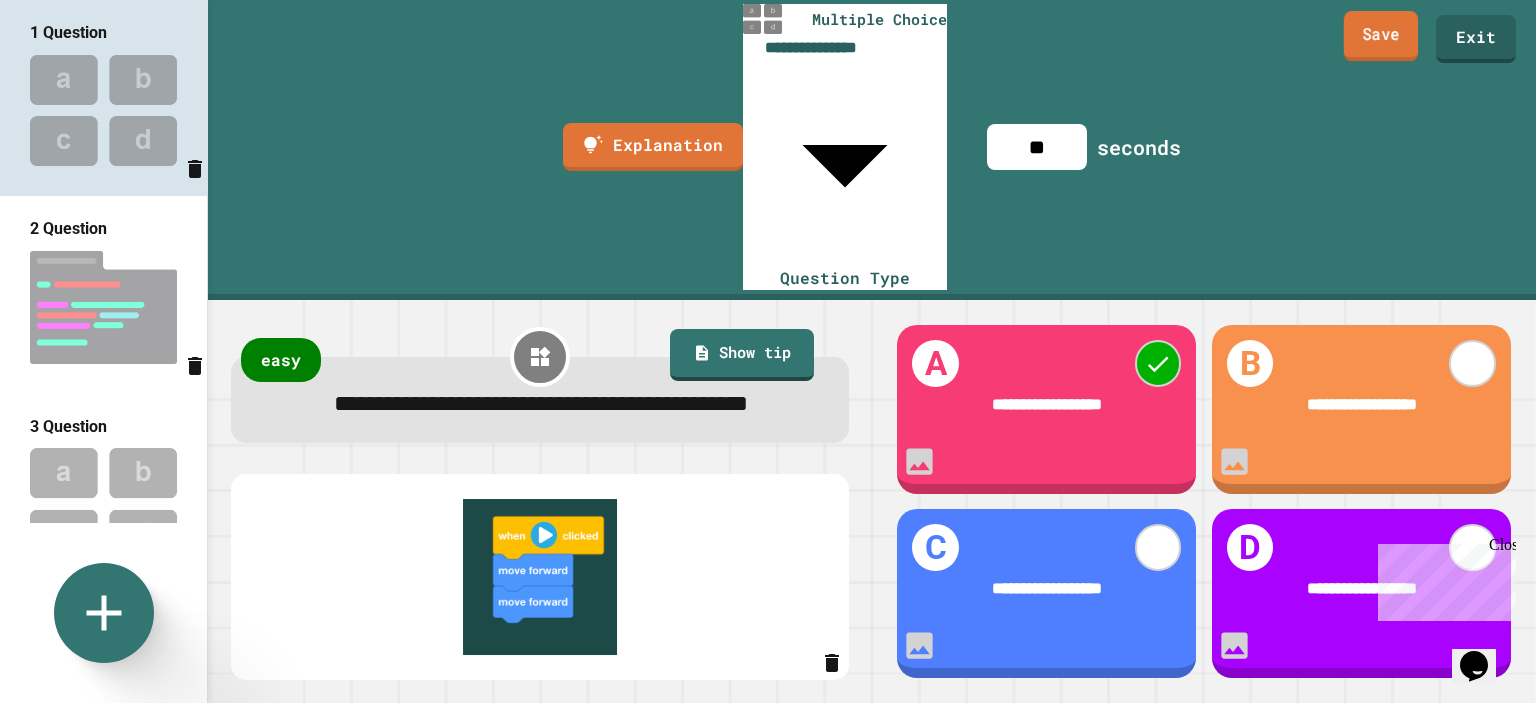 click on "Save" at bounding box center (1381, 36) 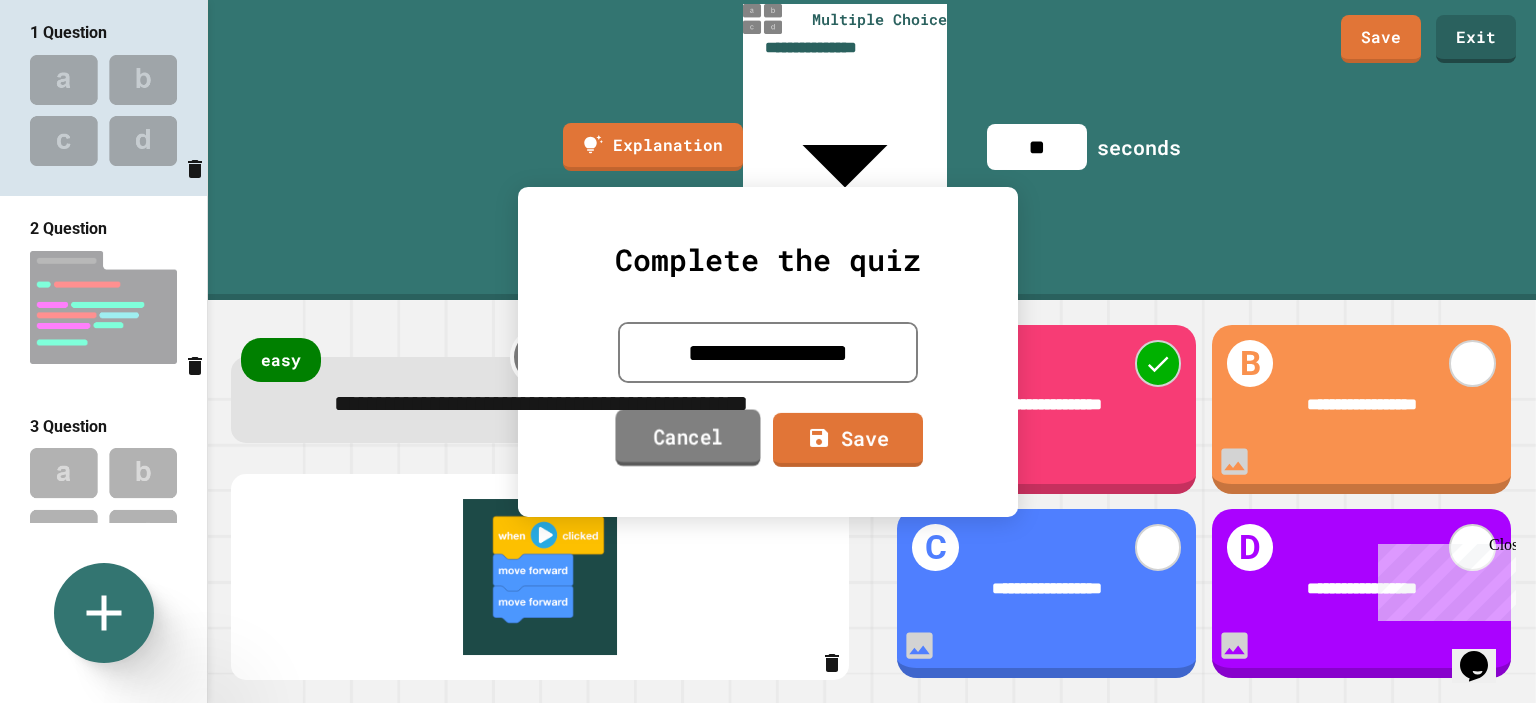 click on "Cancel" at bounding box center [687, 437] 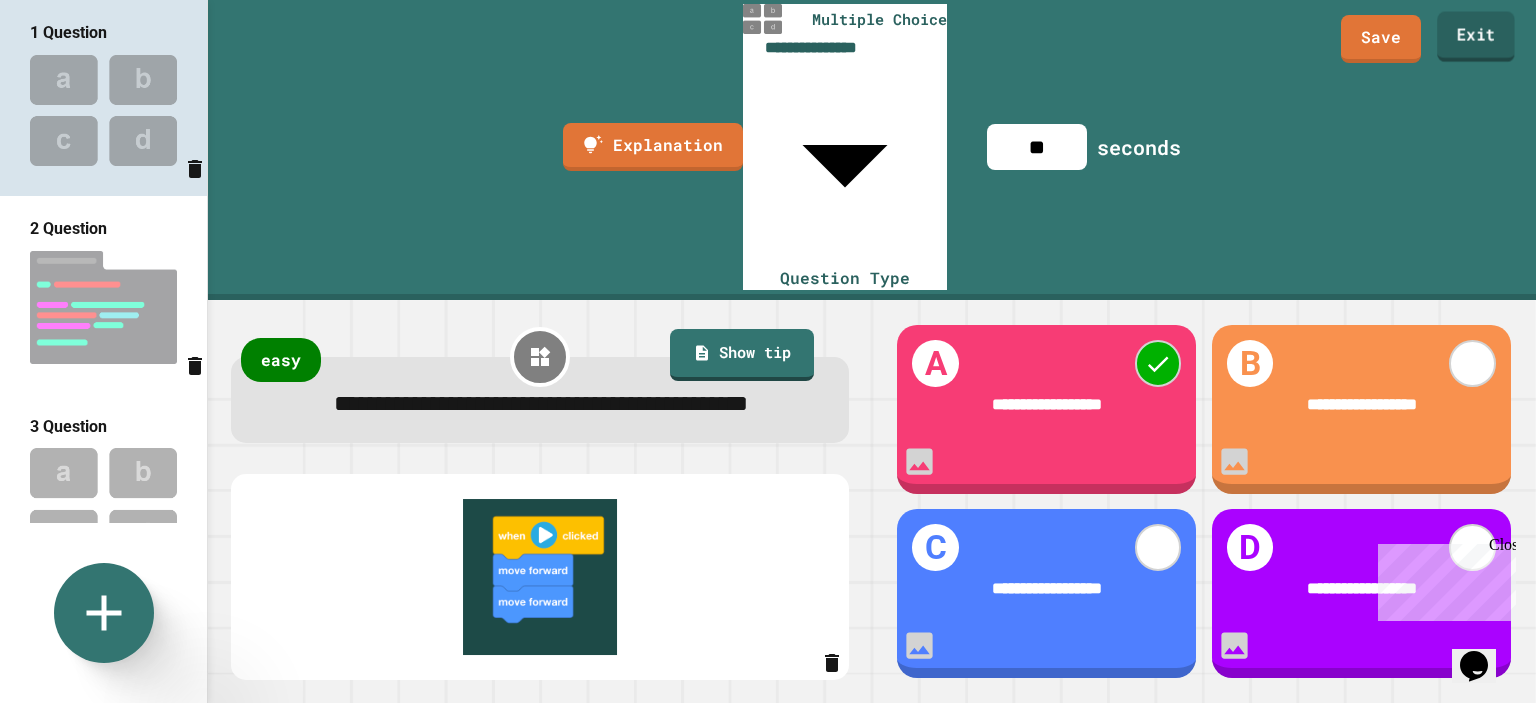 click on "Exit" at bounding box center (1476, 37) 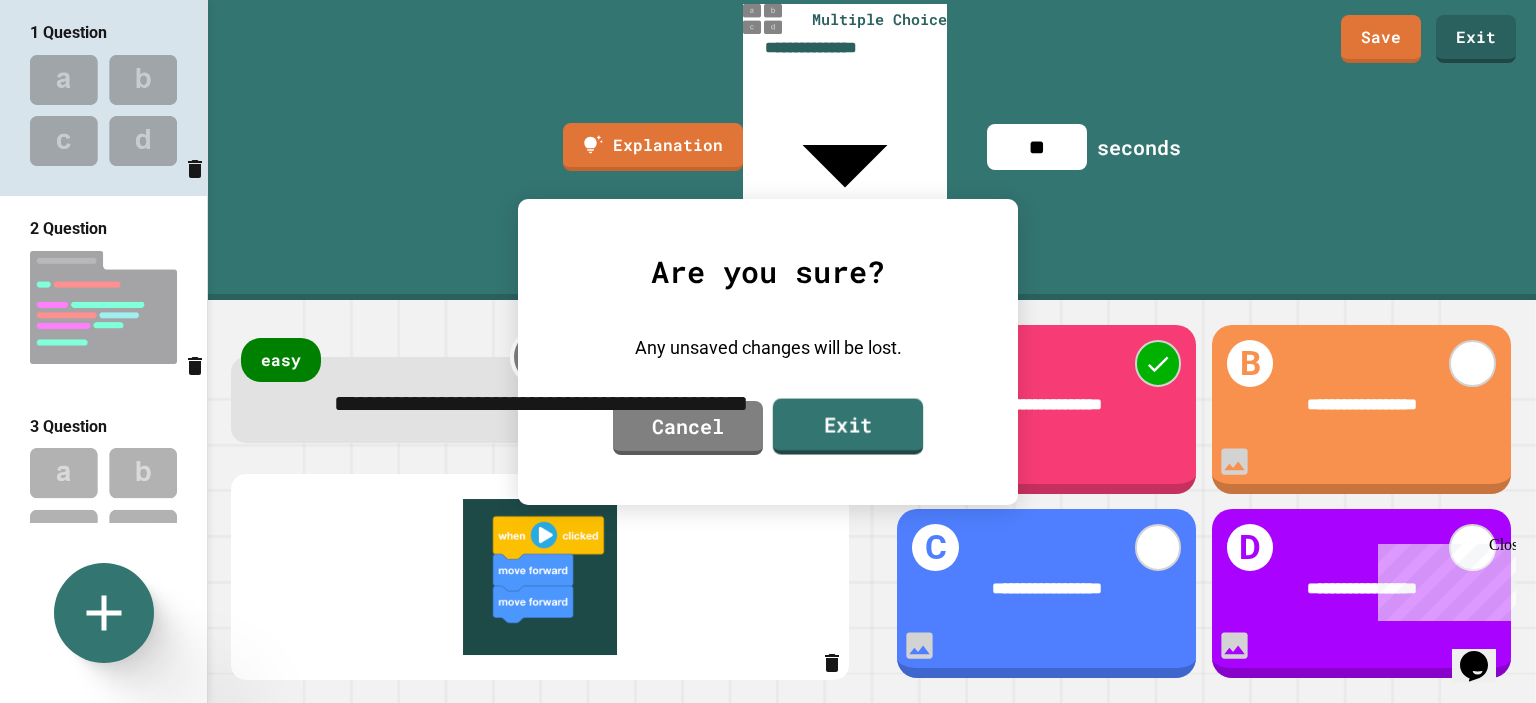click on "Exit" at bounding box center [848, 426] 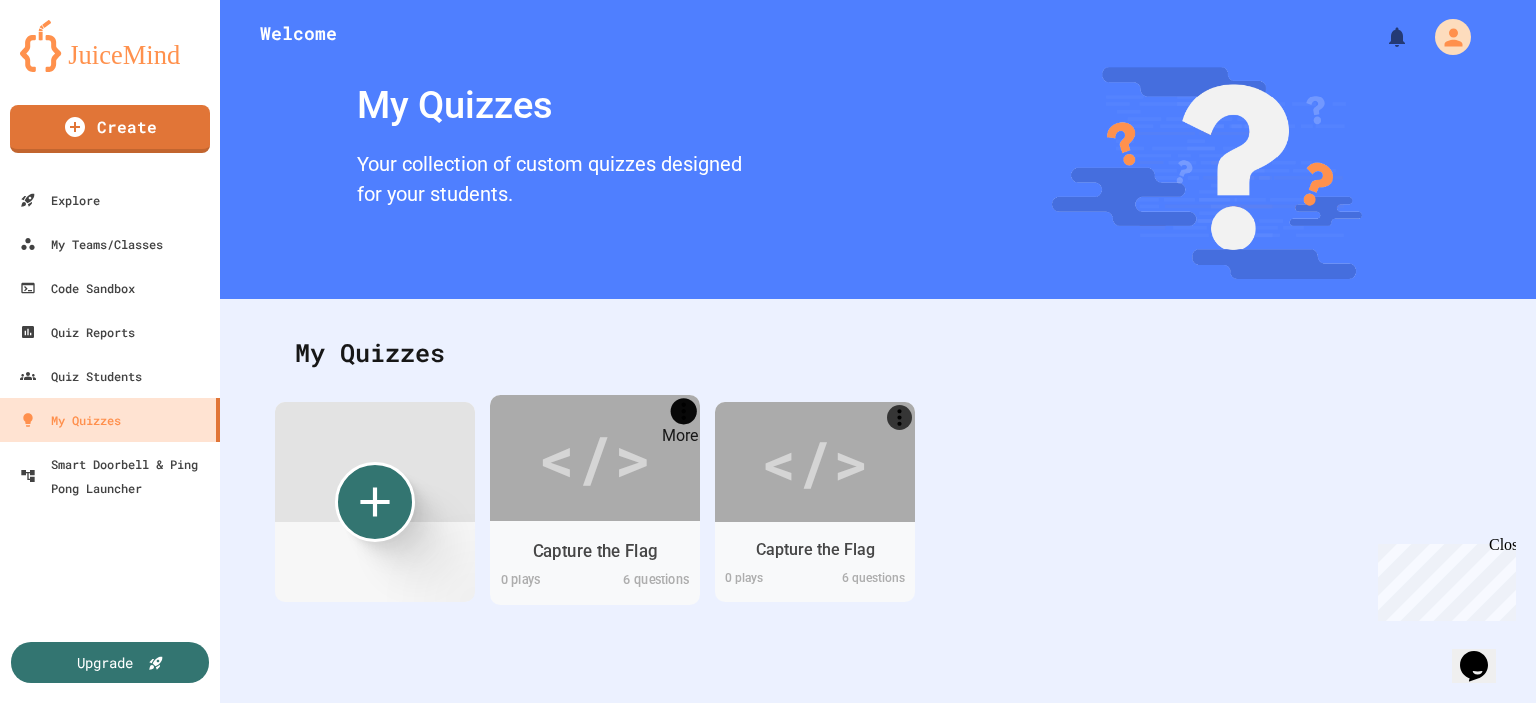 click 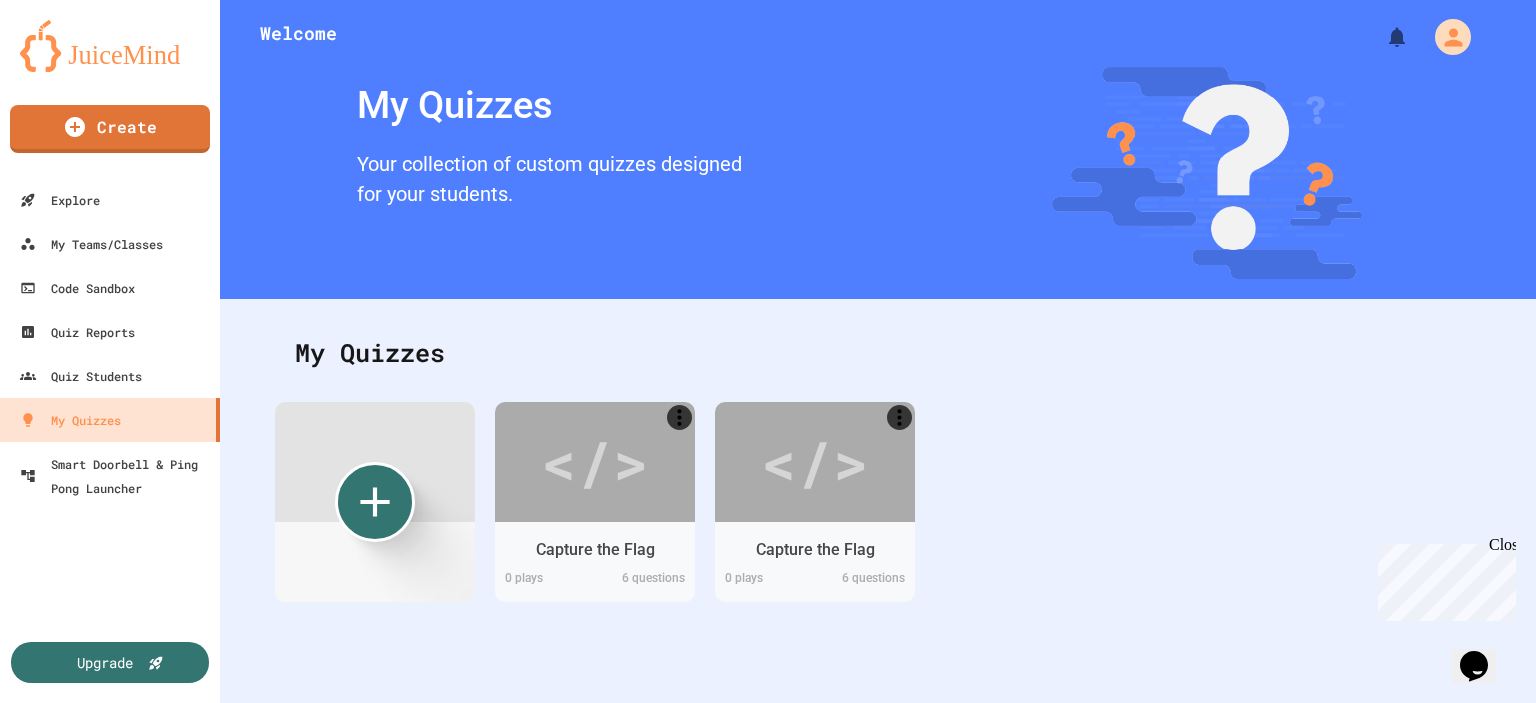 click on "Delete" at bounding box center [778, 737] 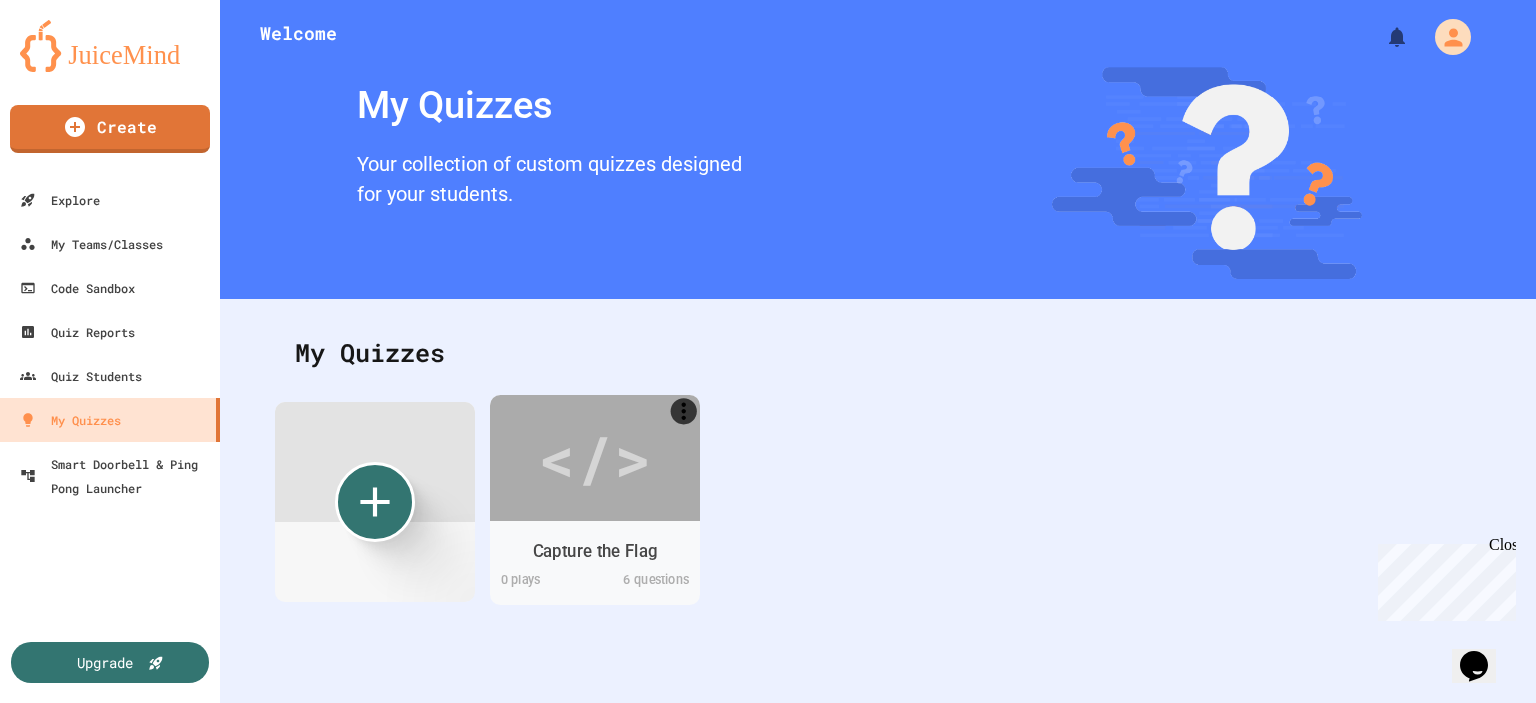 click on "</>" at bounding box center [594, 457] 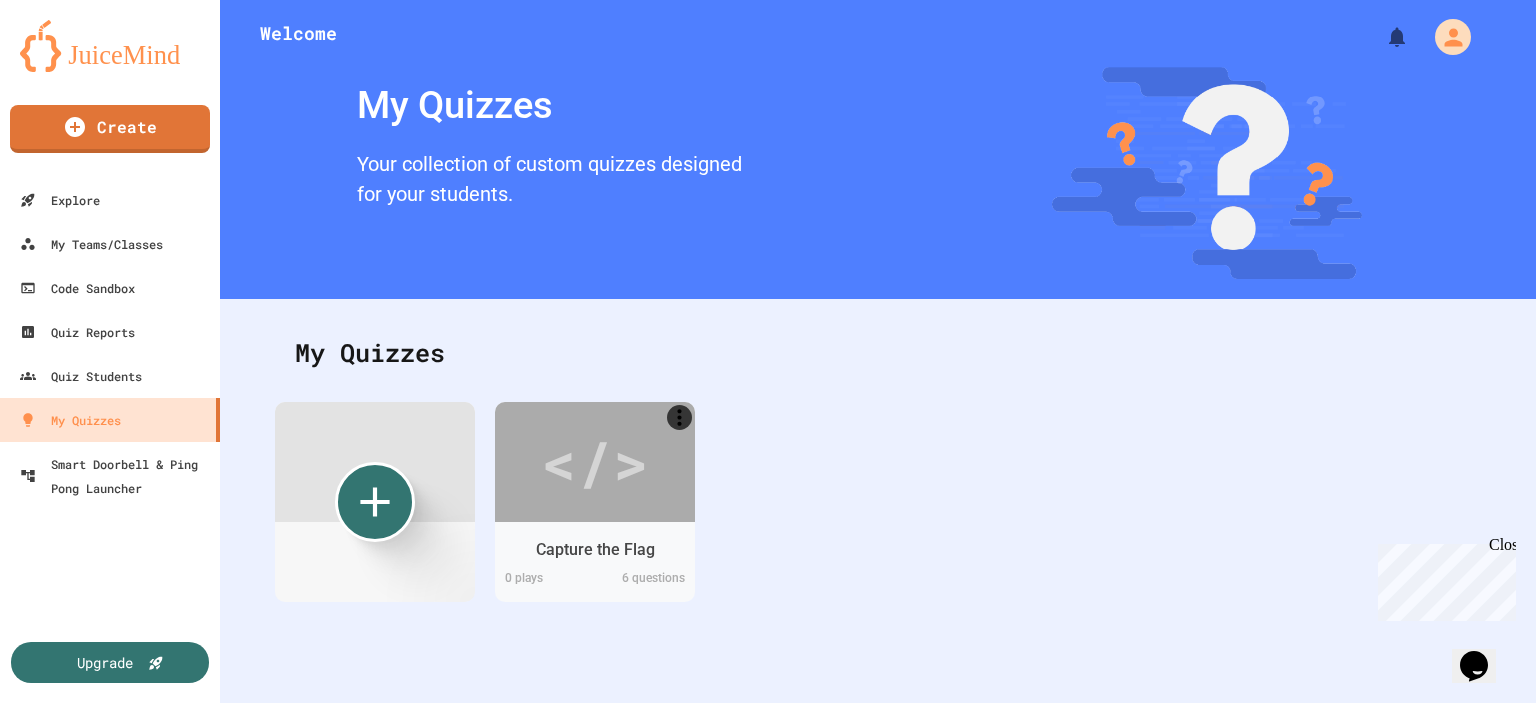 scroll, scrollTop: 4, scrollLeft: 0, axis: vertical 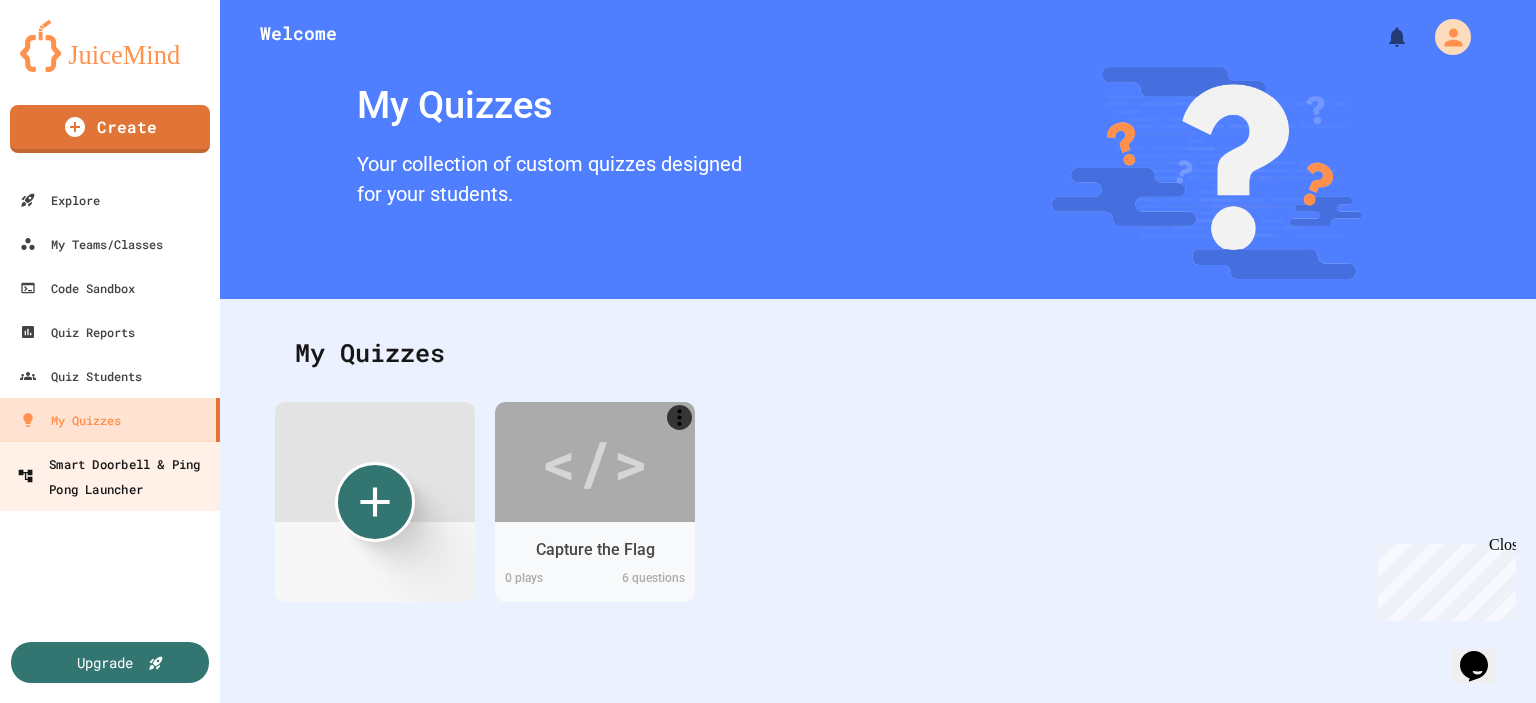click on "Smart Doorbell & Ping Pong Launcher" at bounding box center (116, 475) 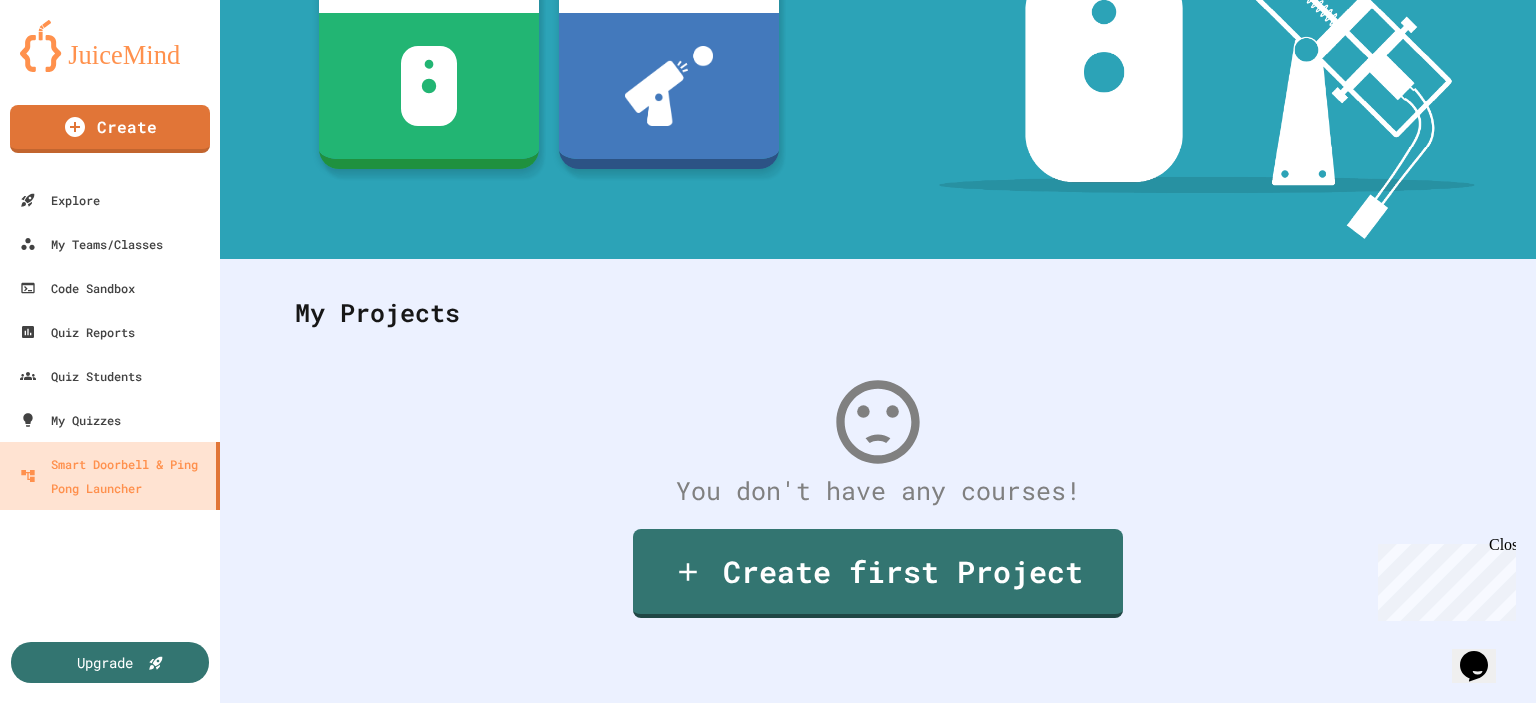 scroll, scrollTop: 0, scrollLeft: 0, axis: both 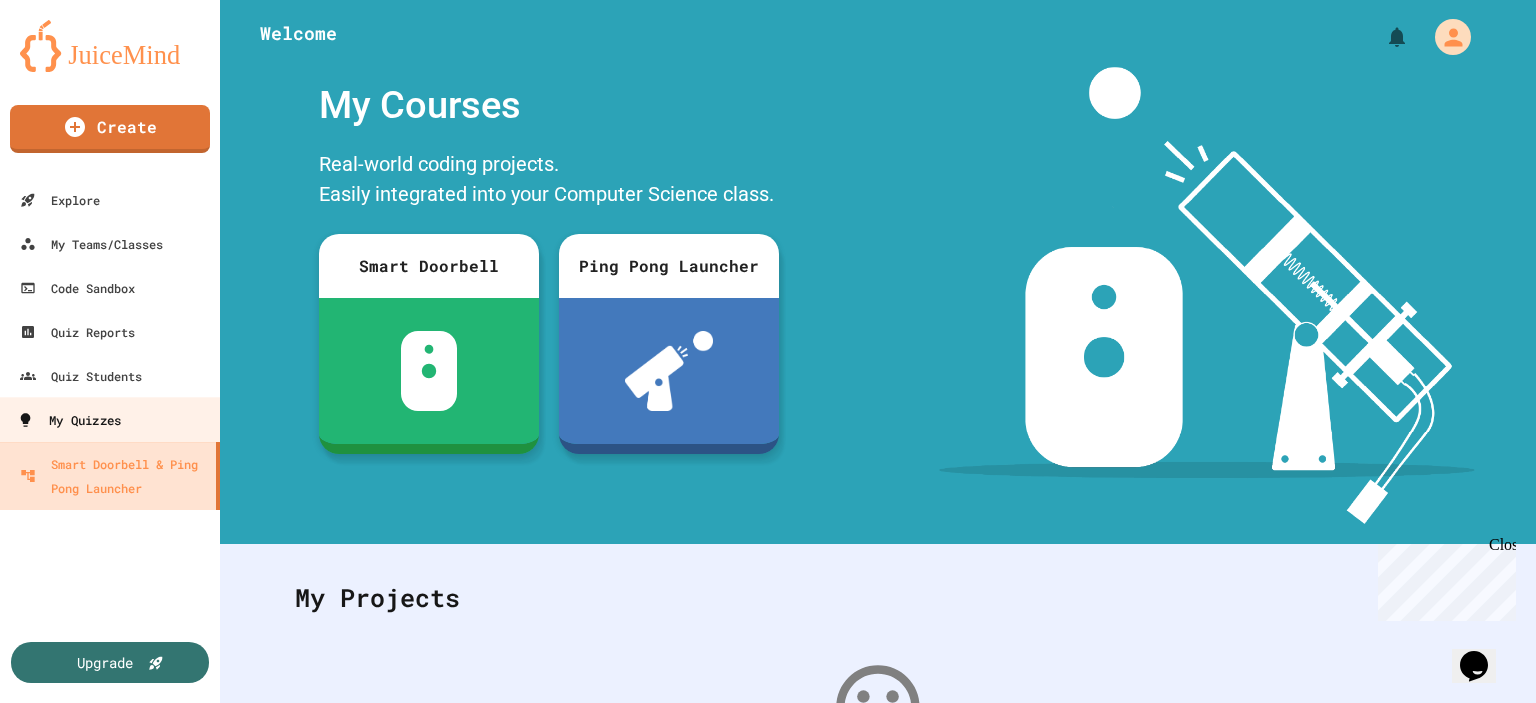 click on "My Quizzes" at bounding box center (69, 420) 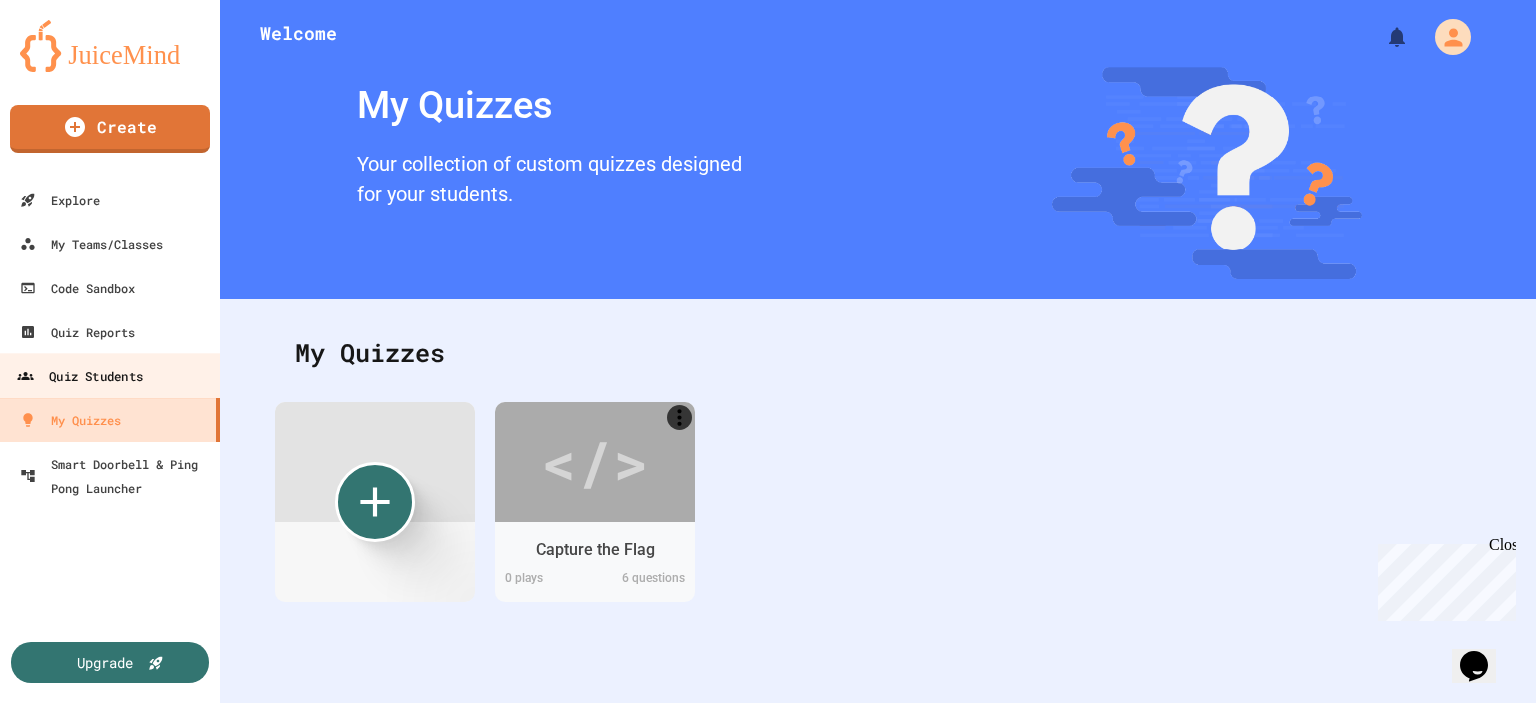 click on "Quiz Students" at bounding box center (80, 376) 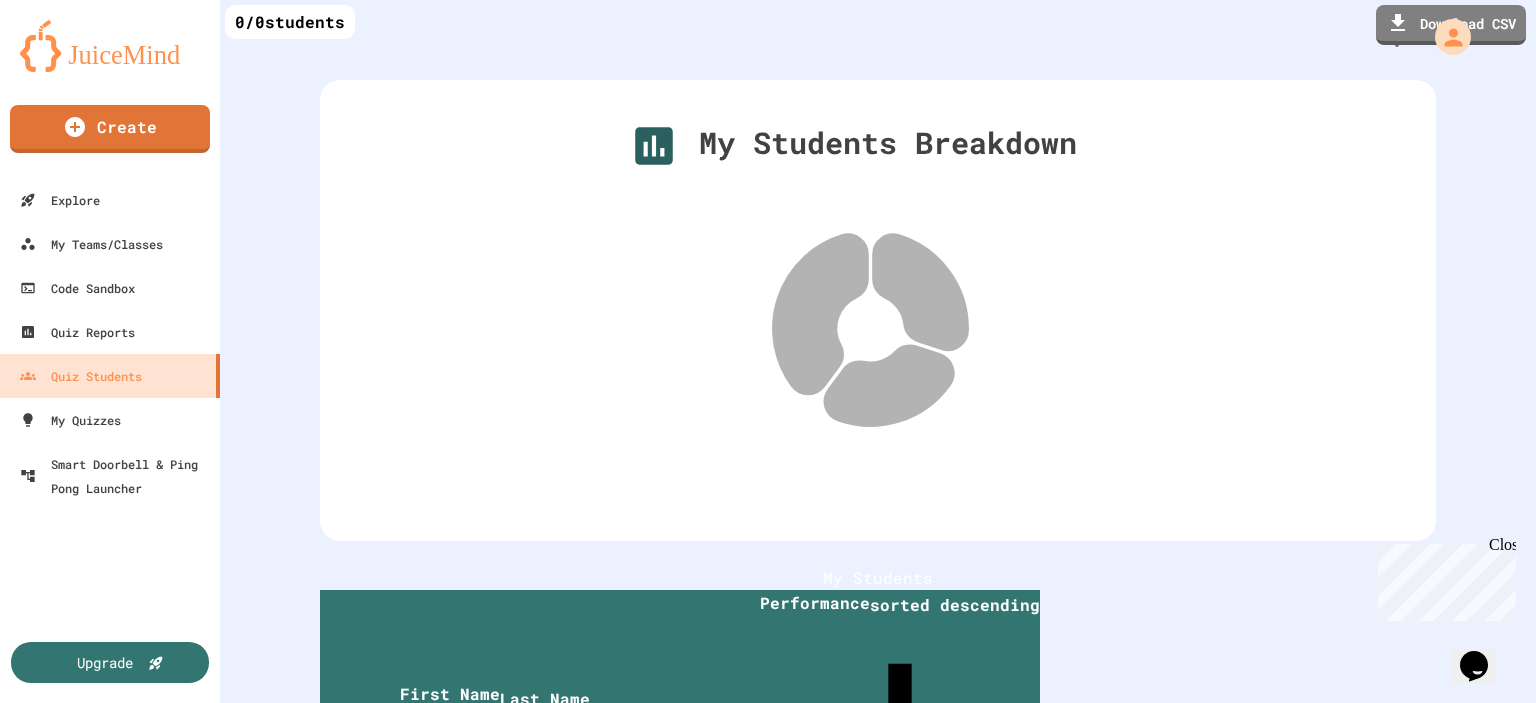 scroll, scrollTop: 245, scrollLeft: 0, axis: vertical 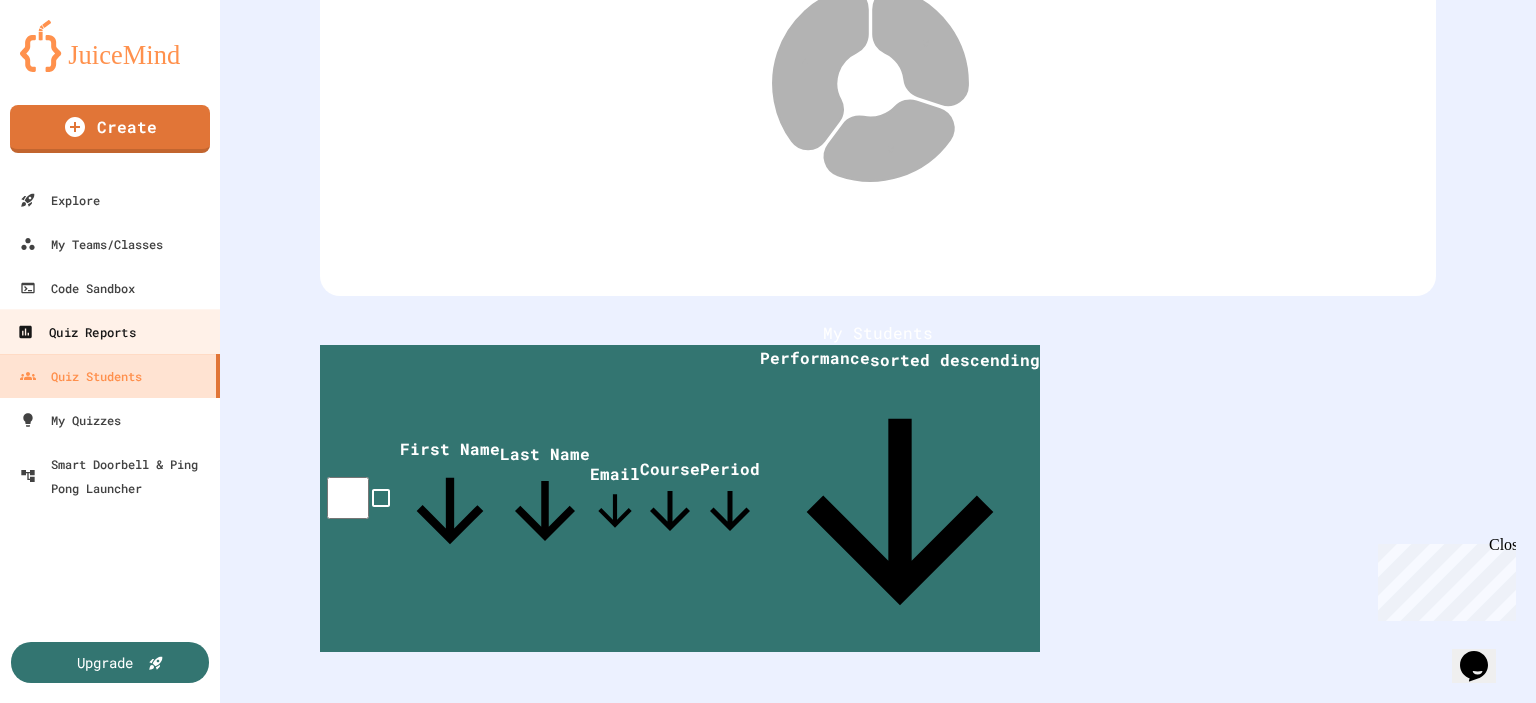 click on "Quiz Reports" at bounding box center (110, 331) 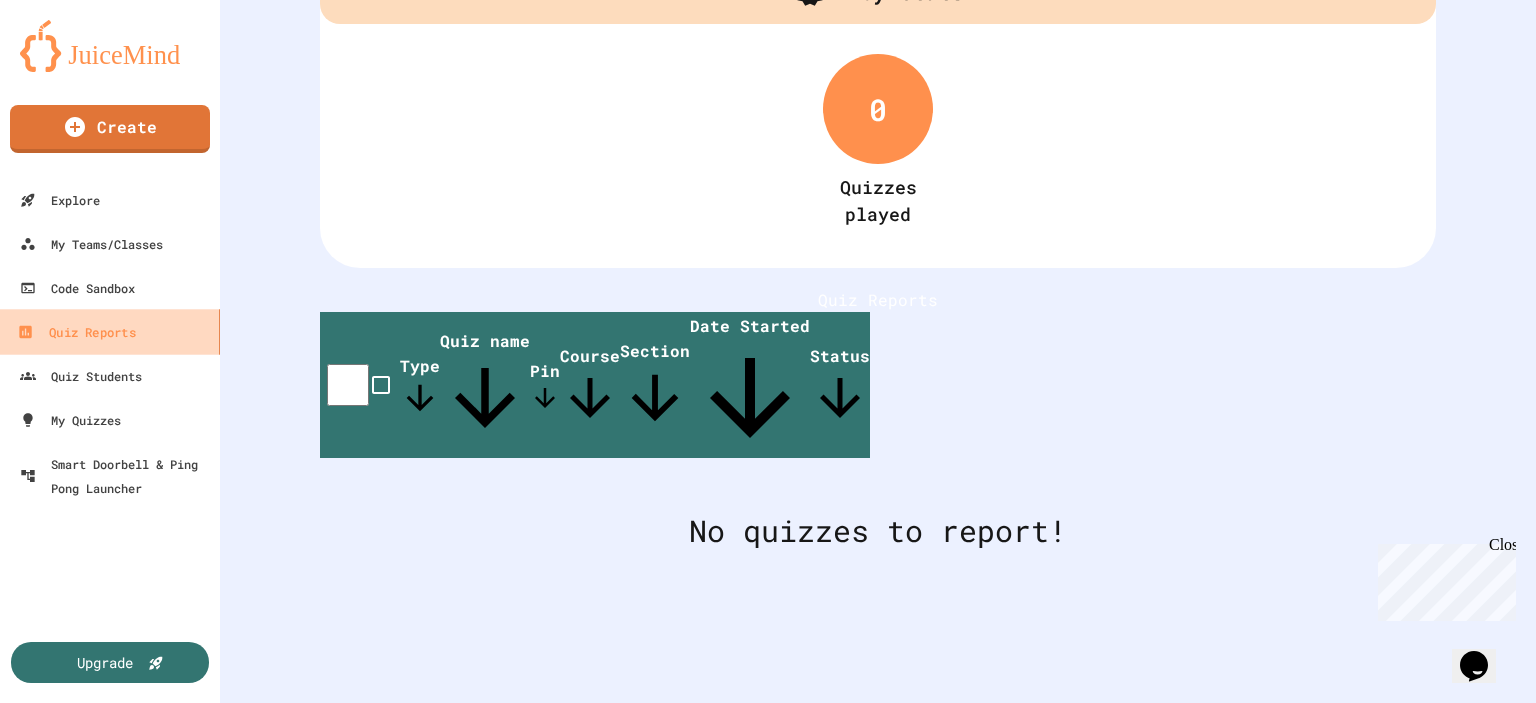 scroll, scrollTop: 124, scrollLeft: 0, axis: vertical 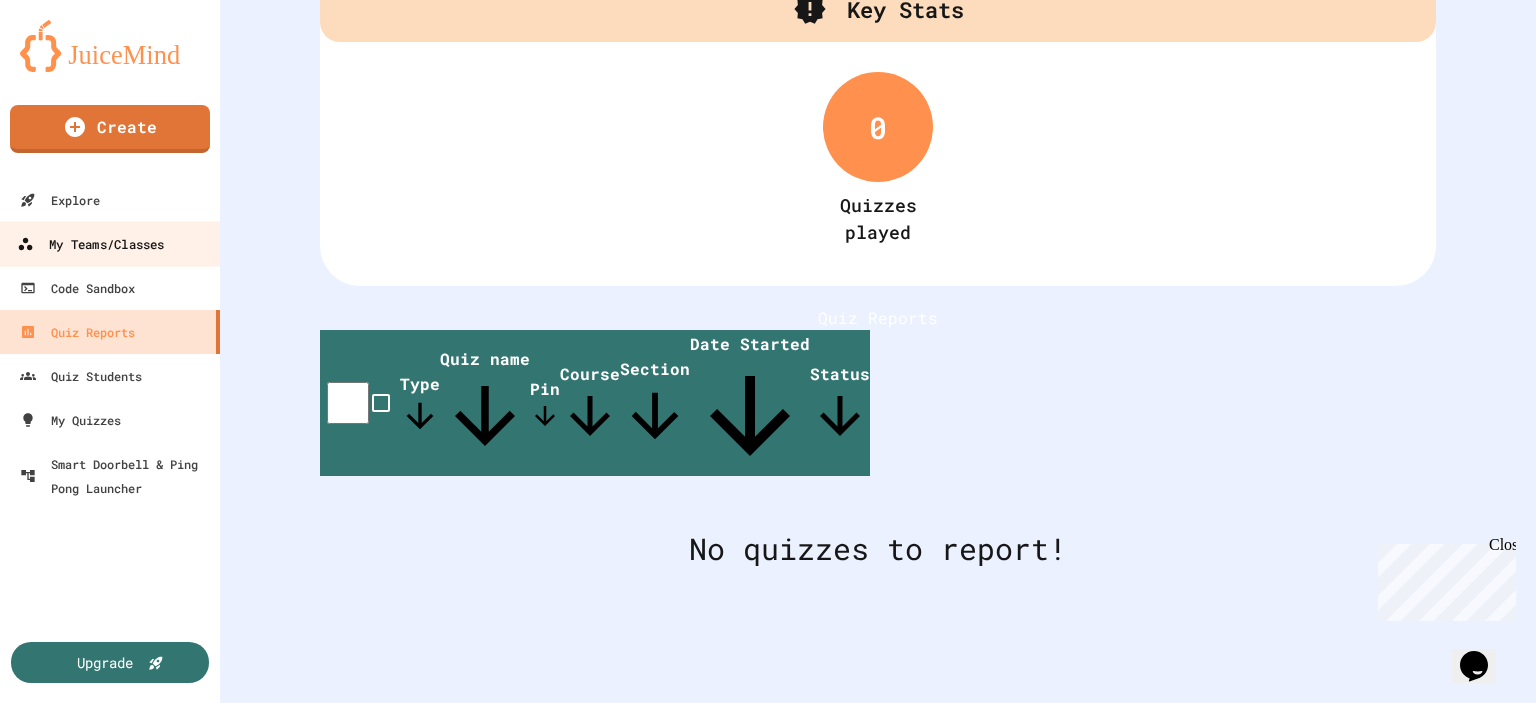 click on "My Teams/Classes" at bounding box center [90, 244] 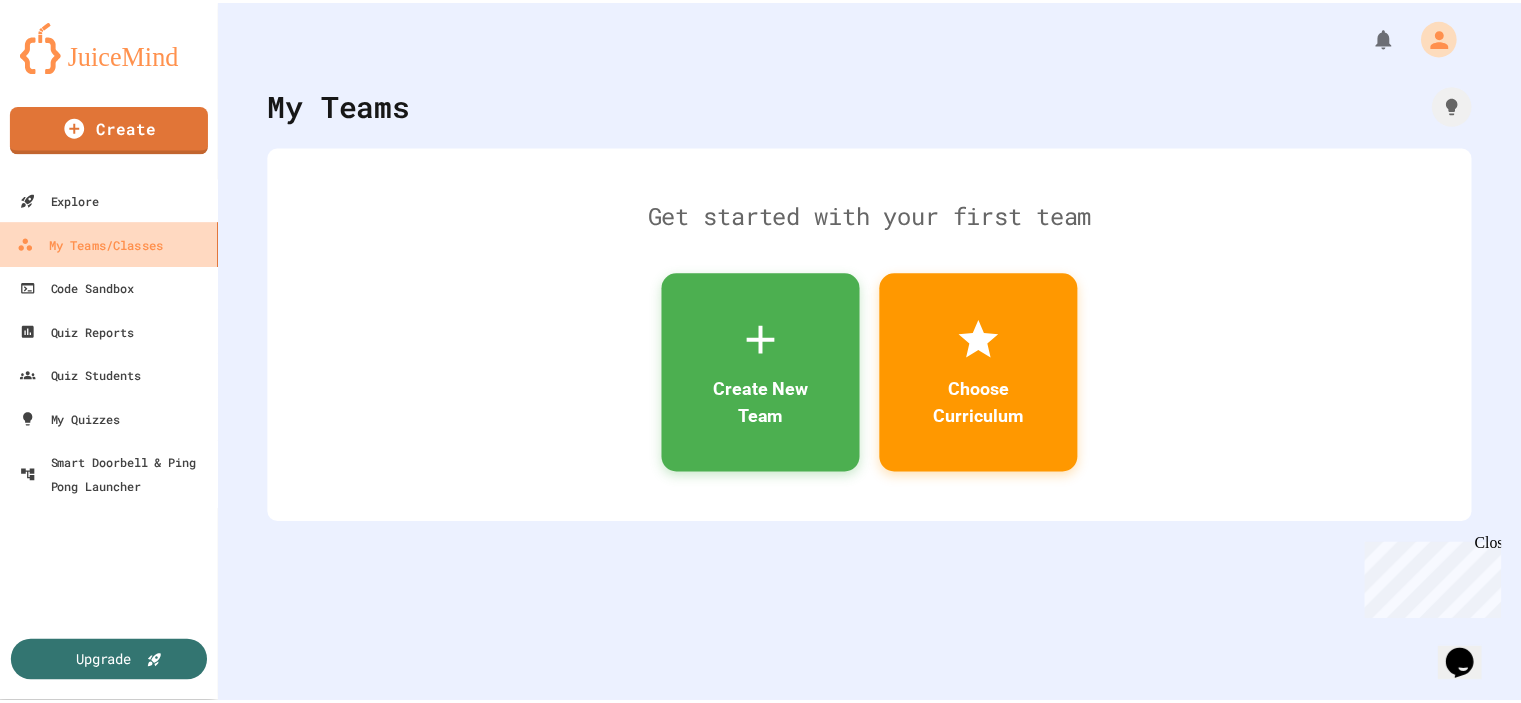 scroll, scrollTop: 0, scrollLeft: 0, axis: both 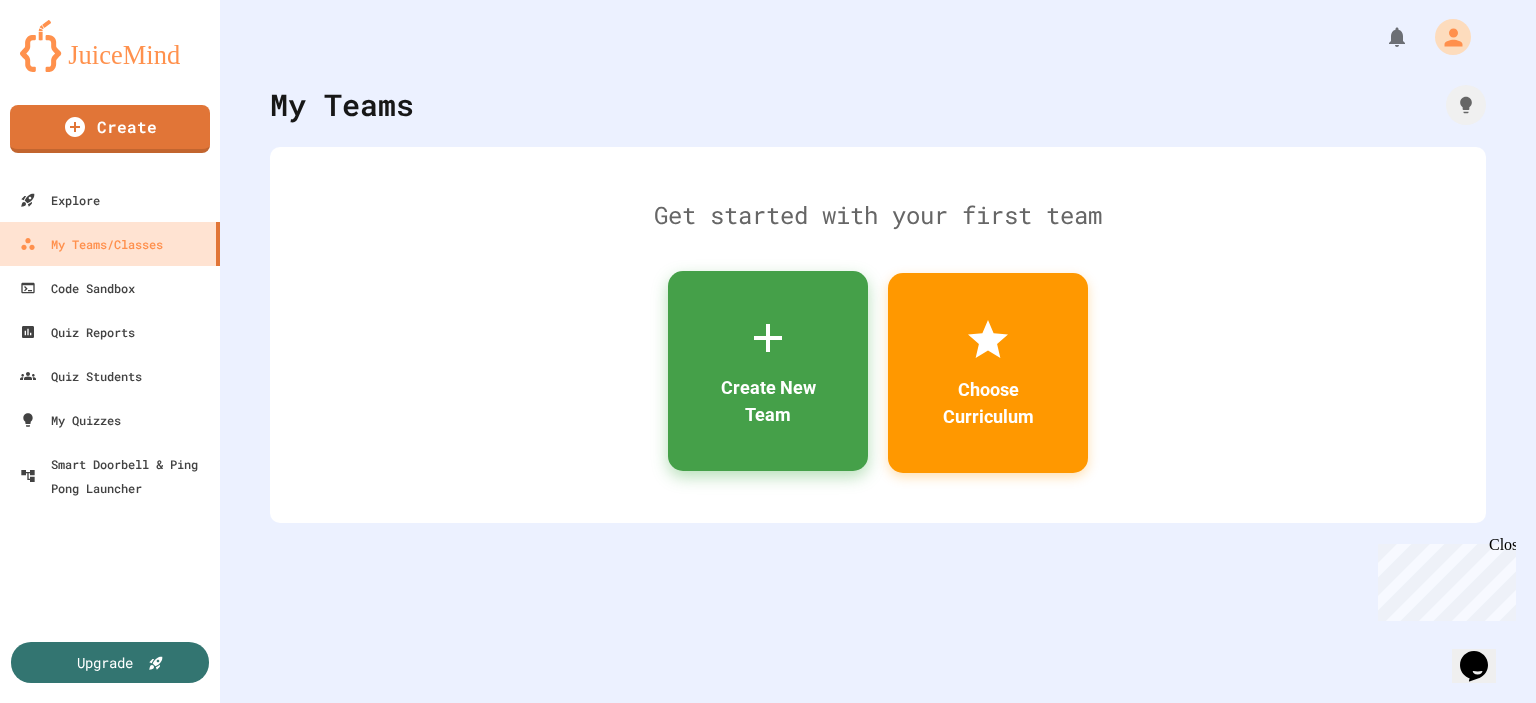 click 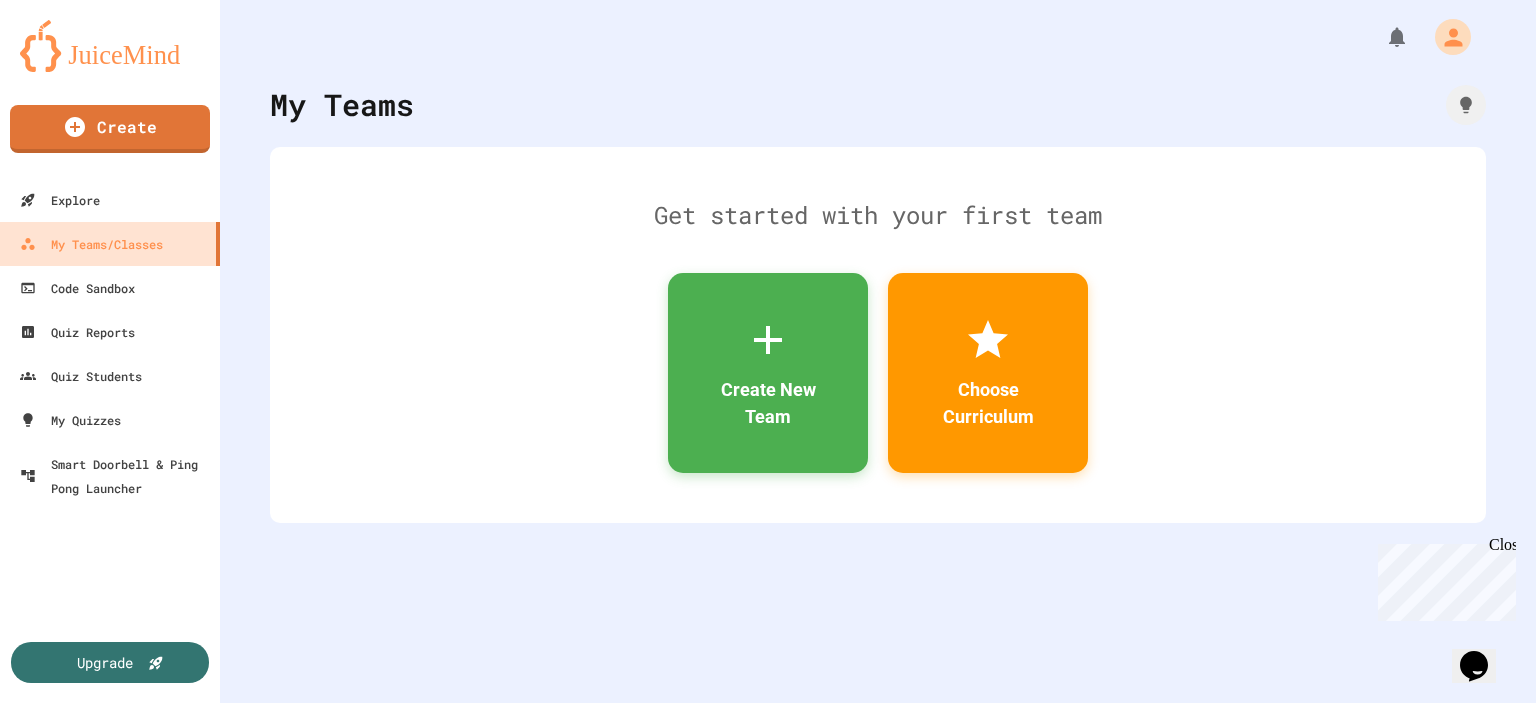 click at bounding box center (768, 979) 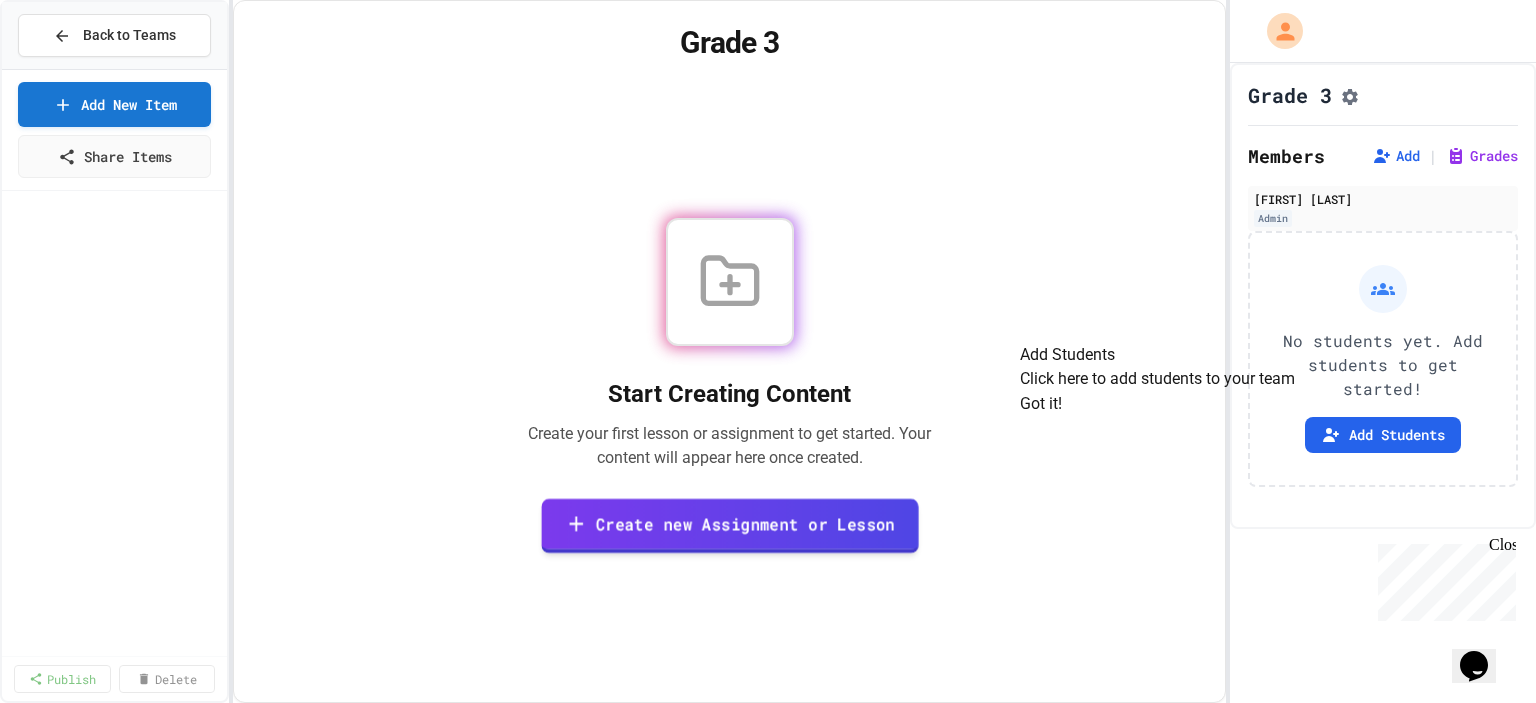 click on "Create new Assignment or Lesson" at bounding box center (729, 525) 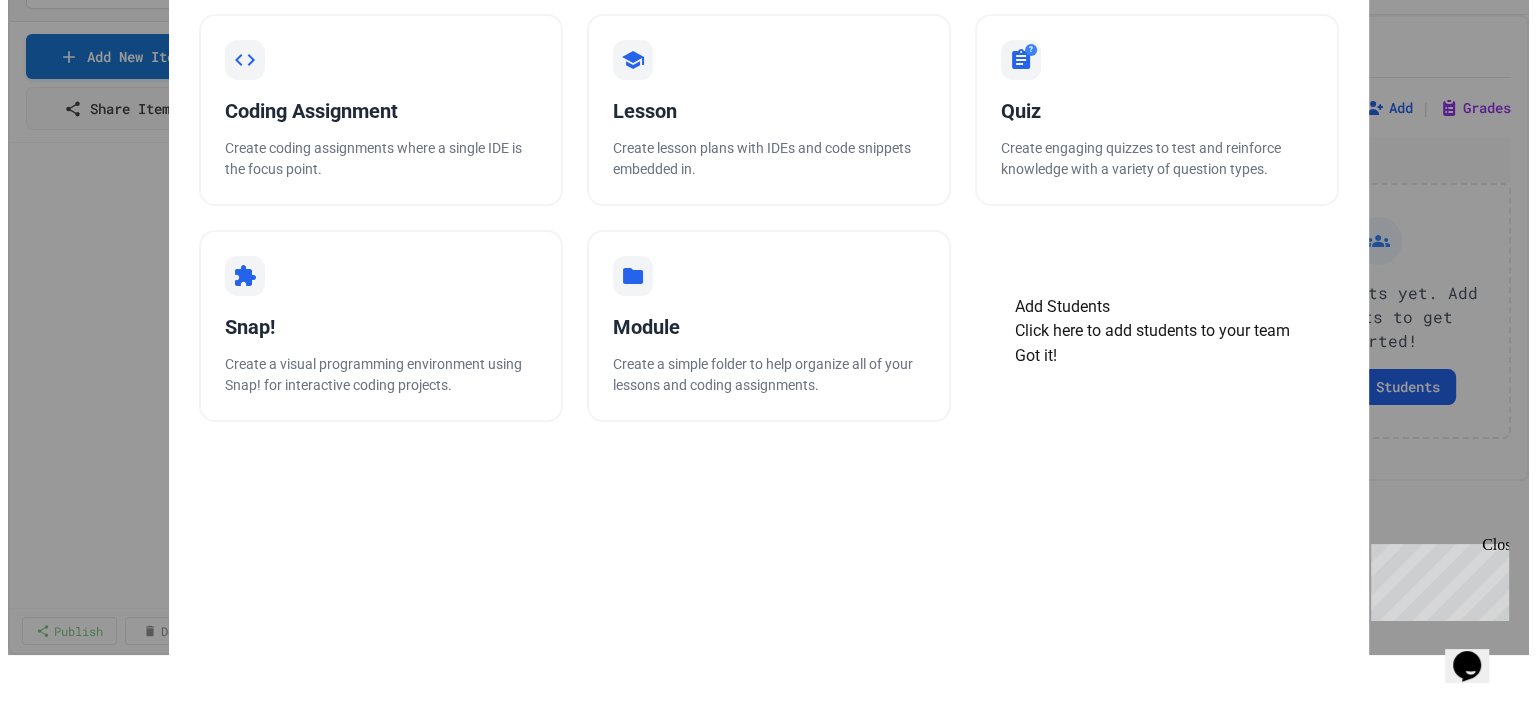 scroll, scrollTop: 0, scrollLeft: 0, axis: both 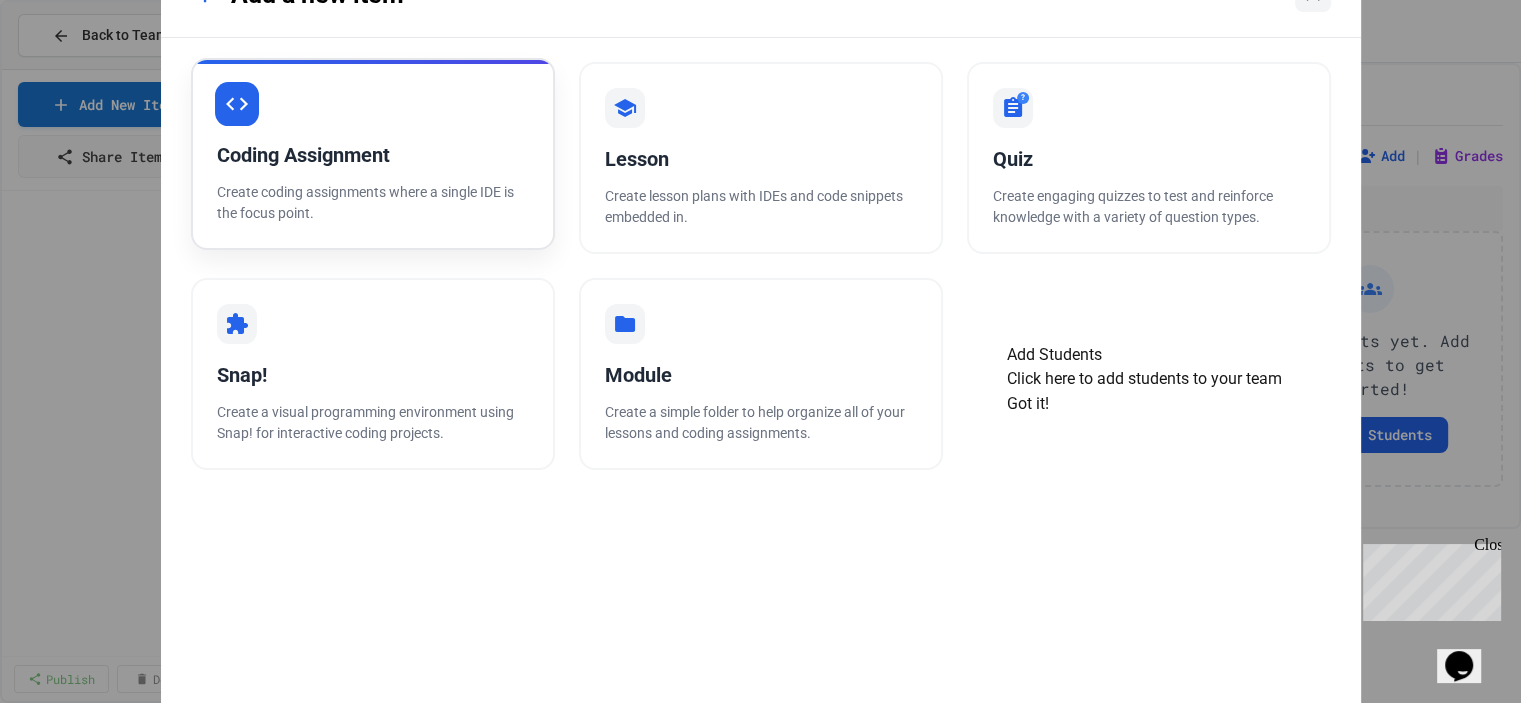 click on "Create coding assignments where a single IDE is the focus point." at bounding box center (373, 203) 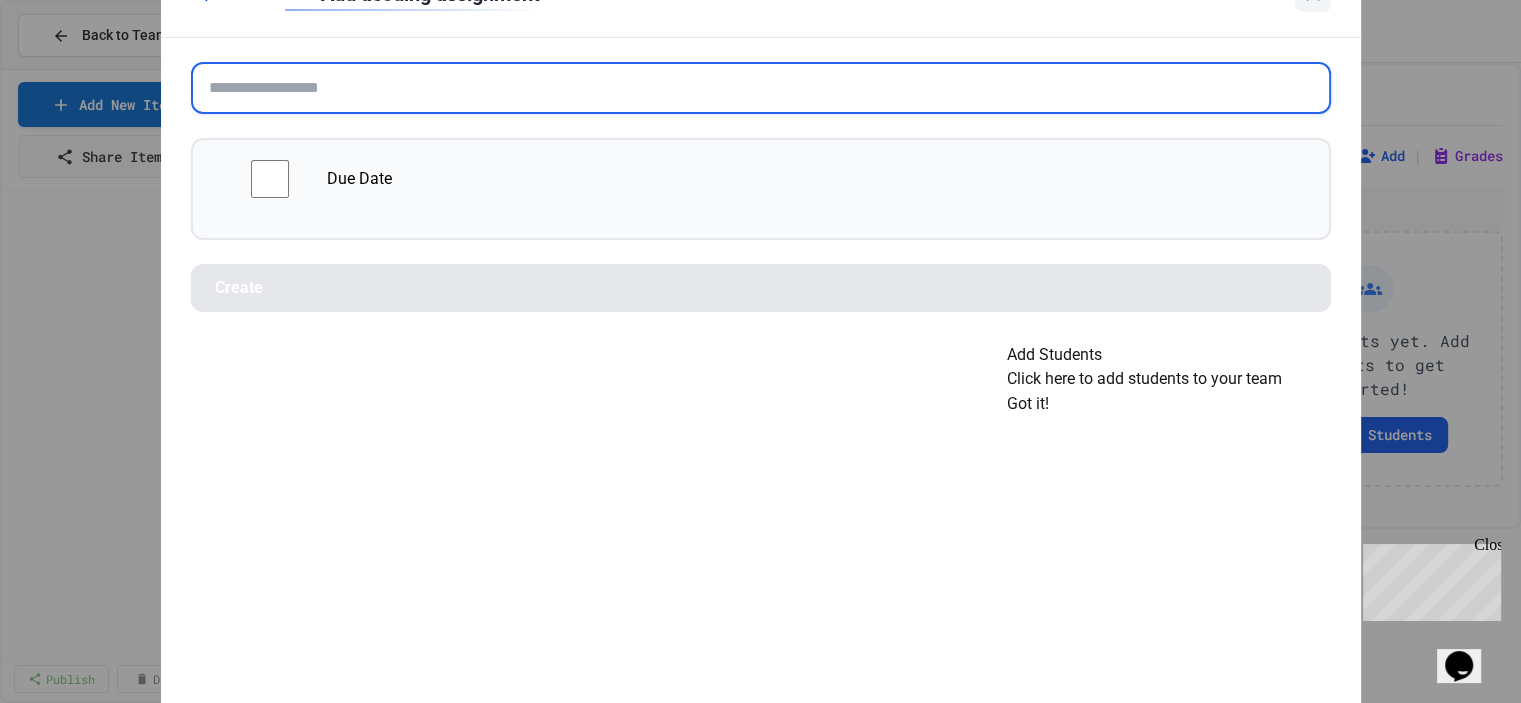click at bounding box center (761, 88) 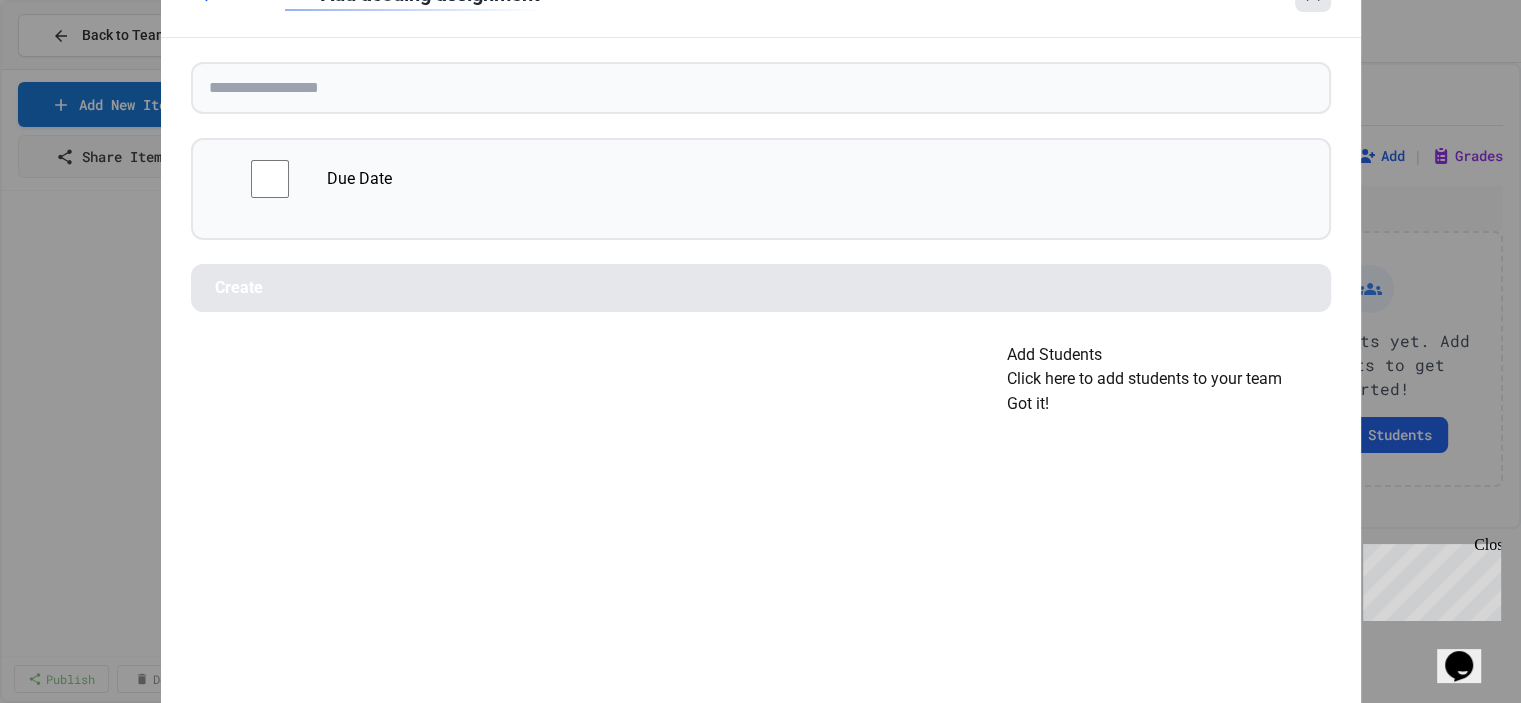 click 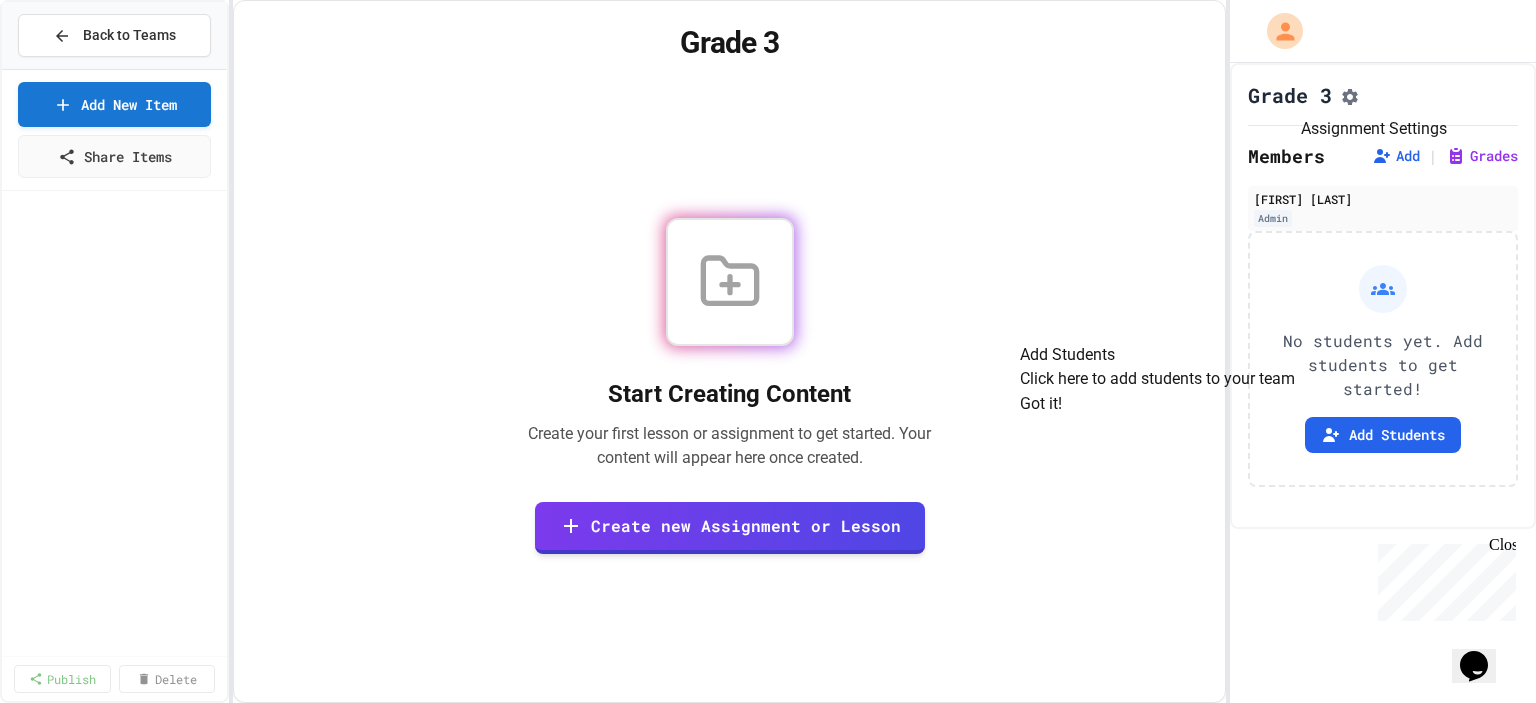 click 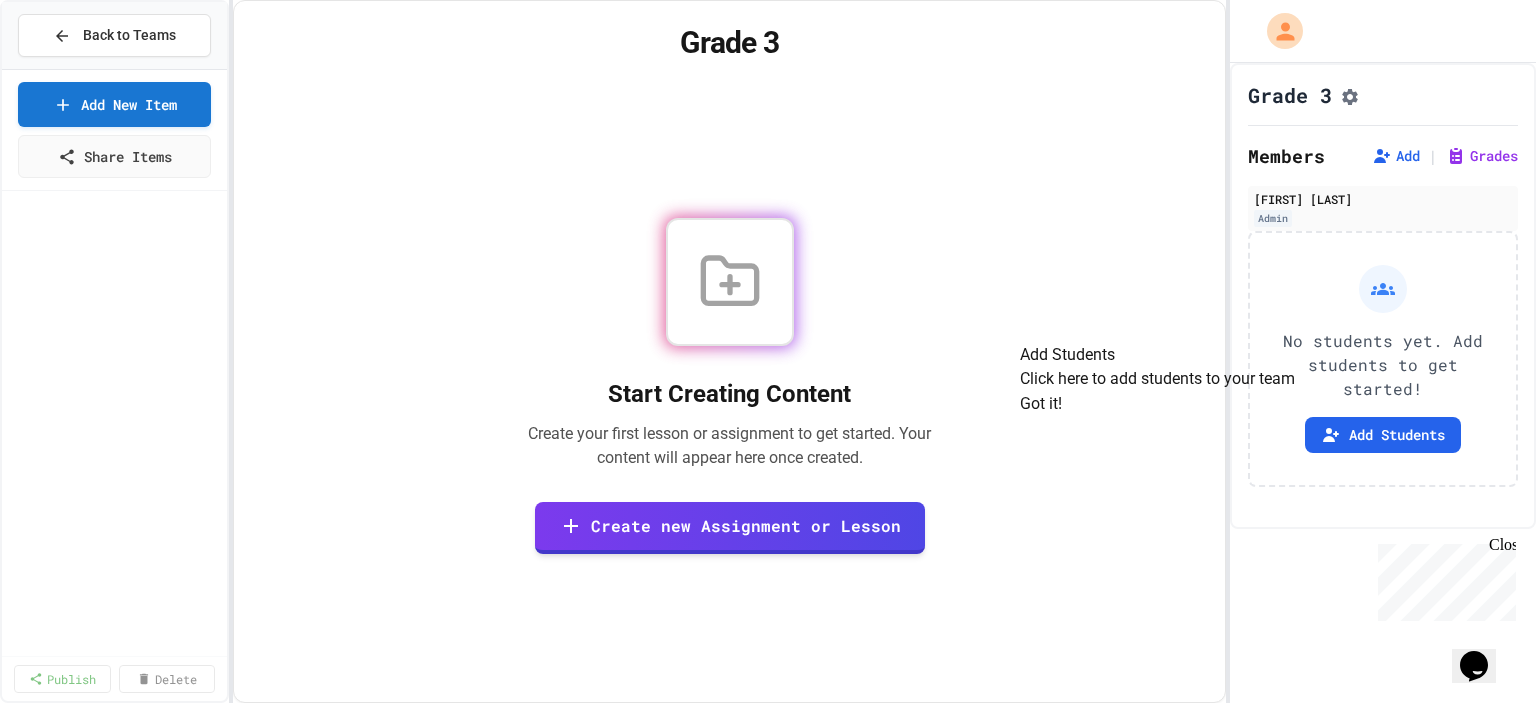 click 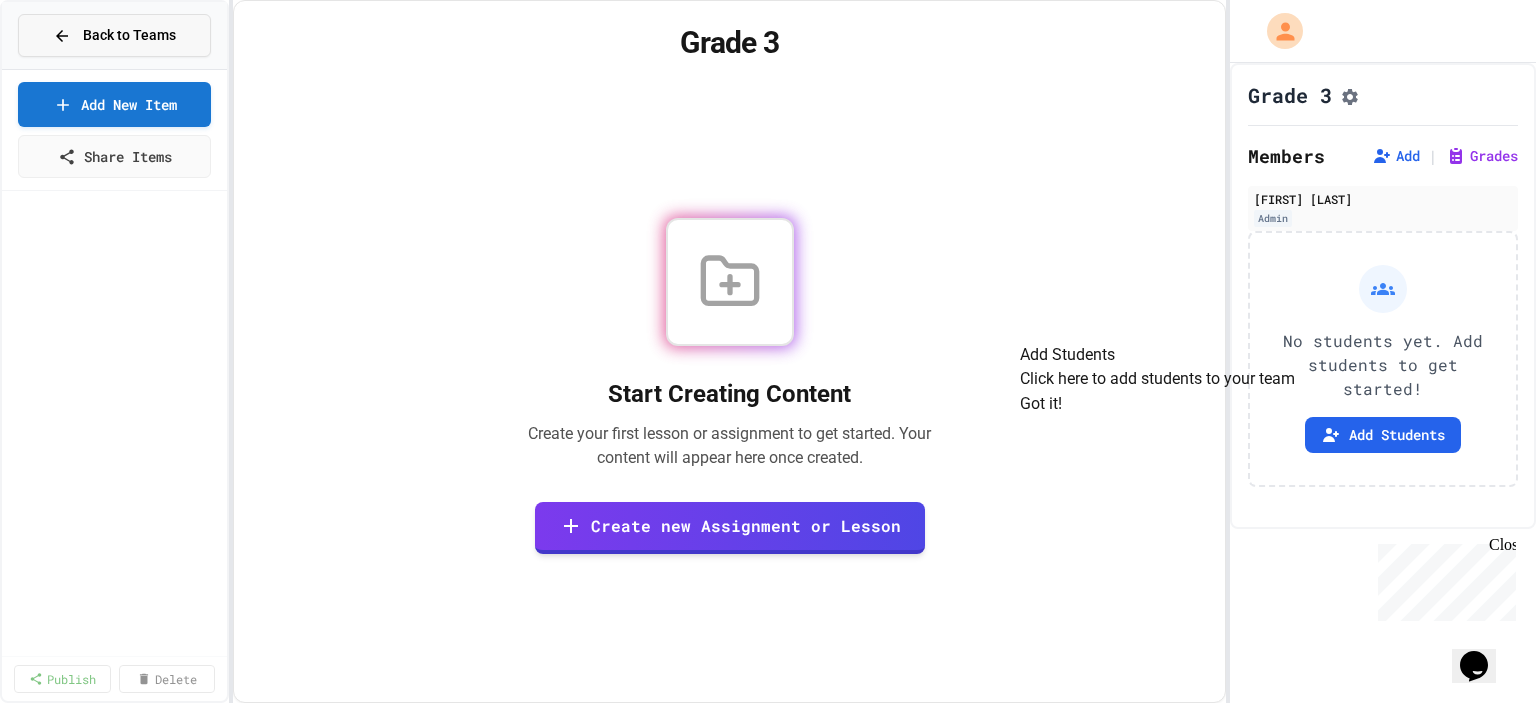 click 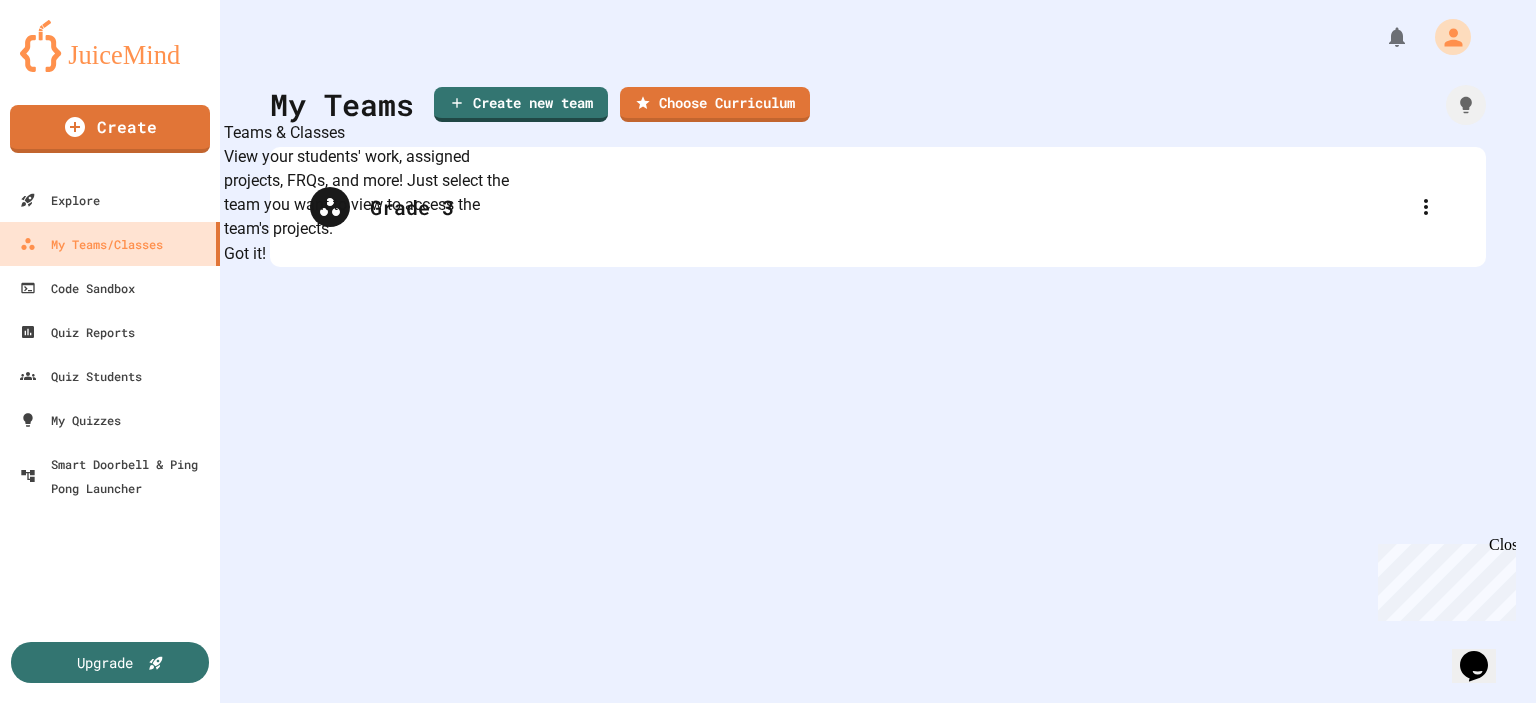 click on "Got it!" at bounding box center [245, 254] 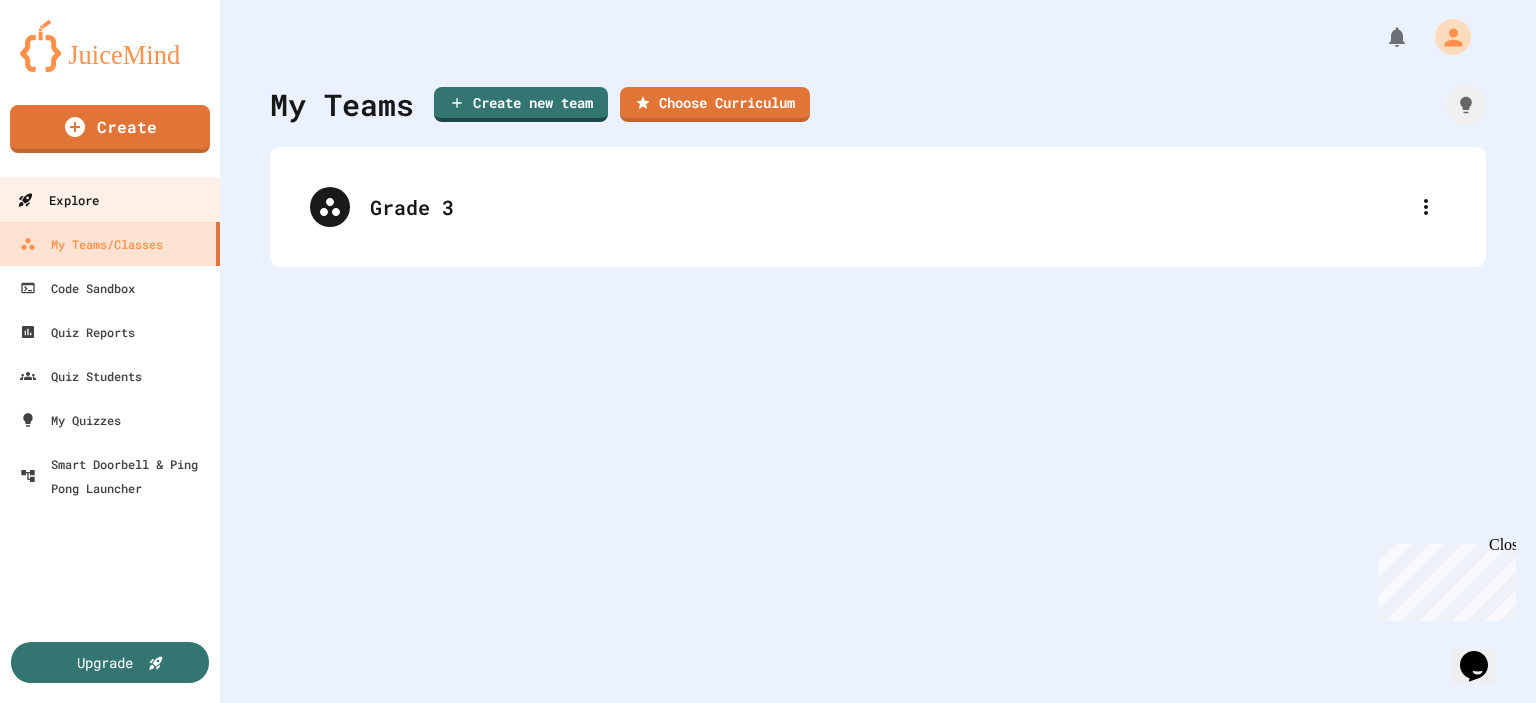 click on "Explore" at bounding box center [58, 200] 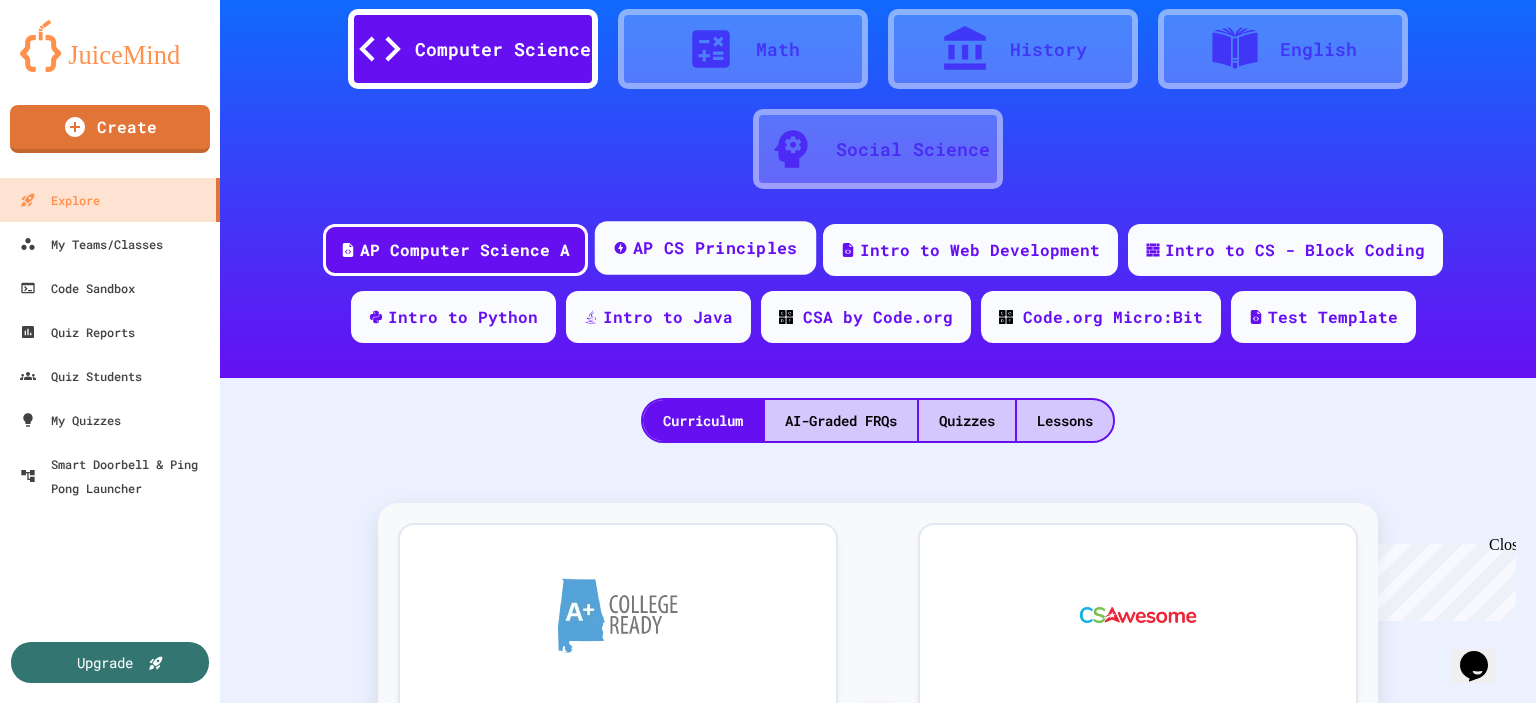 scroll, scrollTop: 0, scrollLeft: 0, axis: both 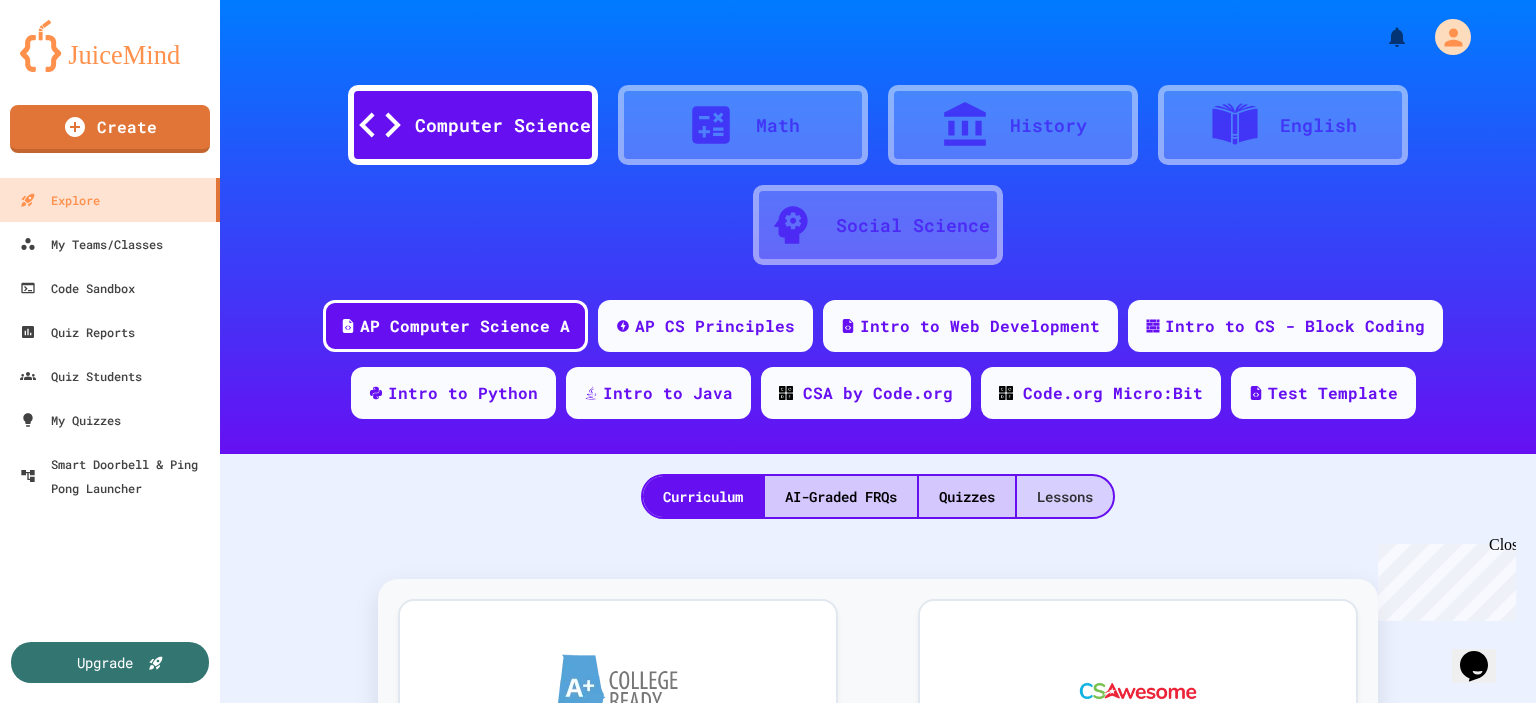 click on "Lessons" at bounding box center [1065, 496] 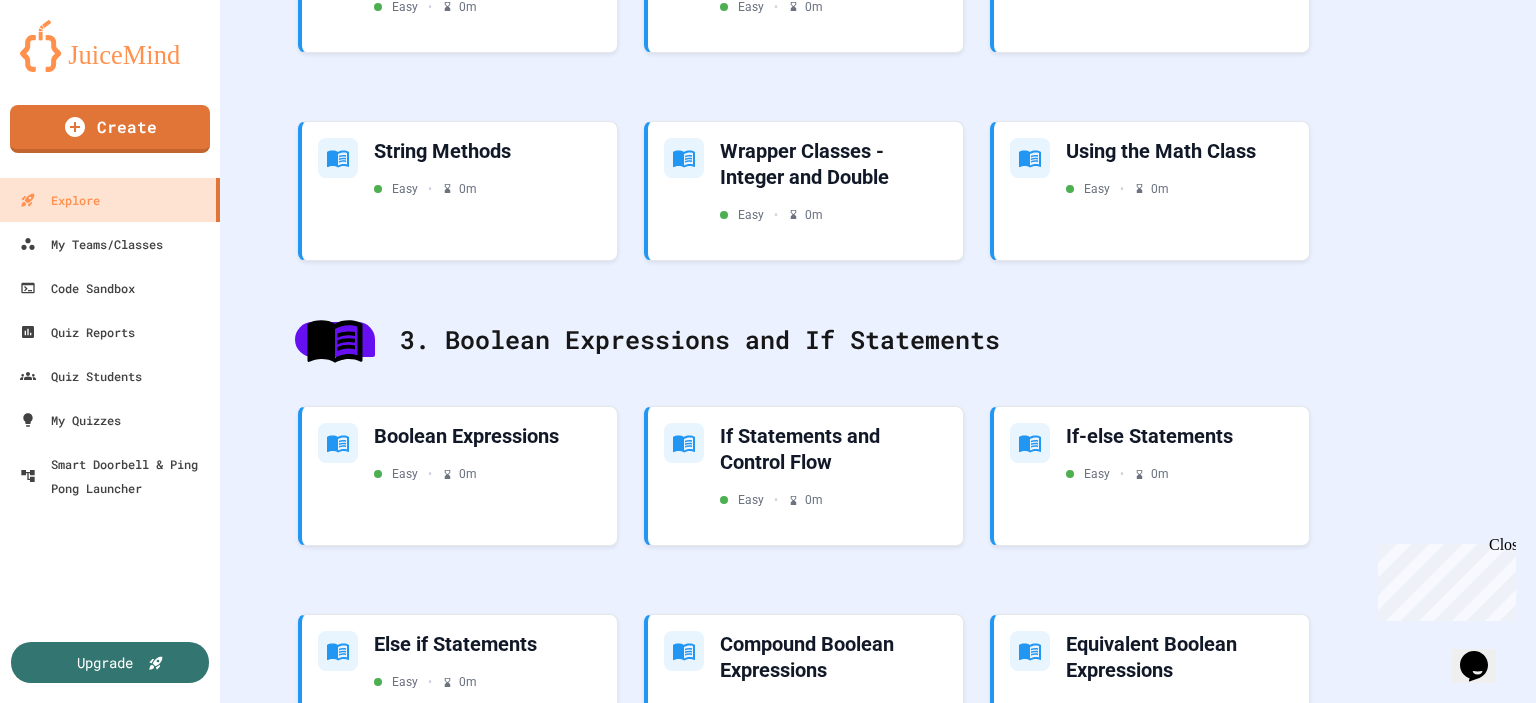 scroll, scrollTop: 2220, scrollLeft: 0, axis: vertical 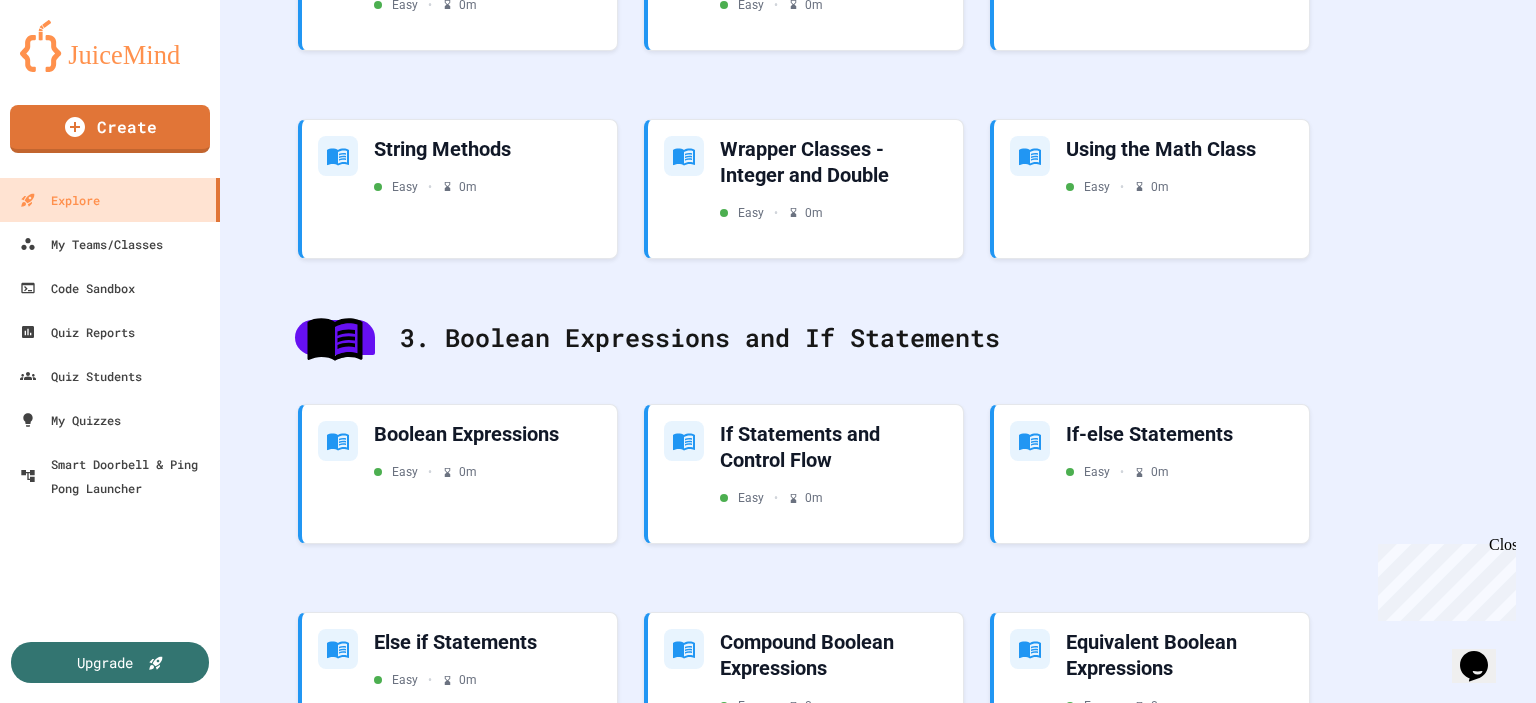 click on "While Loops Easy • 0 m" at bounding box center [488, 1150] 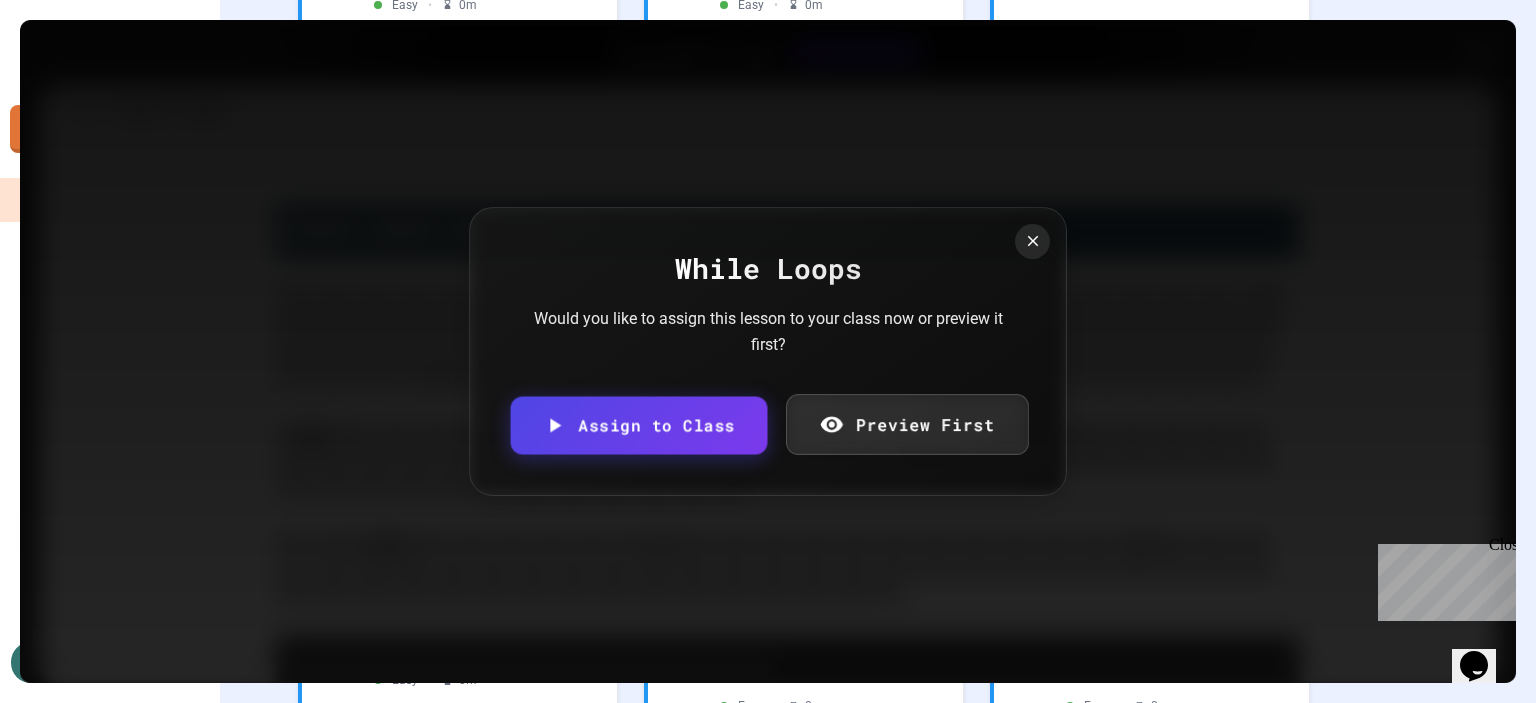 click on "Preview First" at bounding box center (907, 424) 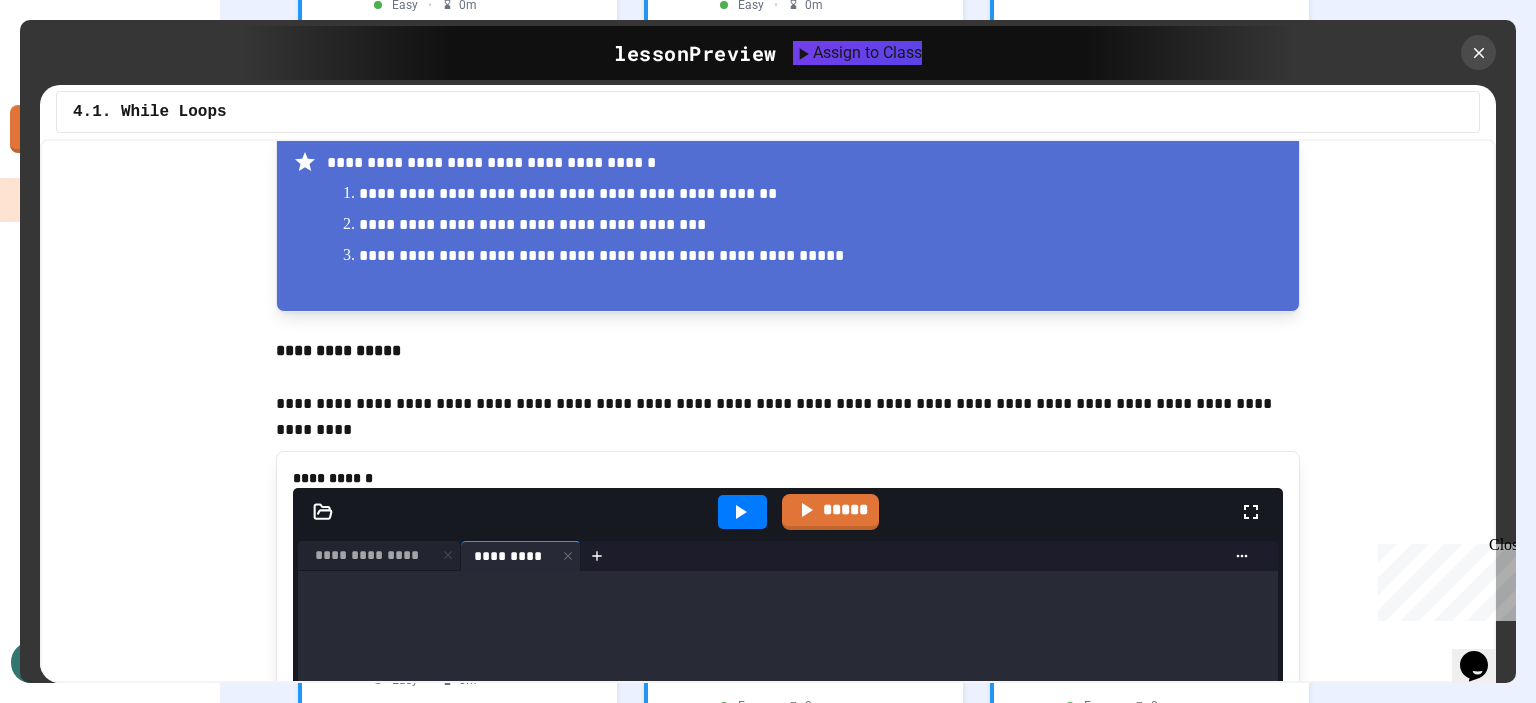 scroll, scrollTop: 2952, scrollLeft: 0, axis: vertical 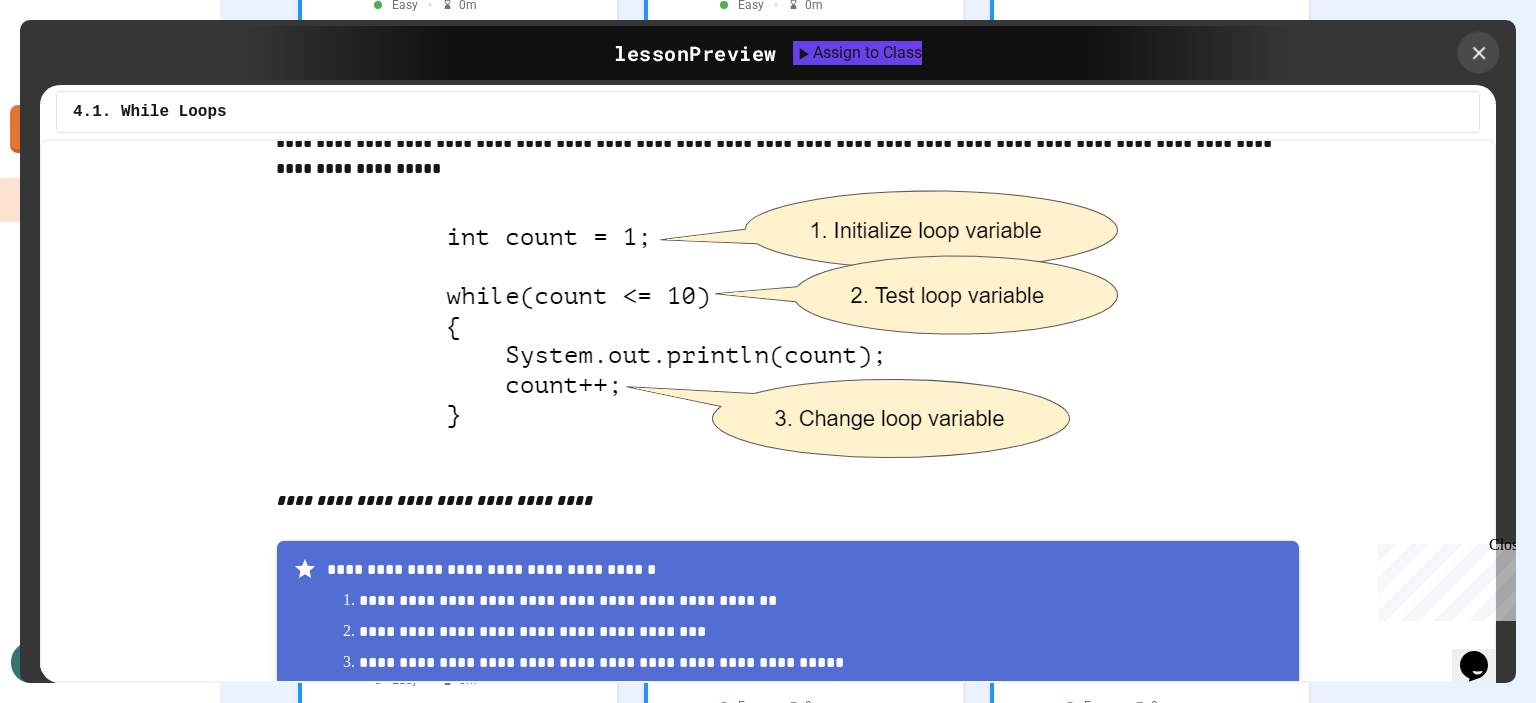 click 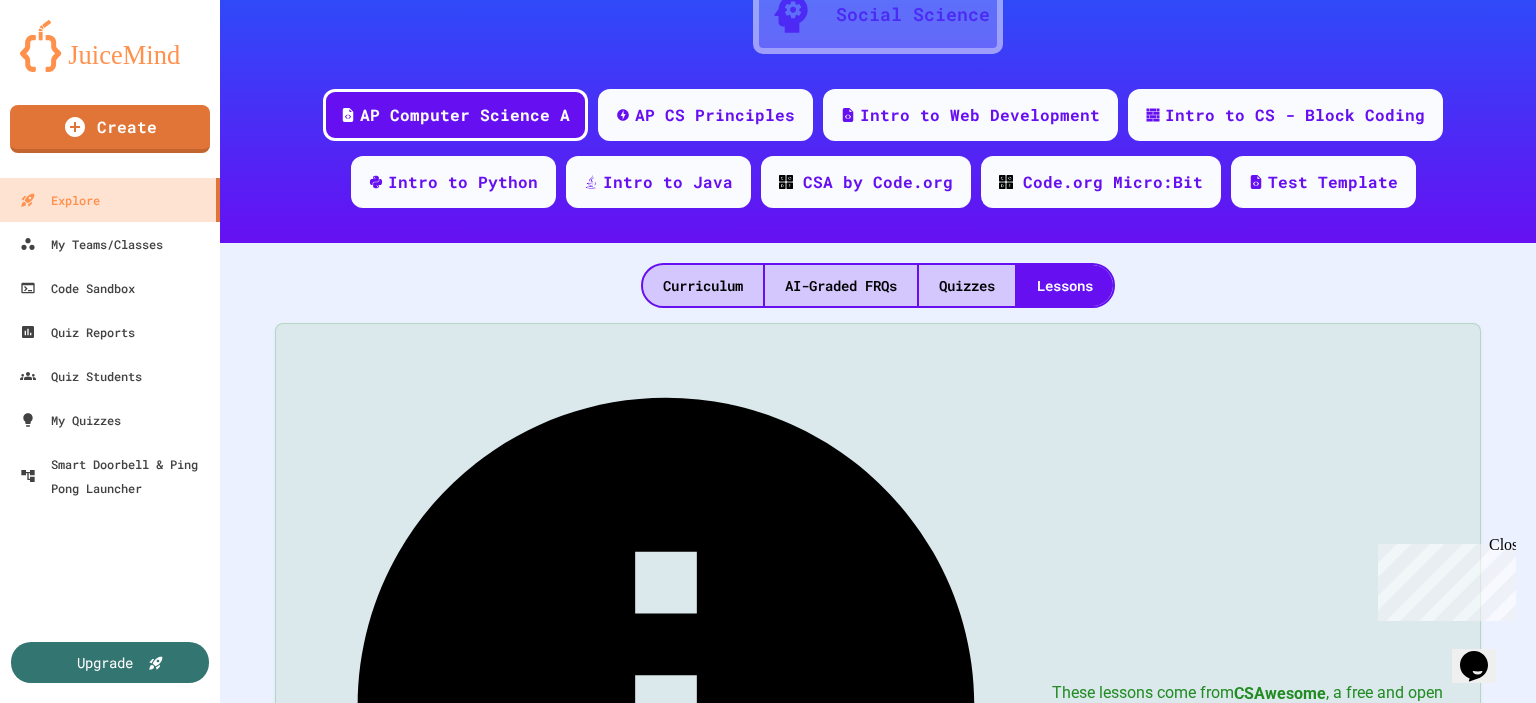 scroll, scrollTop: 0, scrollLeft: 0, axis: both 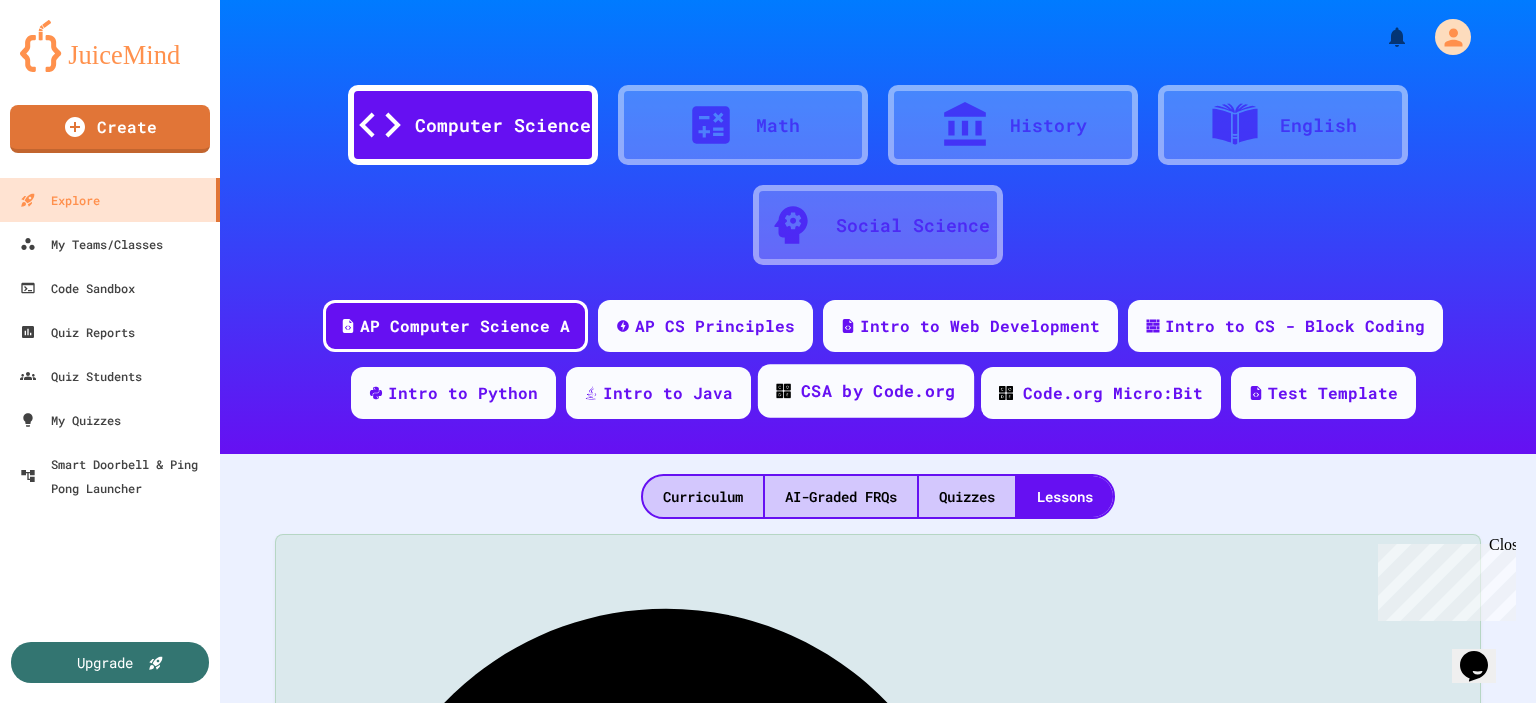 click on "CSA by Code.org" at bounding box center [878, 391] 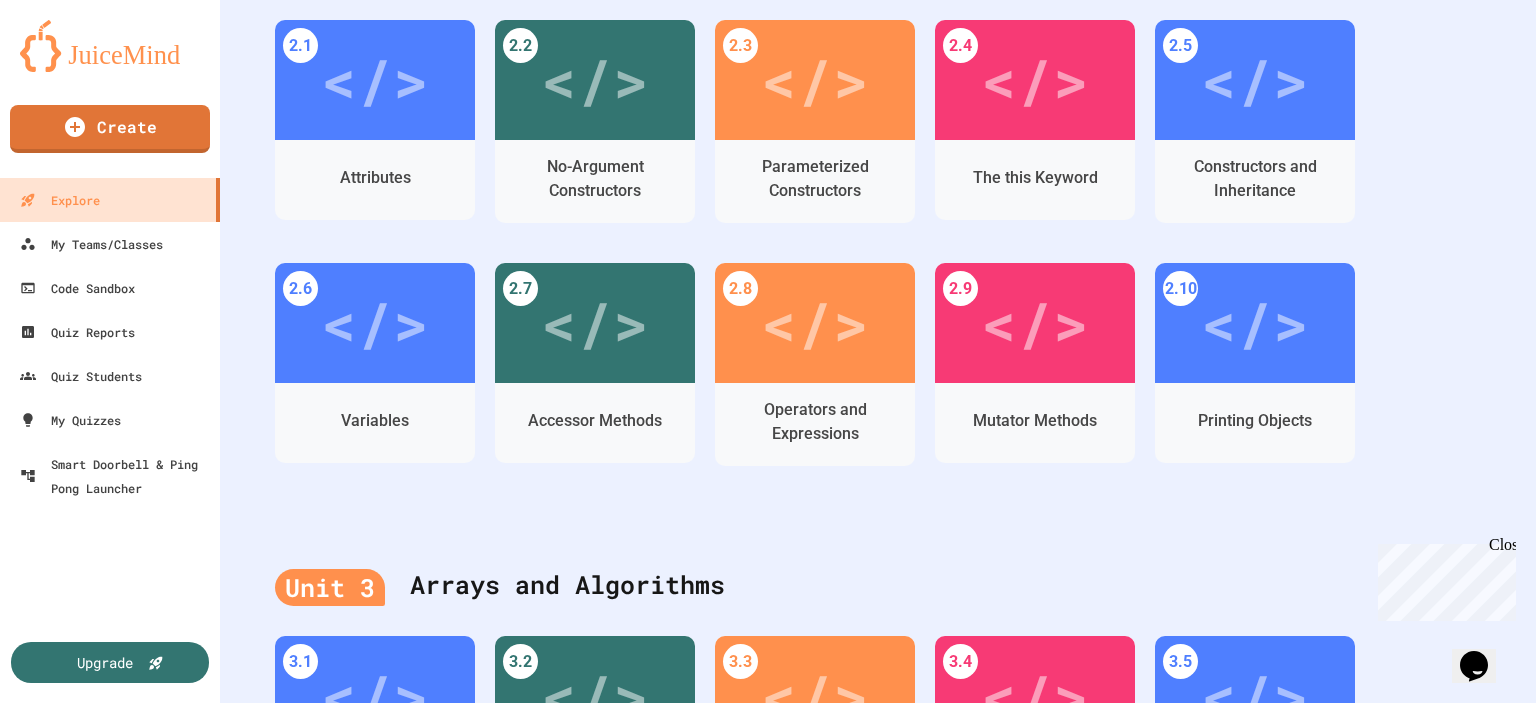 scroll, scrollTop: 0, scrollLeft: 0, axis: both 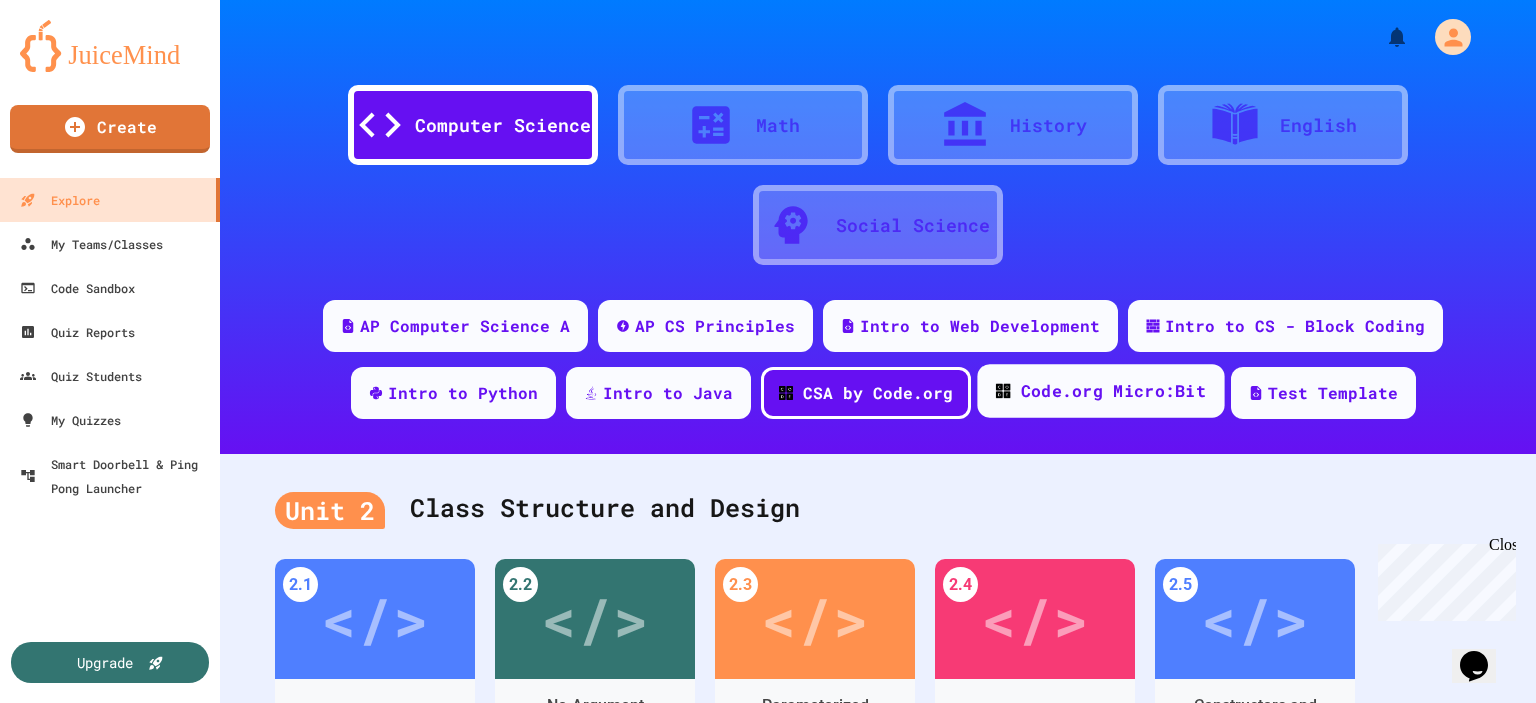 click on "Code.org Micro:Bit" at bounding box center (1112, 391) 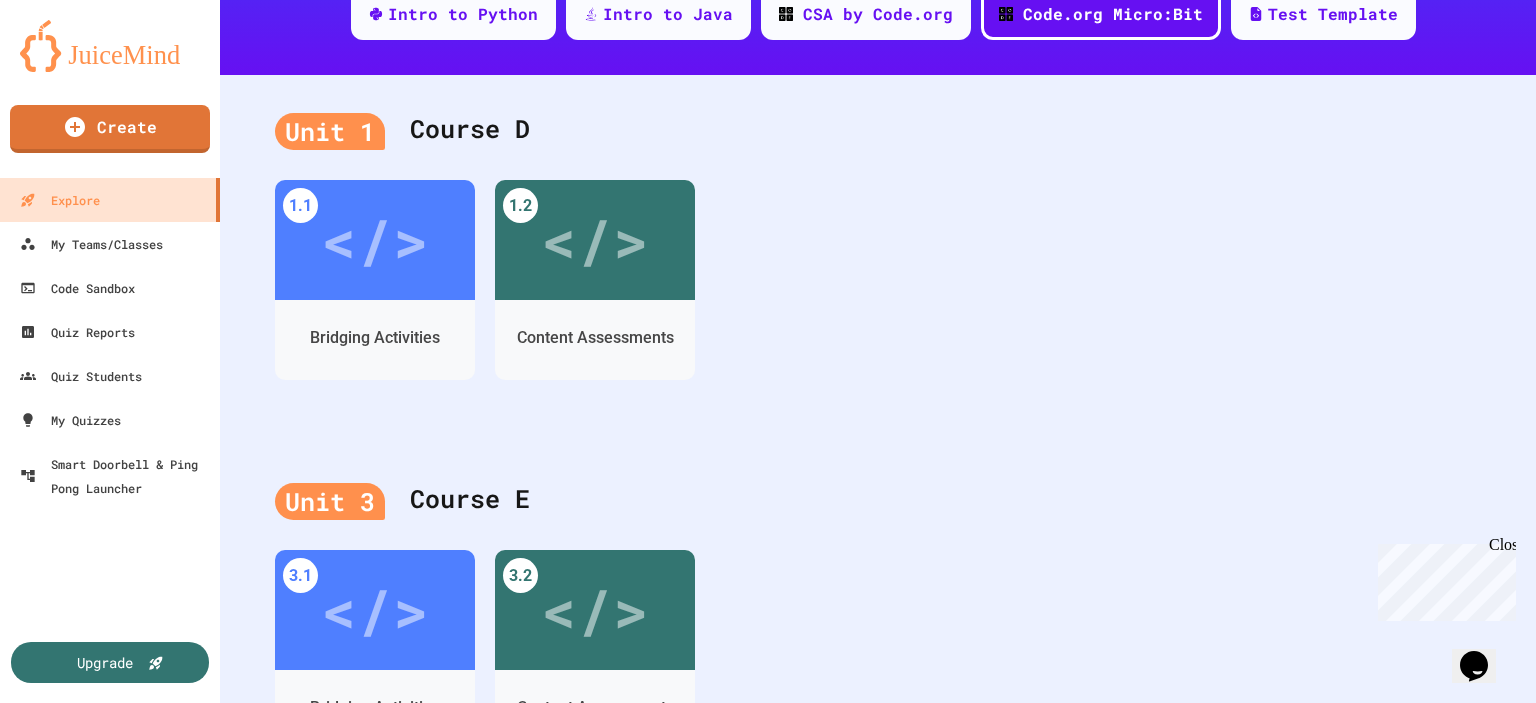 scroll, scrollTop: 380, scrollLeft: 0, axis: vertical 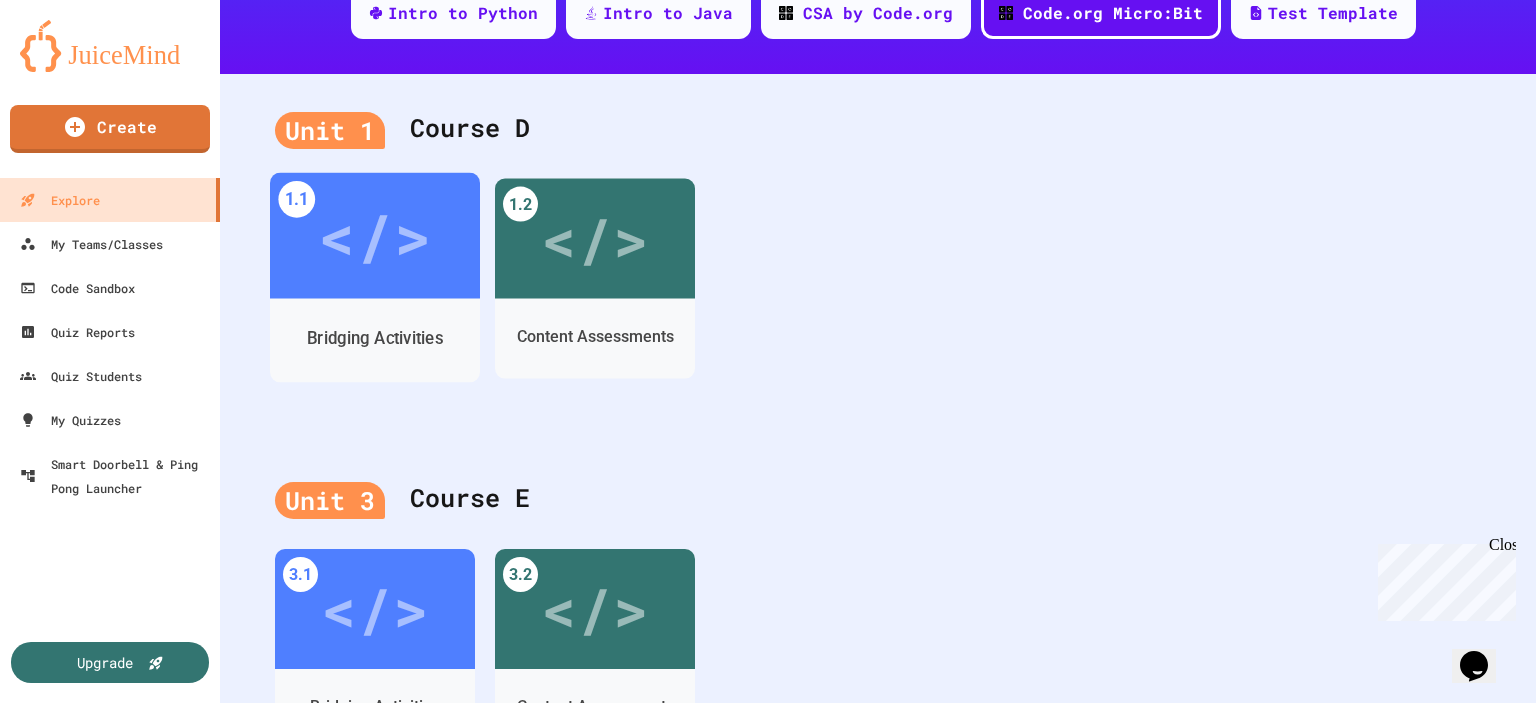 click on "</>" at bounding box center (374, 235) 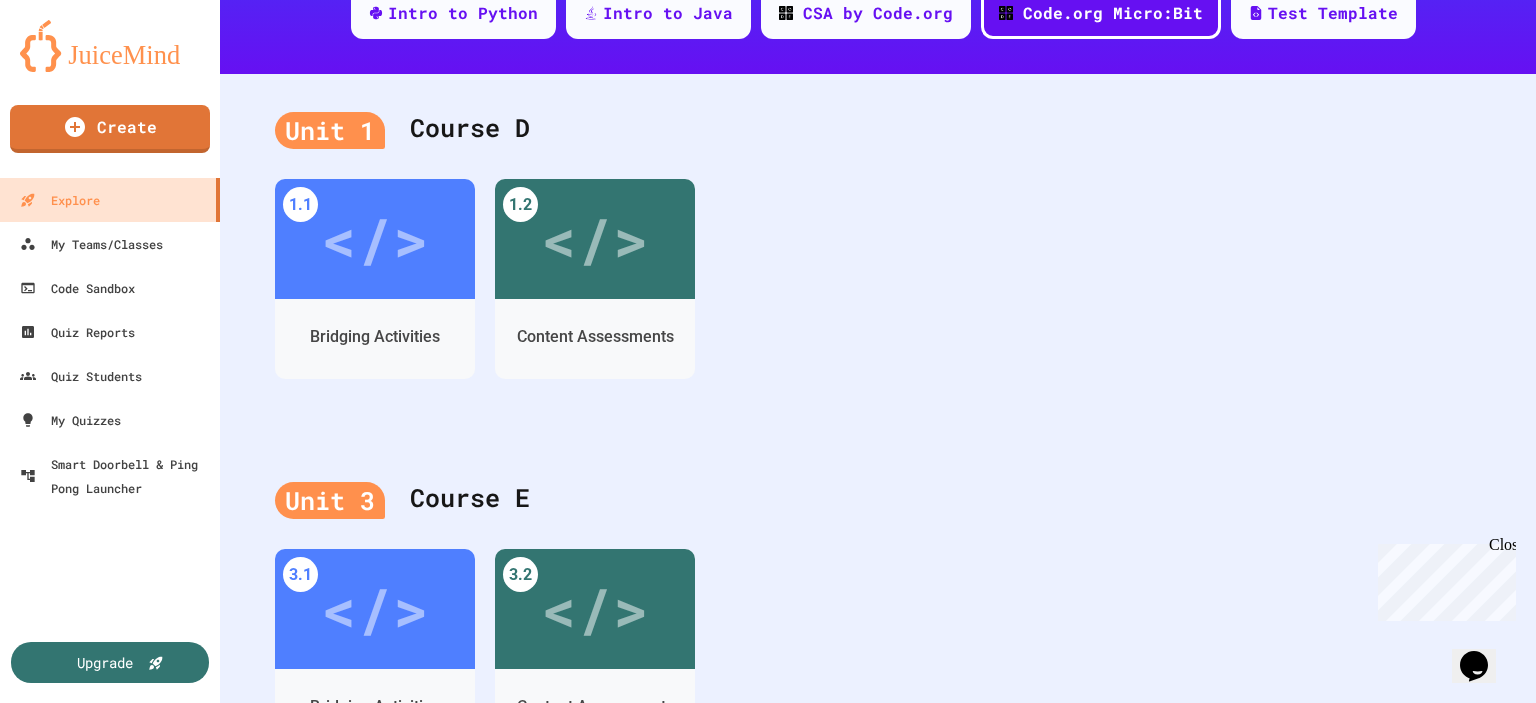 scroll, scrollTop: 0, scrollLeft: 0, axis: both 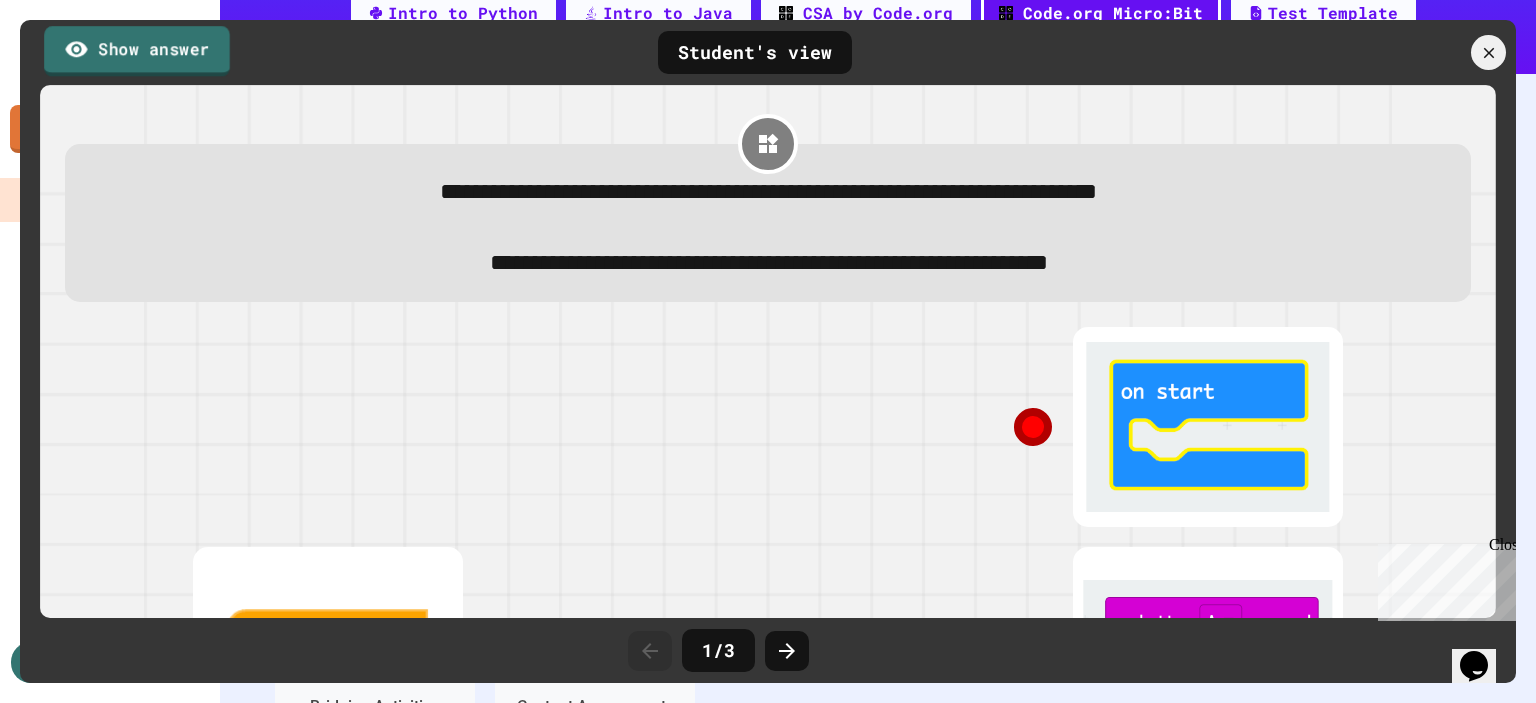 click on "Show answer" at bounding box center [137, 51] 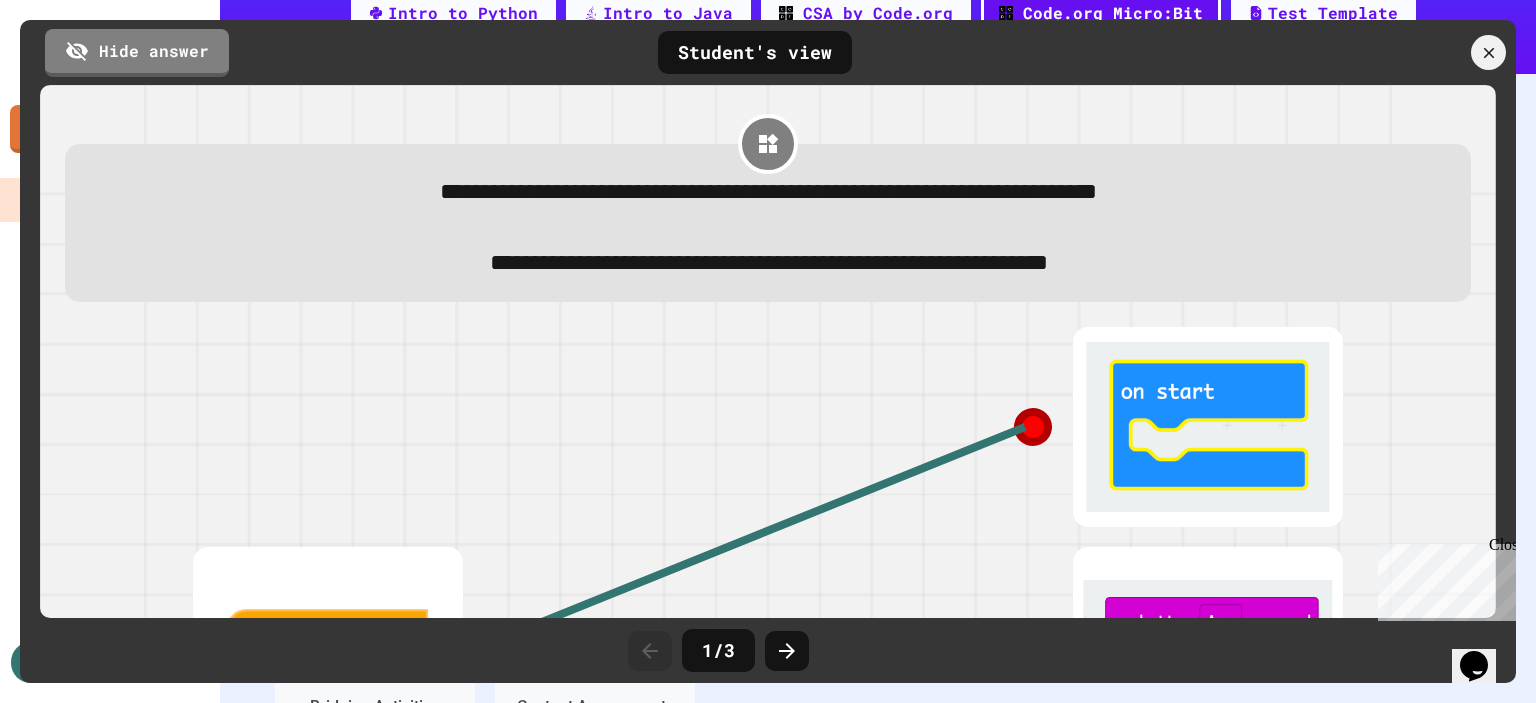 scroll, scrollTop: 379, scrollLeft: 0, axis: vertical 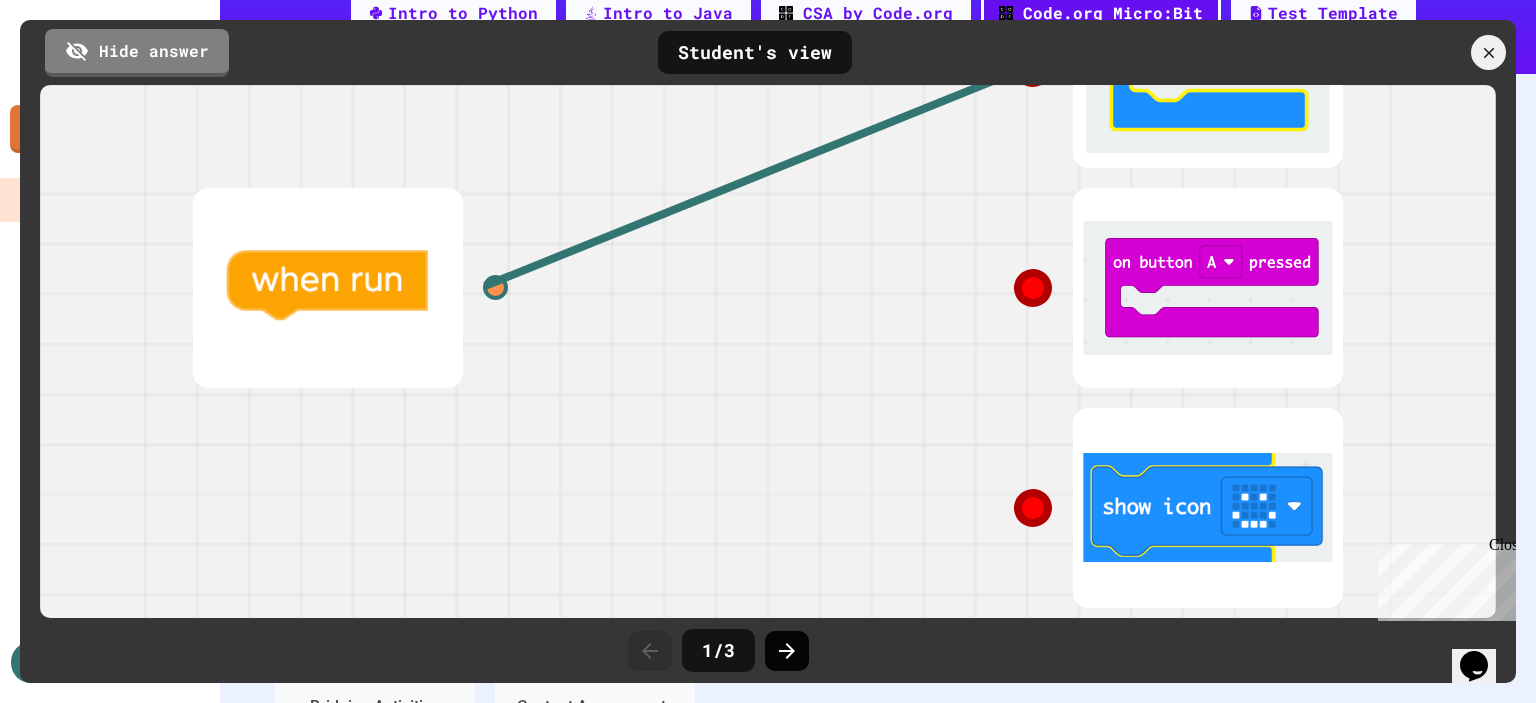 click 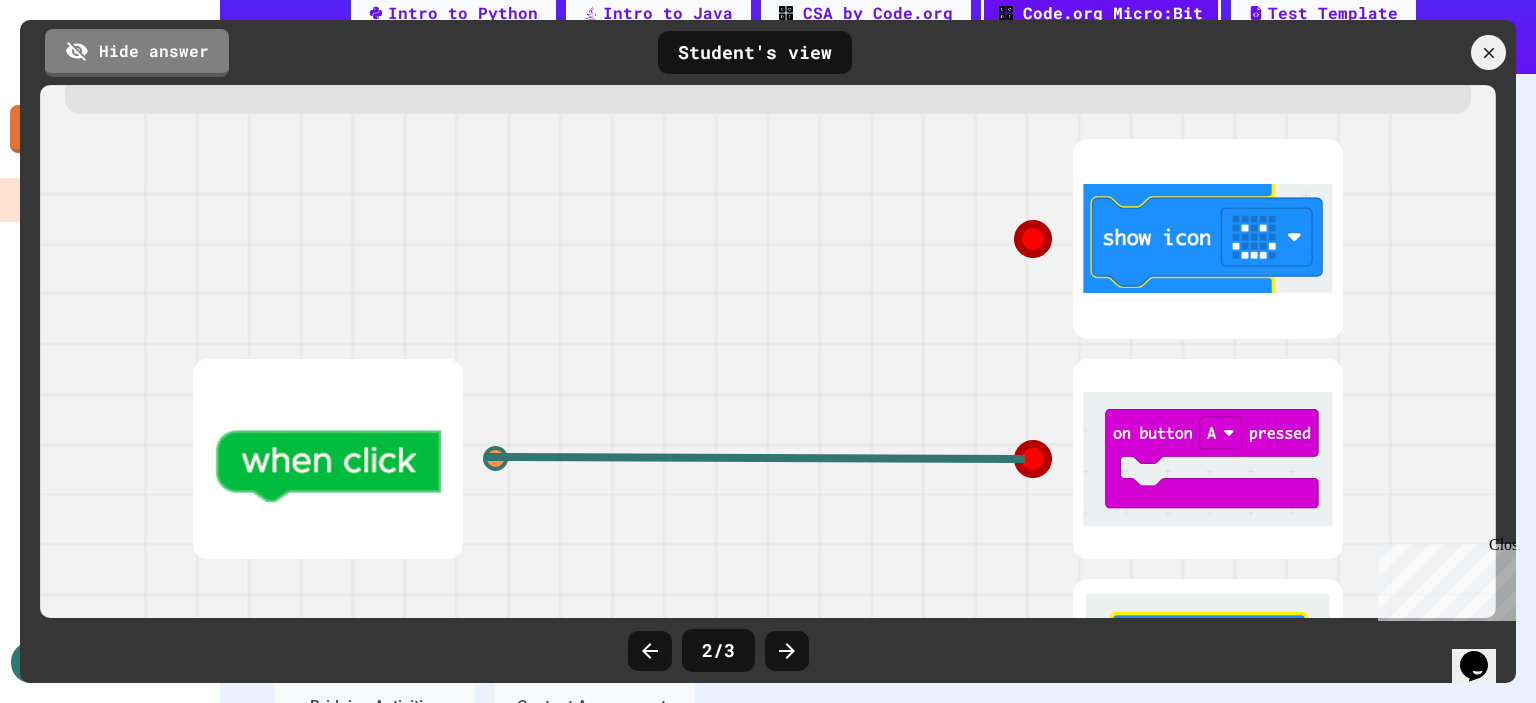 scroll, scrollTop: 379, scrollLeft: 0, axis: vertical 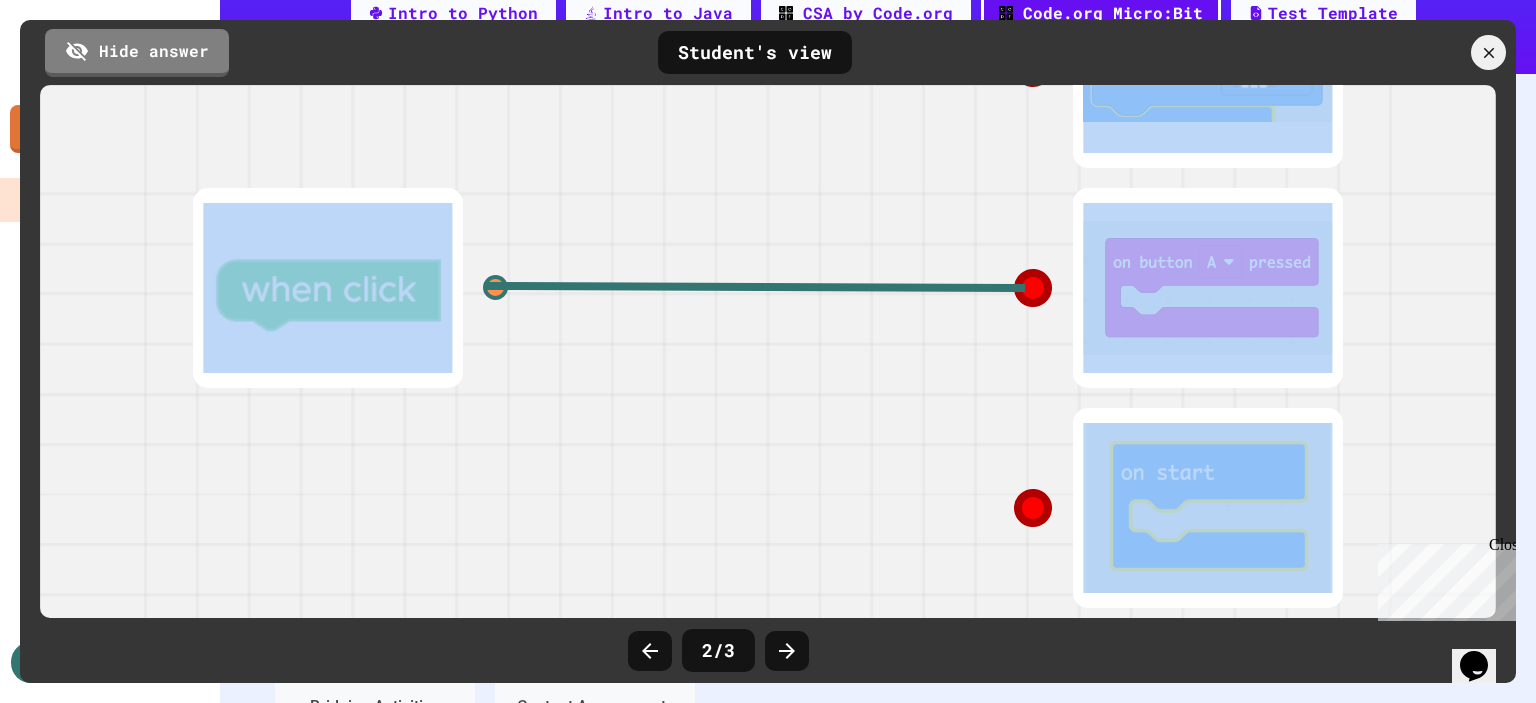 drag, startPoint x: 1012, startPoint y: 270, endPoint x: 1004, endPoint y: 486, distance: 216.1481 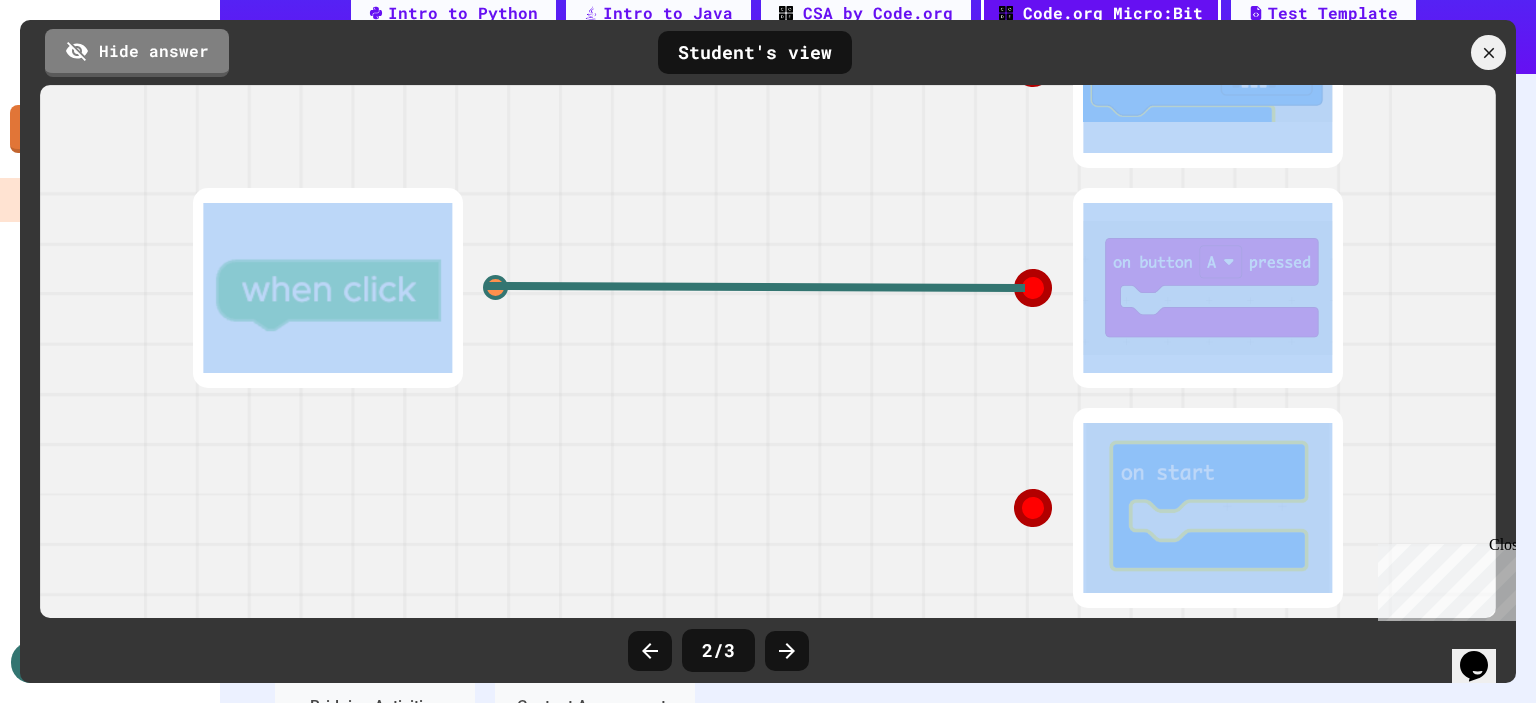 click at bounding box center (468, 288) 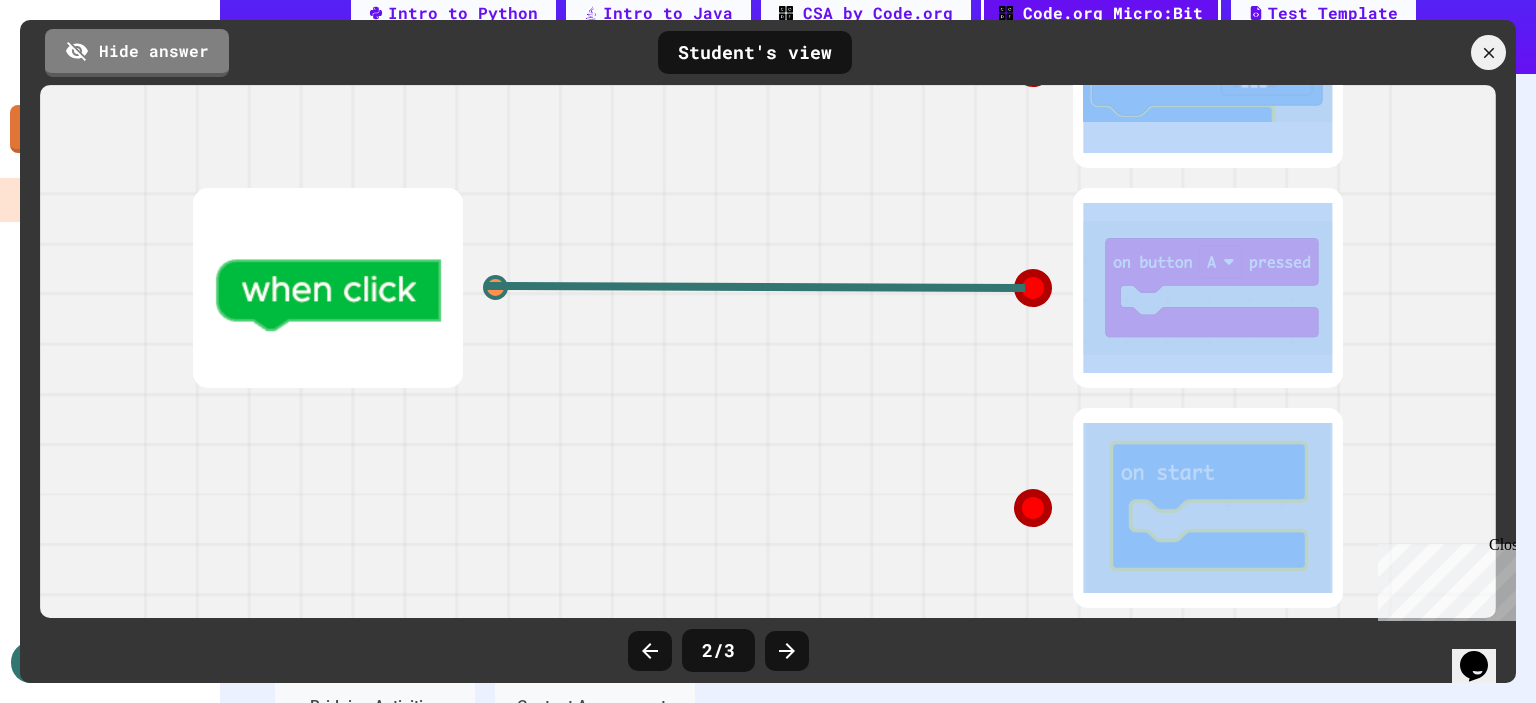 drag, startPoint x: 486, startPoint y: 274, endPoint x: 1026, endPoint y: 502, distance: 586.1604 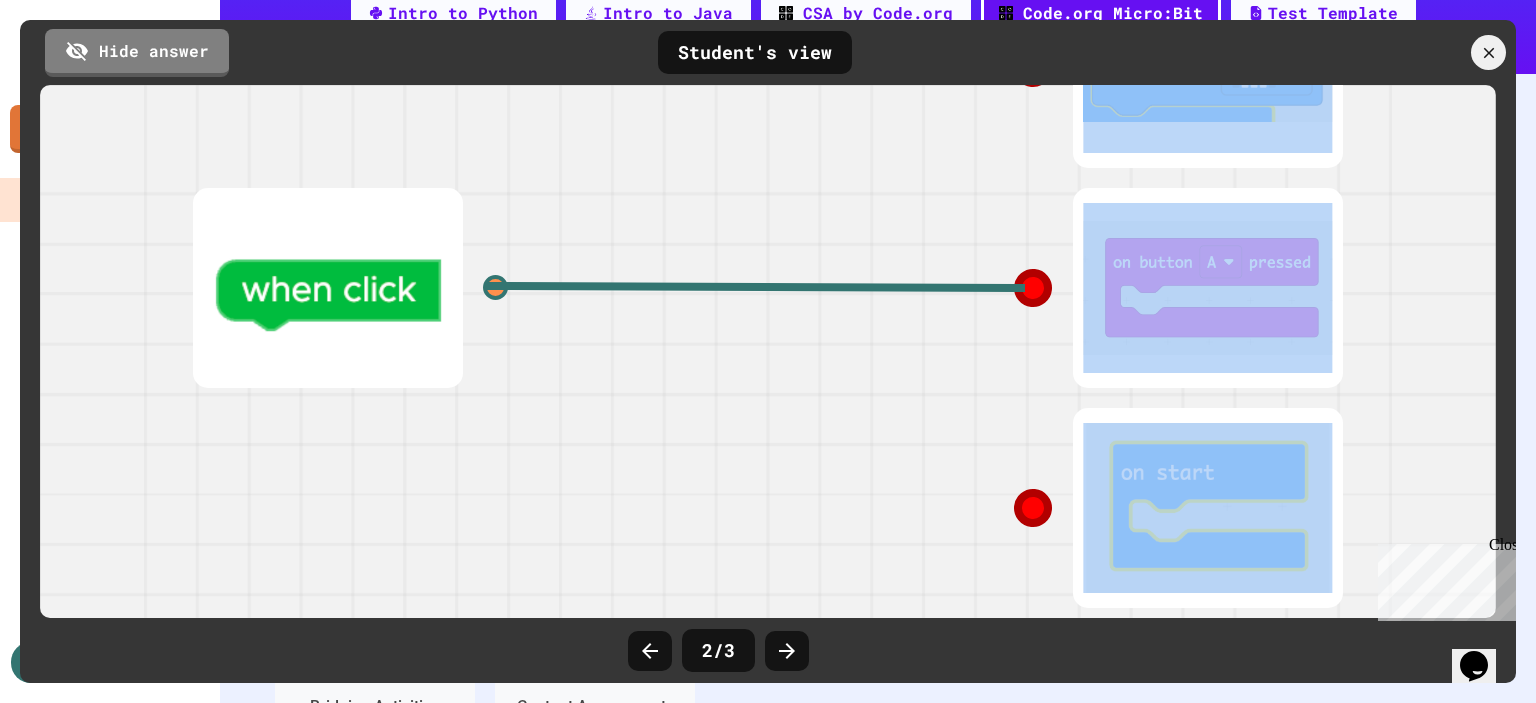 click 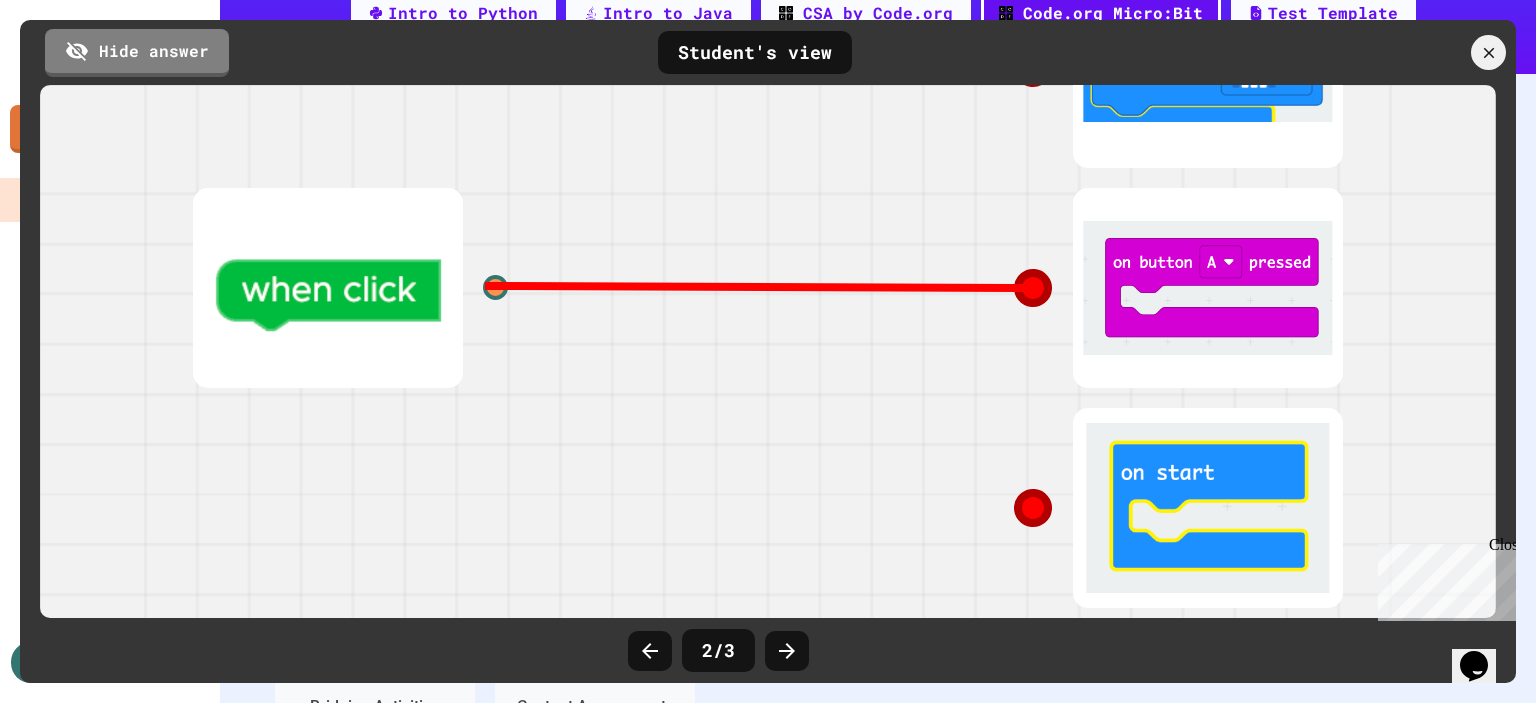 click 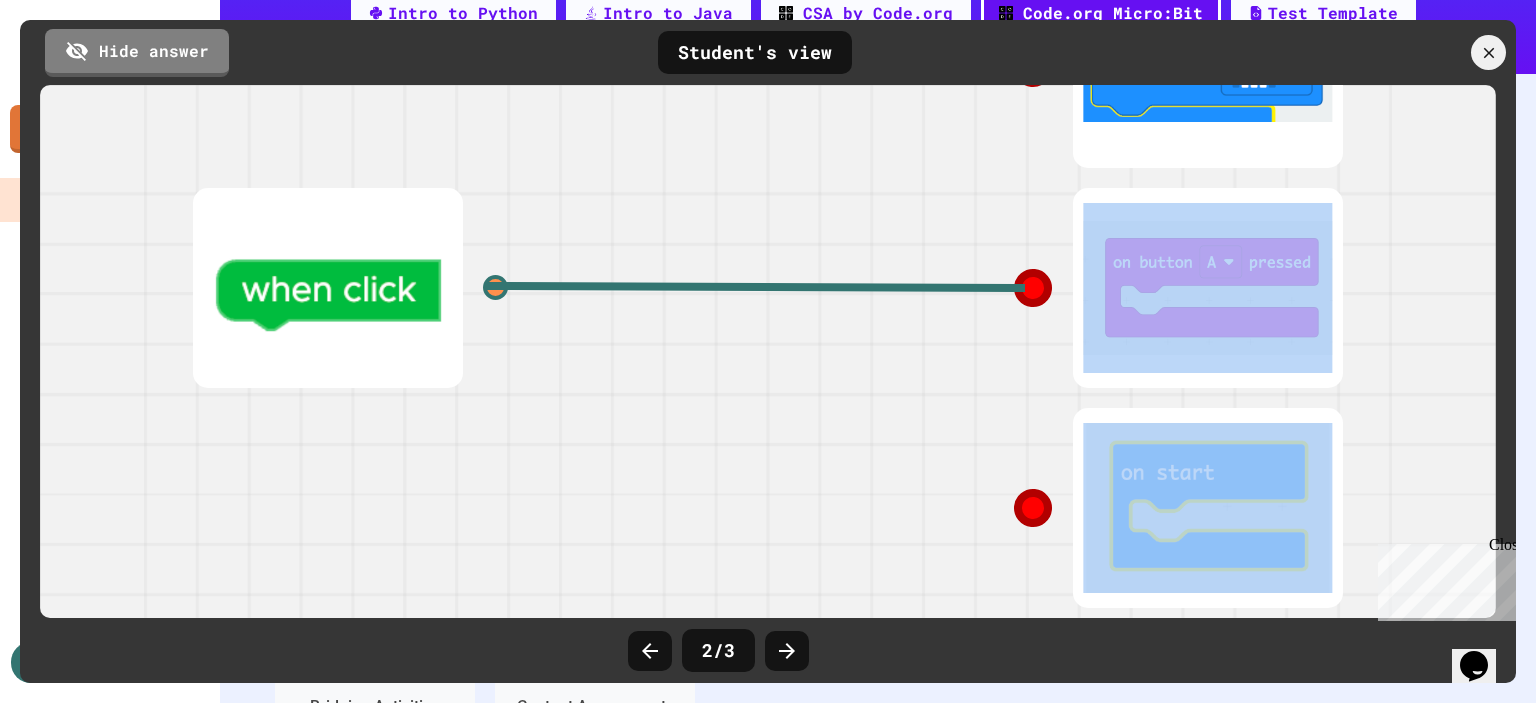 drag, startPoint x: 1024, startPoint y: 269, endPoint x: 1028, endPoint y: 303, distance: 34.234486 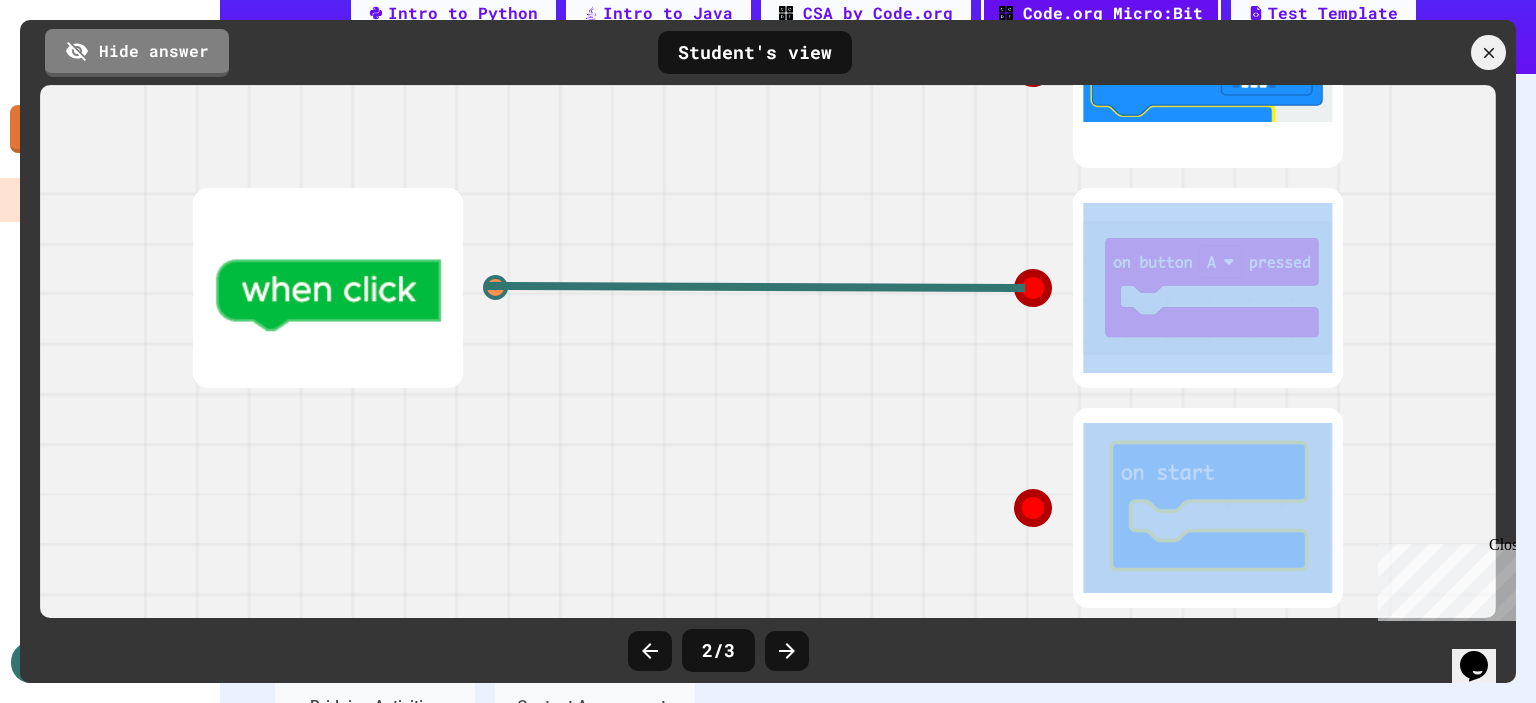 drag, startPoint x: 1029, startPoint y: 272, endPoint x: 1024, endPoint y: 510, distance: 238.05252 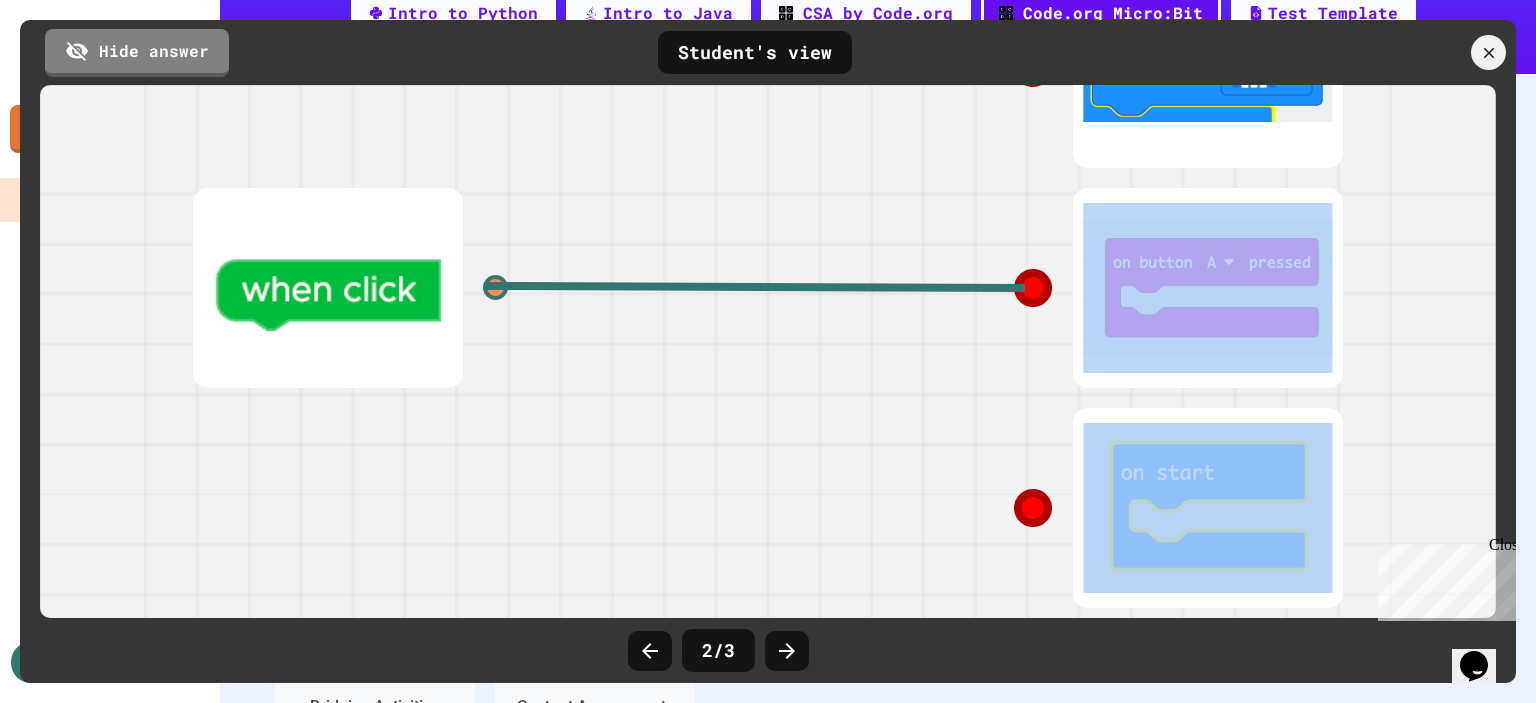 click 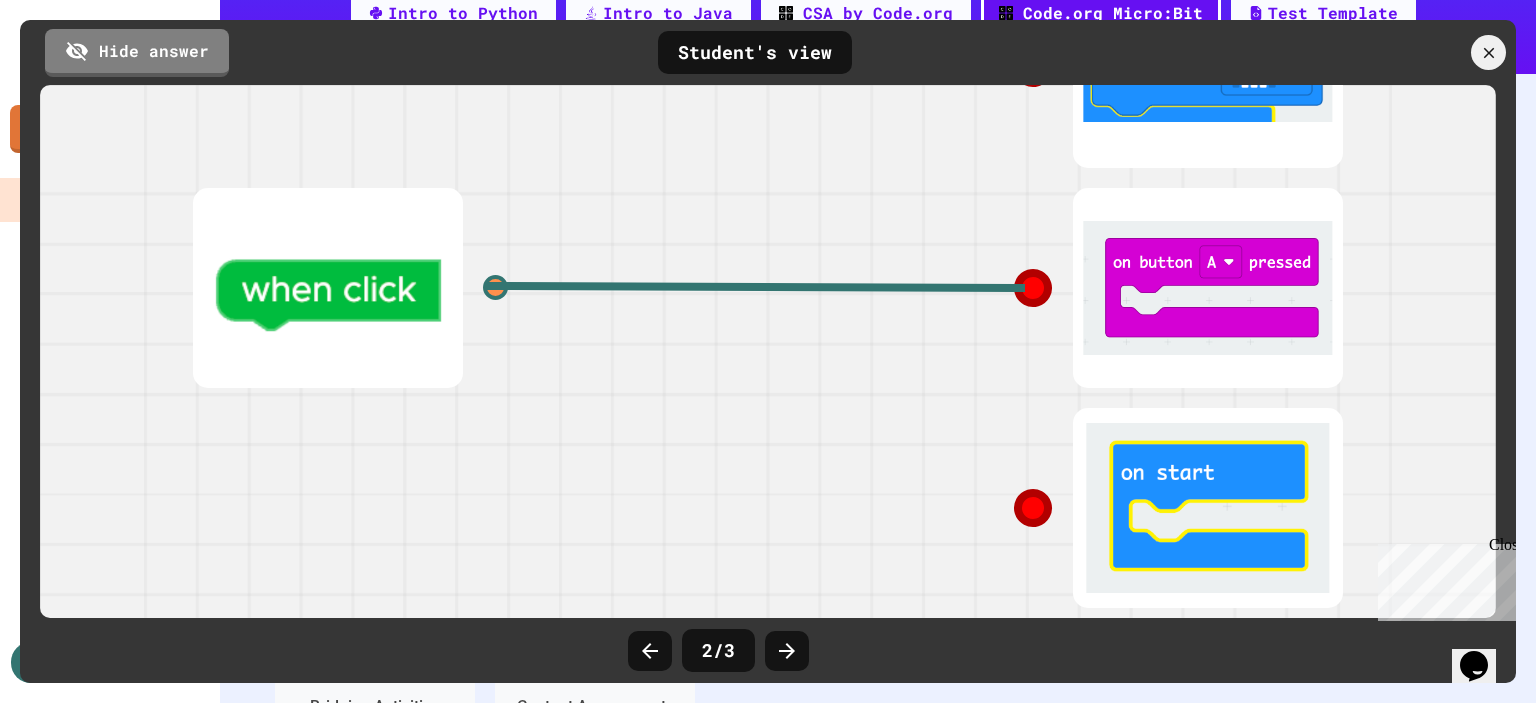 click at bounding box center (1068, 508) 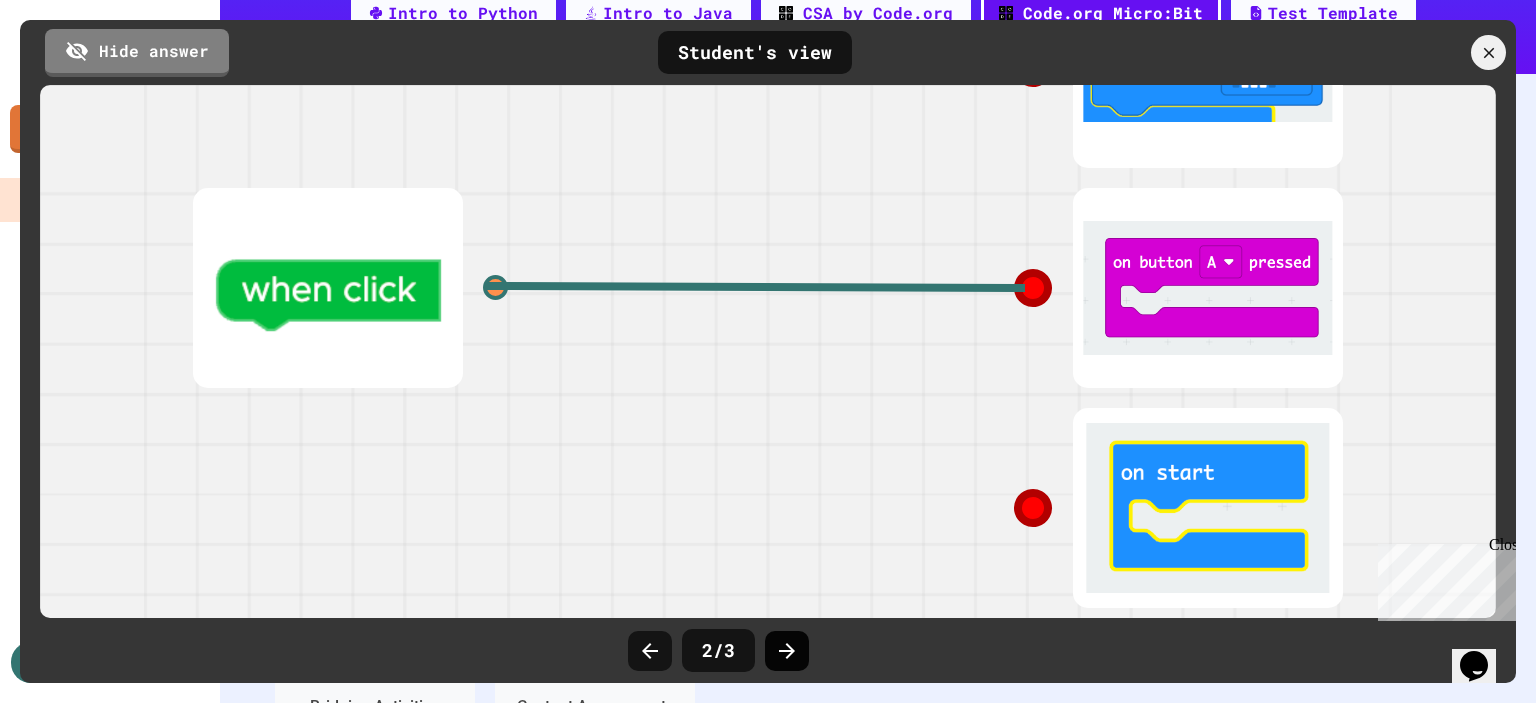 click 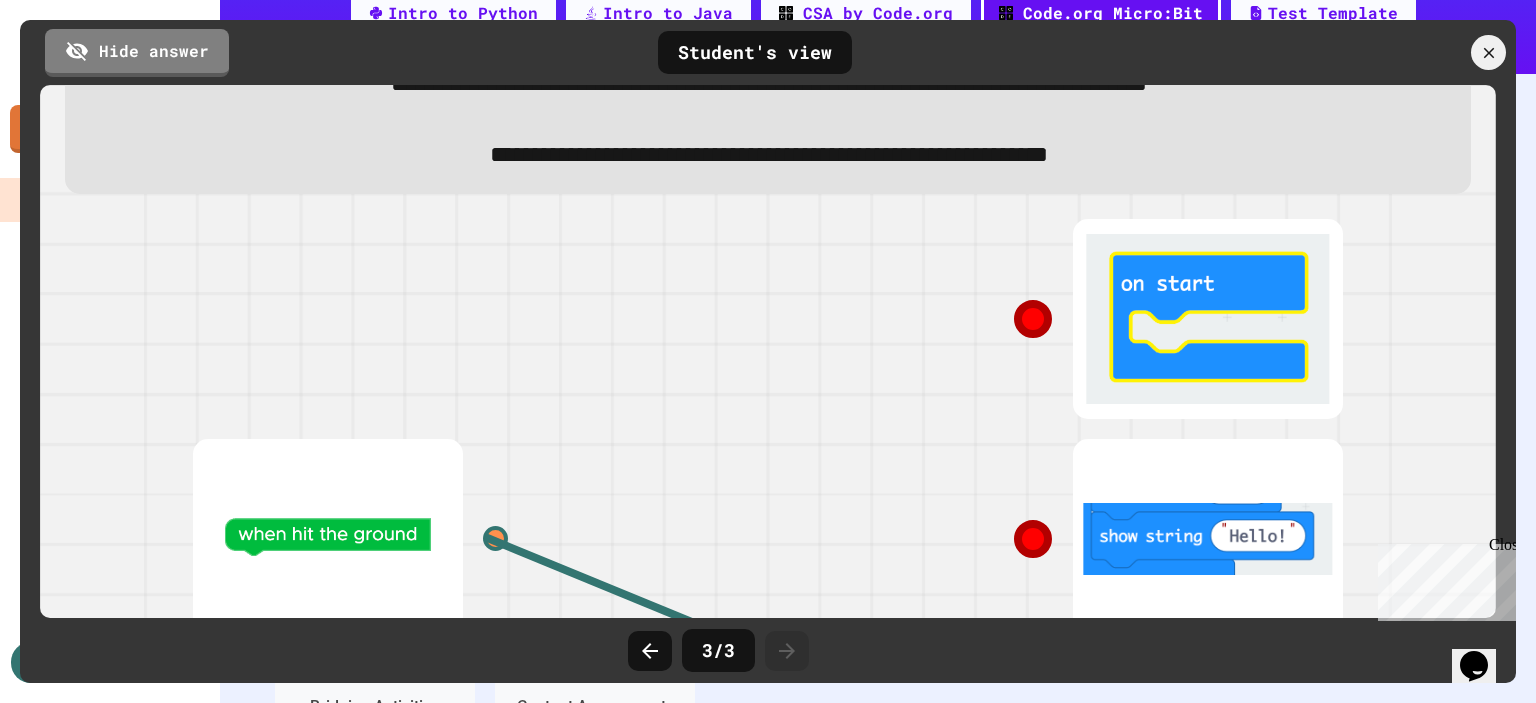 scroll, scrollTop: 136, scrollLeft: 0, axis: vertical 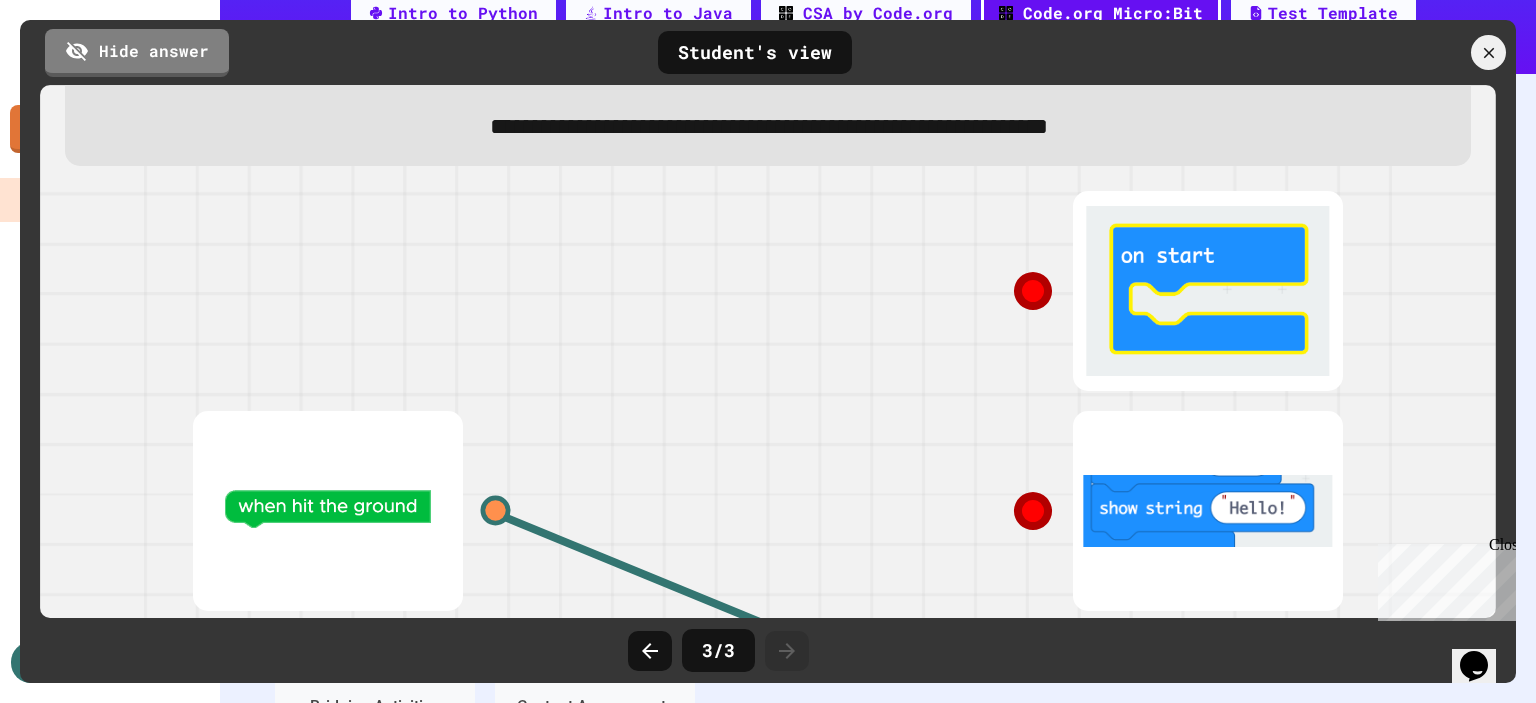 click at bounding box center [496, 511] 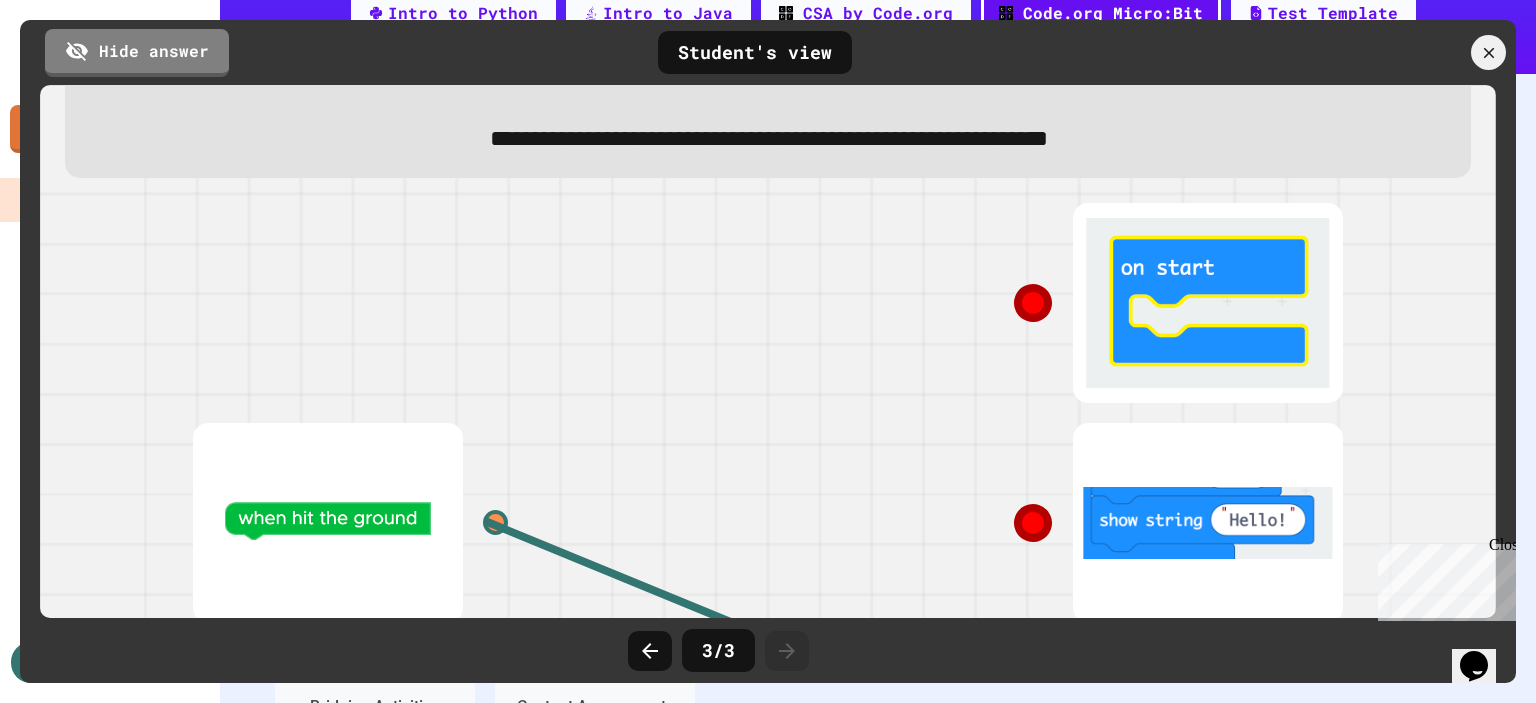 scroll, scrollTop: 0, scrollLeft: 0, axis: both 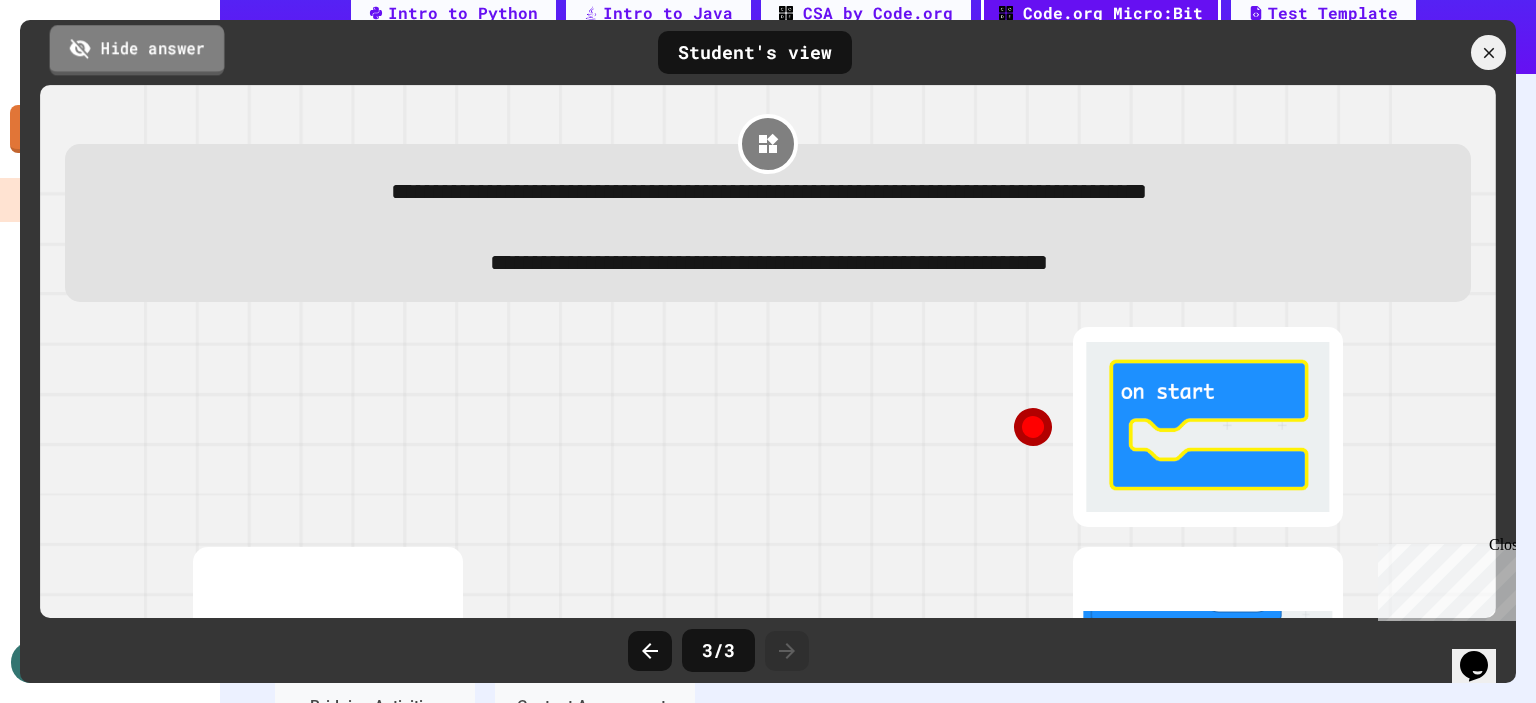 click on "Hide answer" at bounding box center [137, 50] 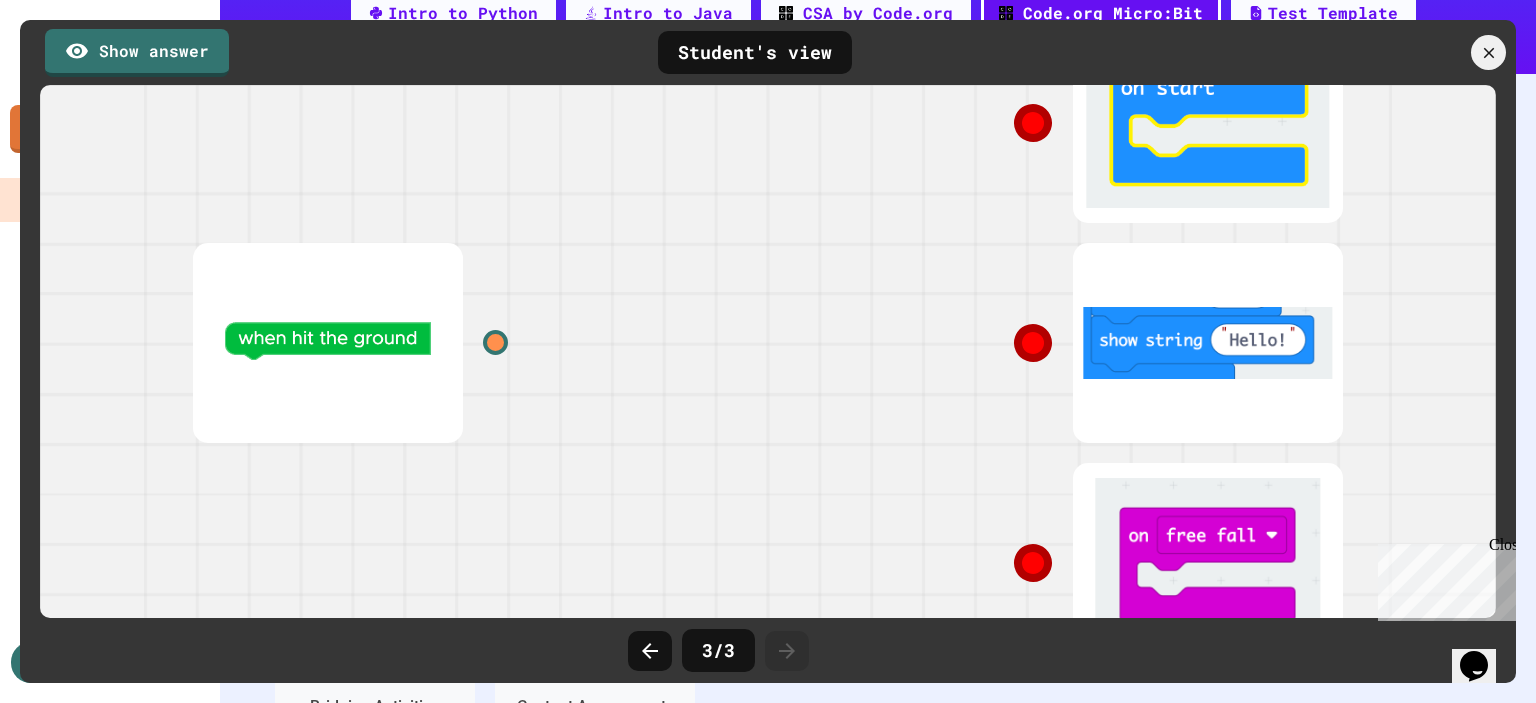 scroll, scrollTop: 311, scrollLeft: 0, axis: vertical 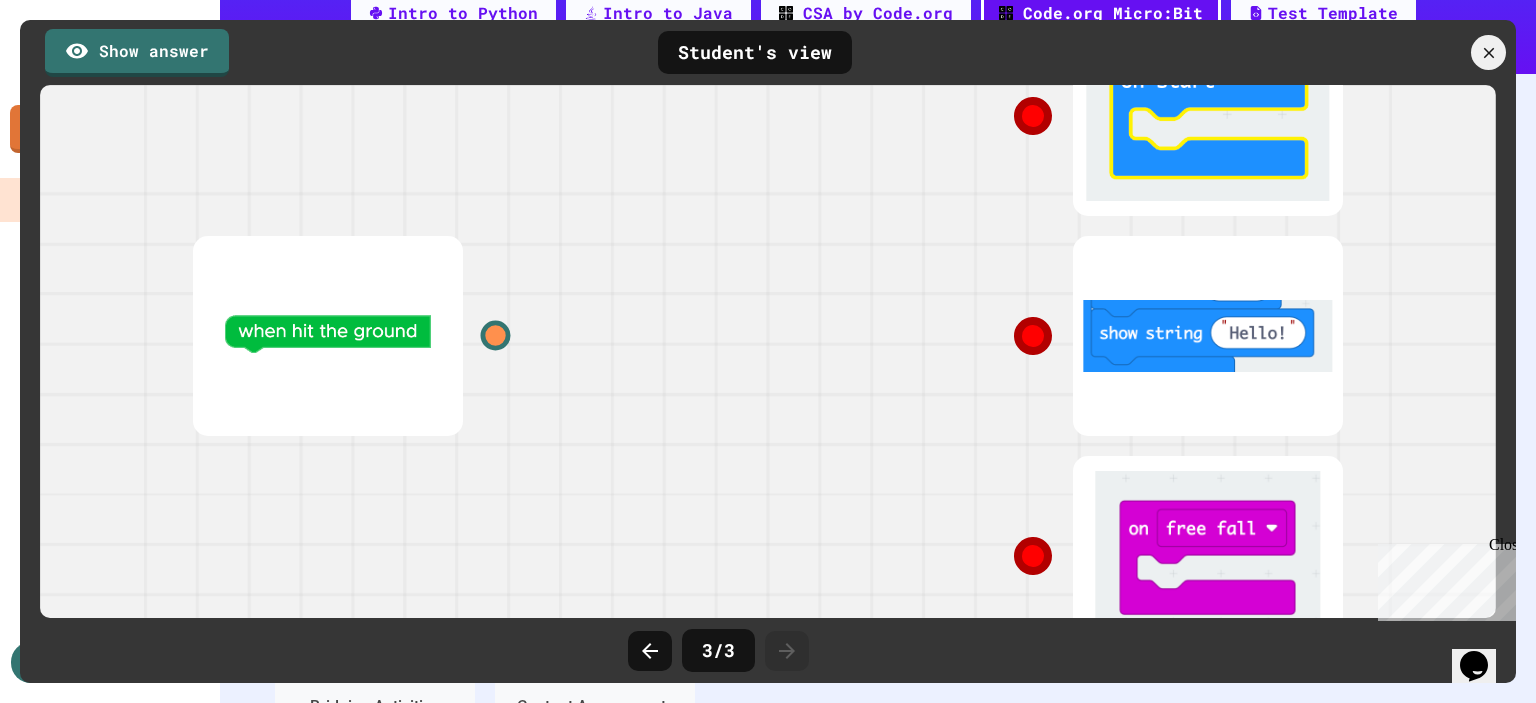click at bounding box center (496, 336) 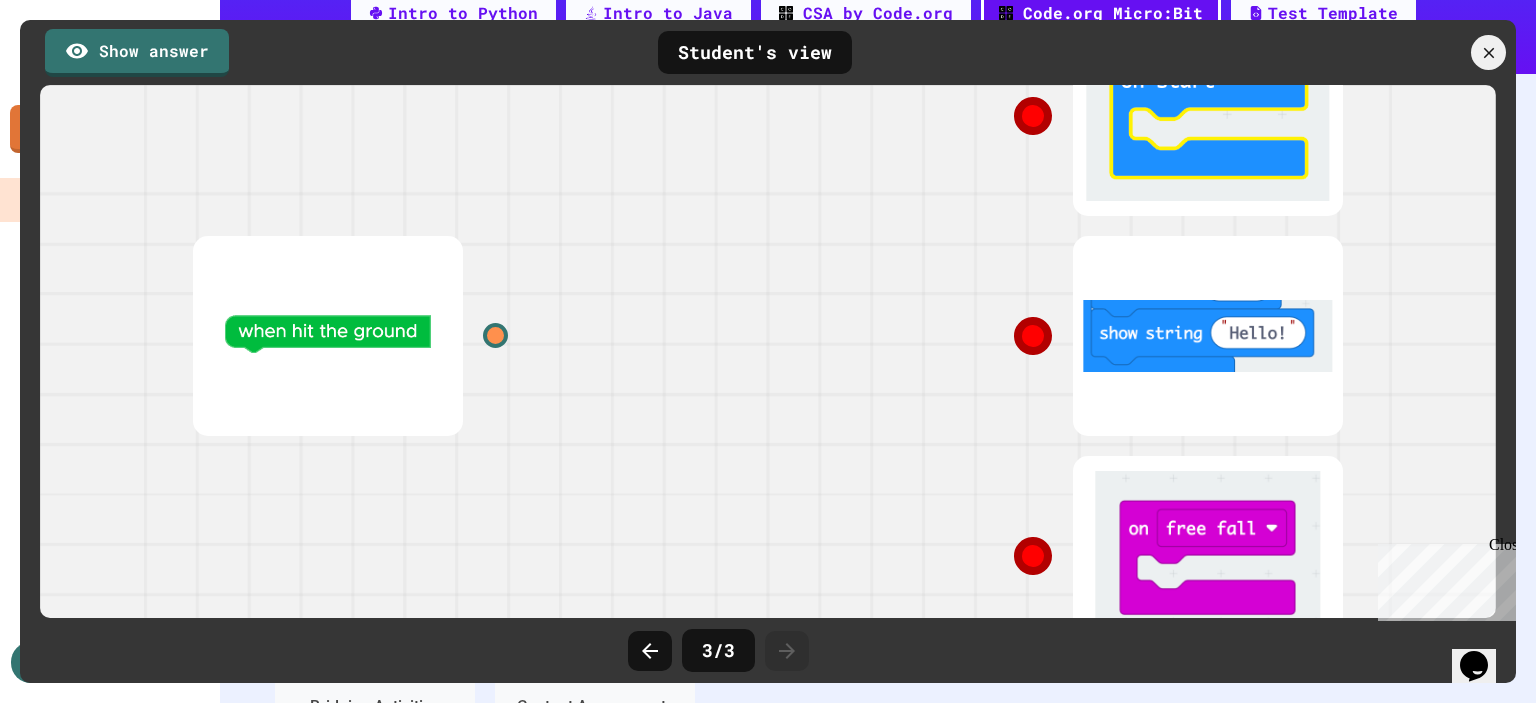 click 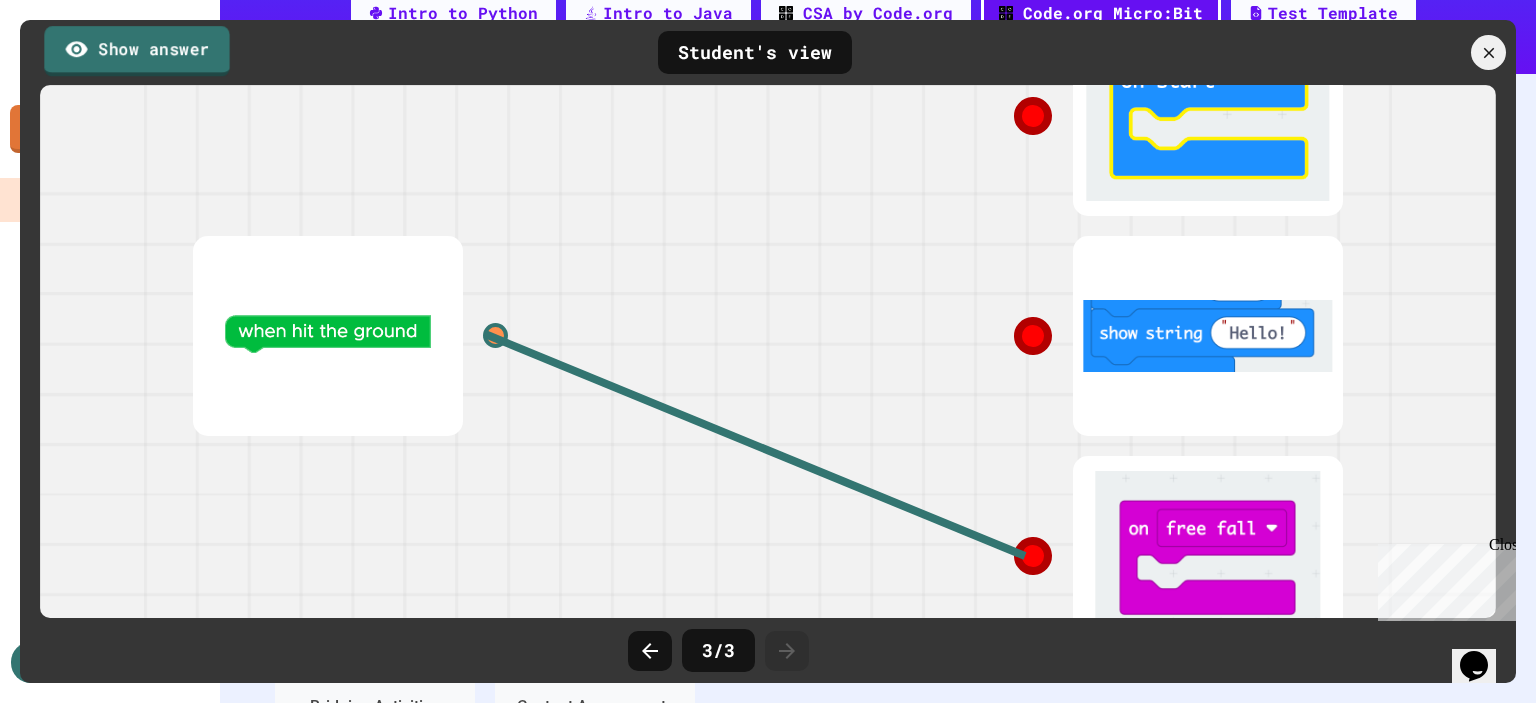 click on "Show answer" at bounding box center (136, 51) 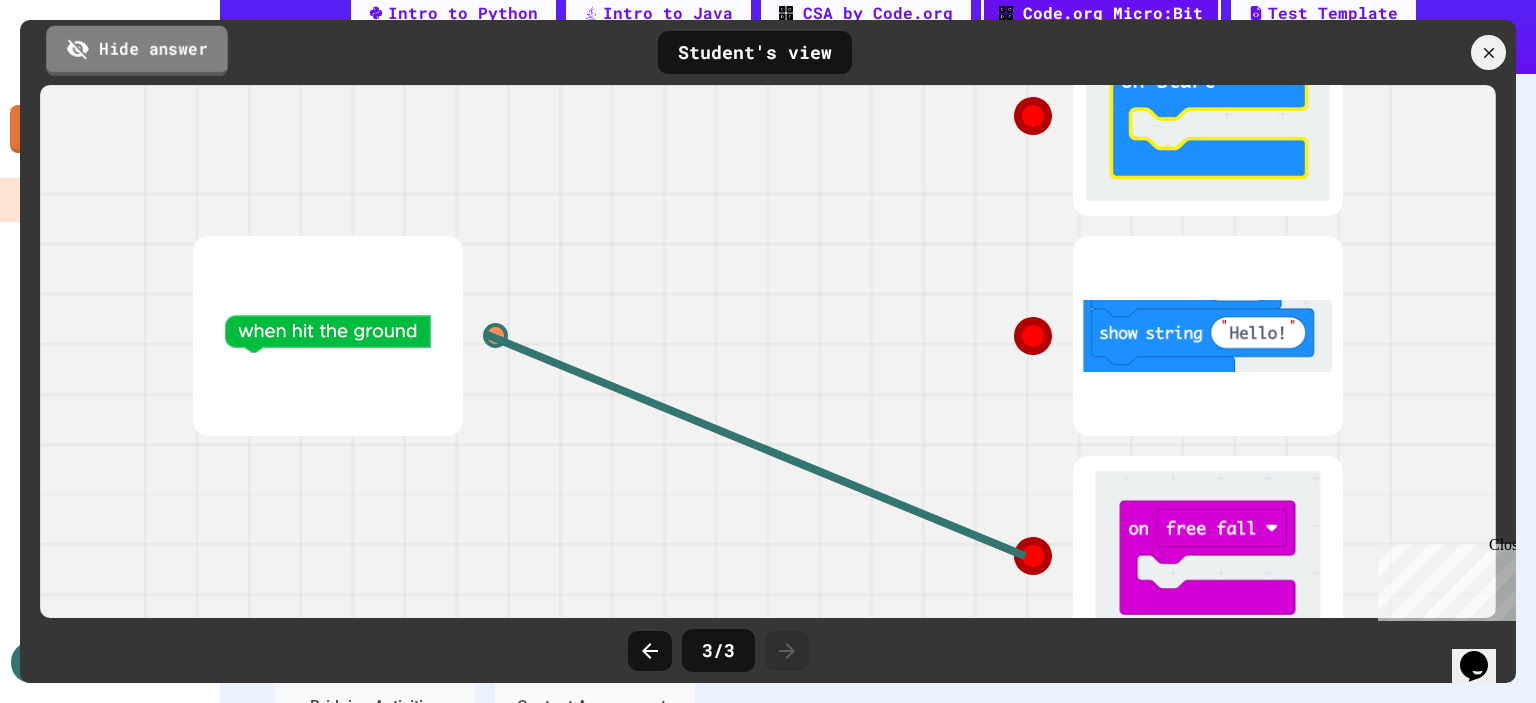 click on "Hide answer" at bounding box center (137, 50) 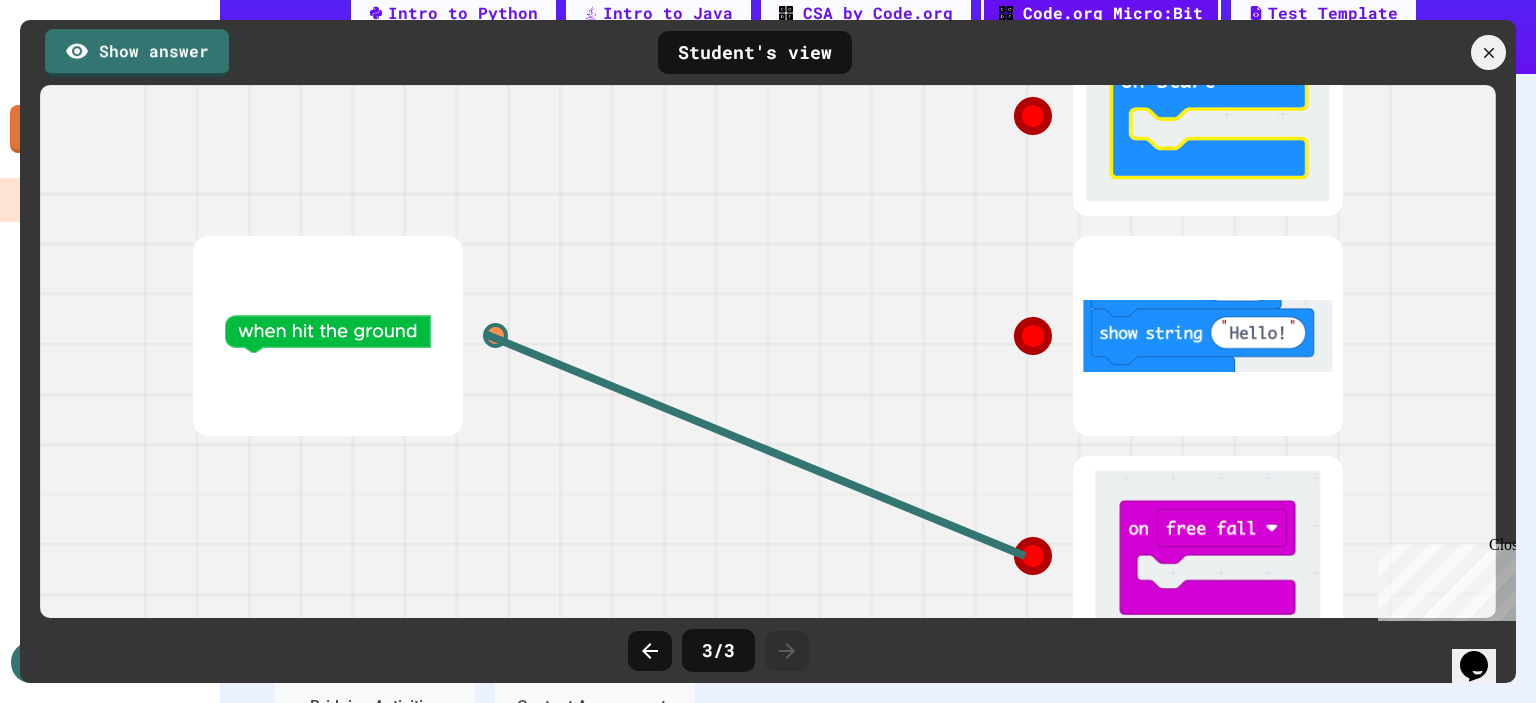scroll, scrollTop: 379, scrollLeft: 0, axis: vertical 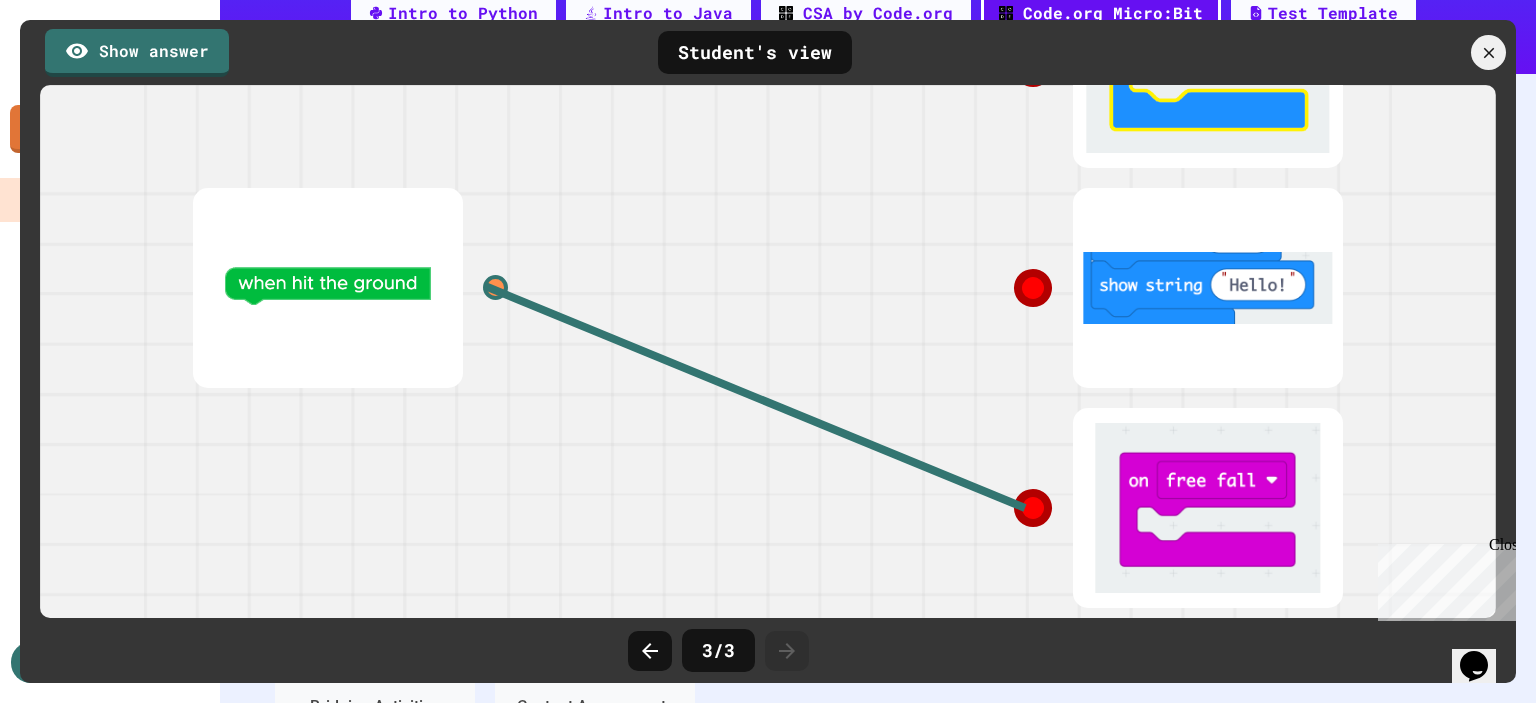click 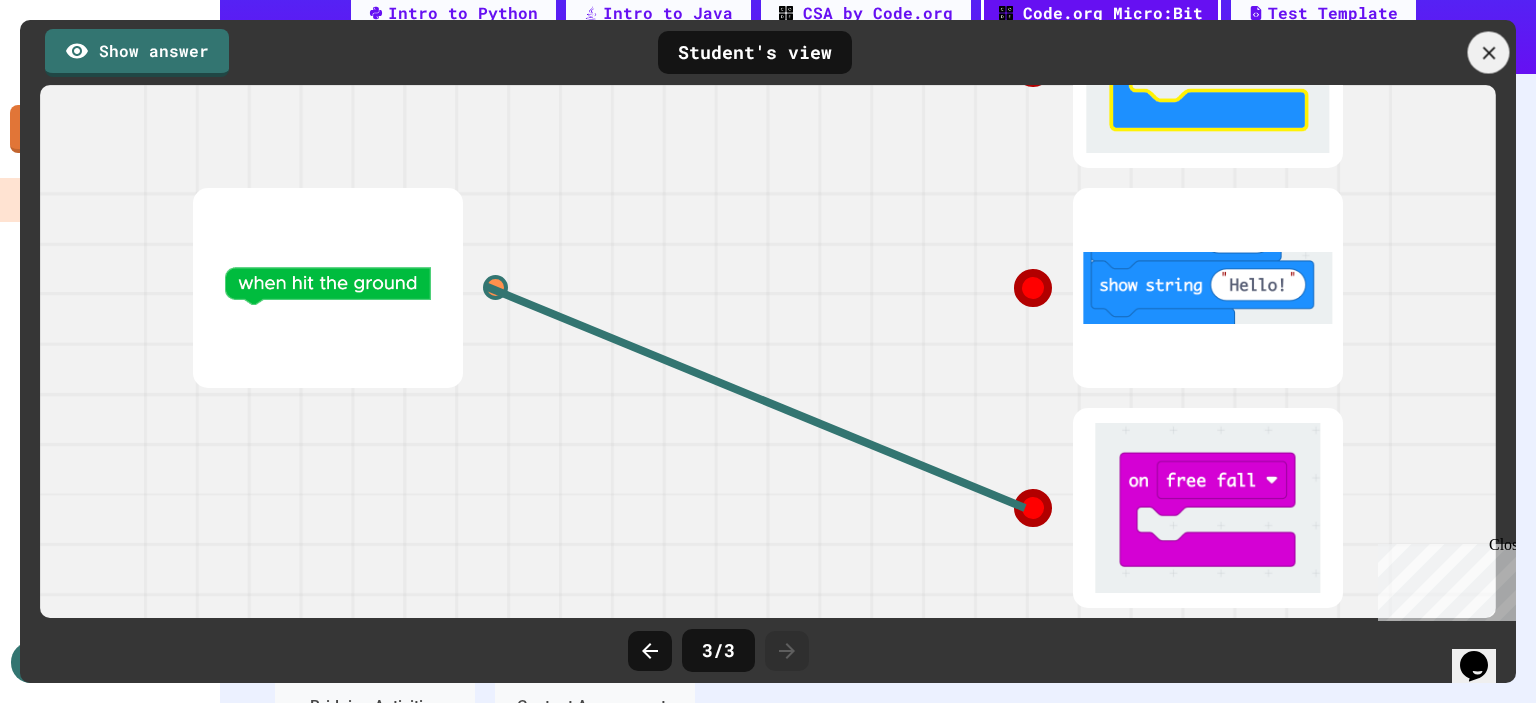 click at bounding box center (1489, 53) 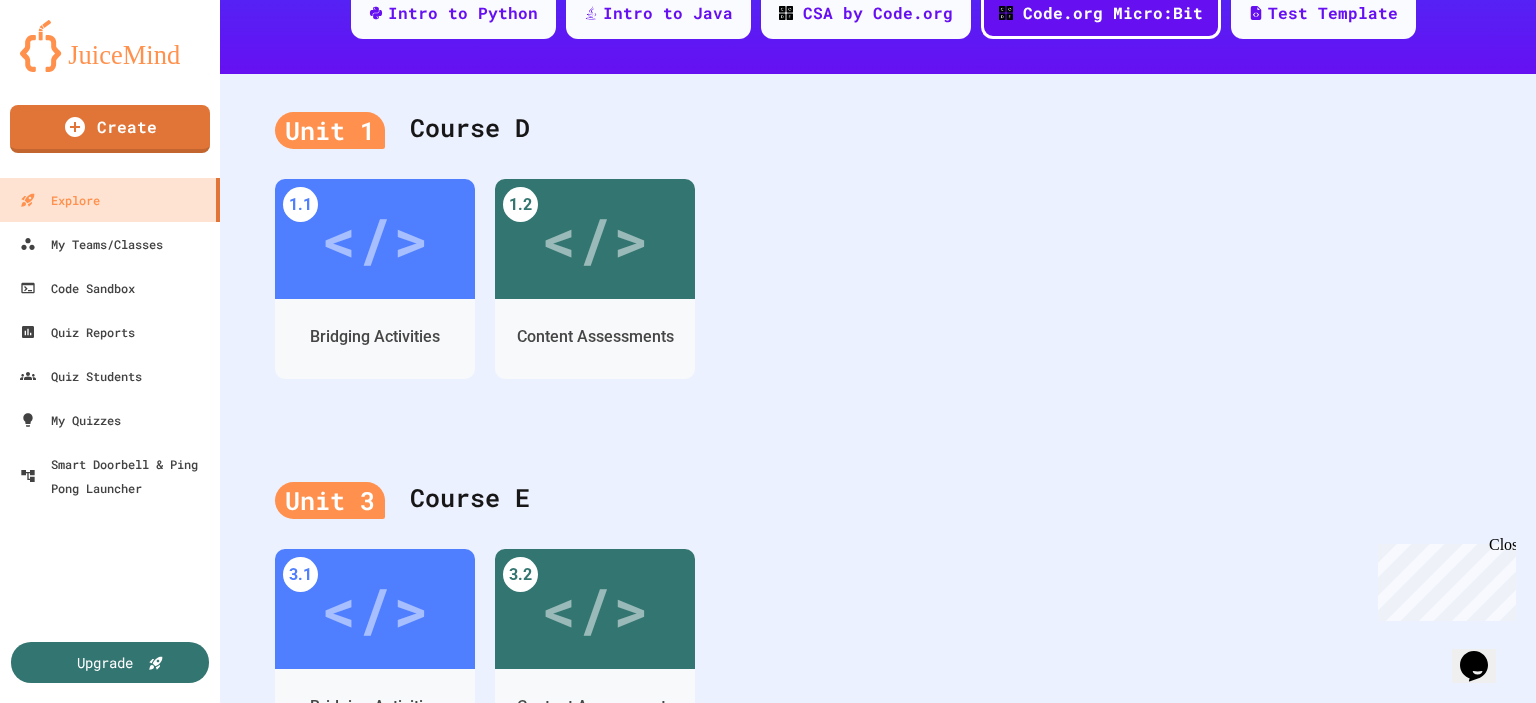 click 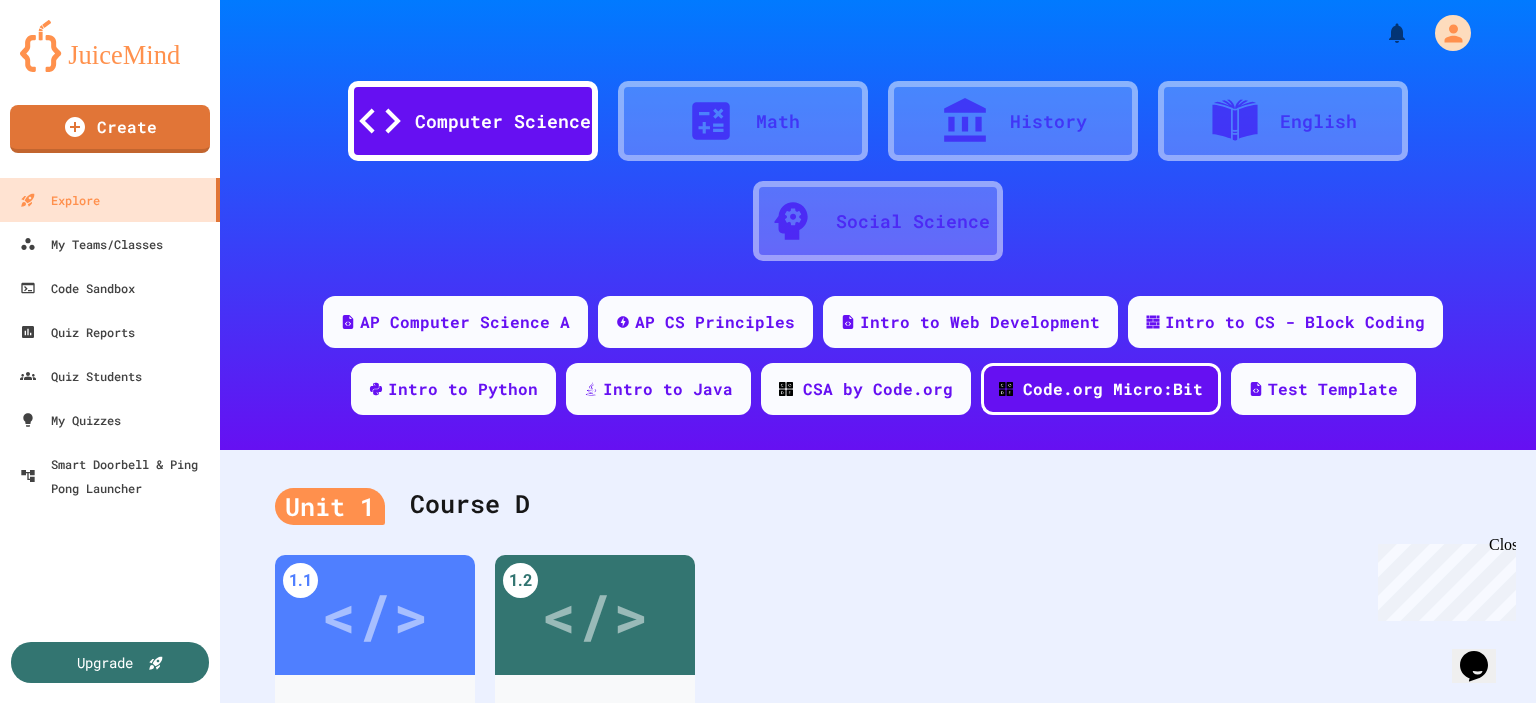 scroll, scrollTop: 0, scrollLeft: 0, axis: both 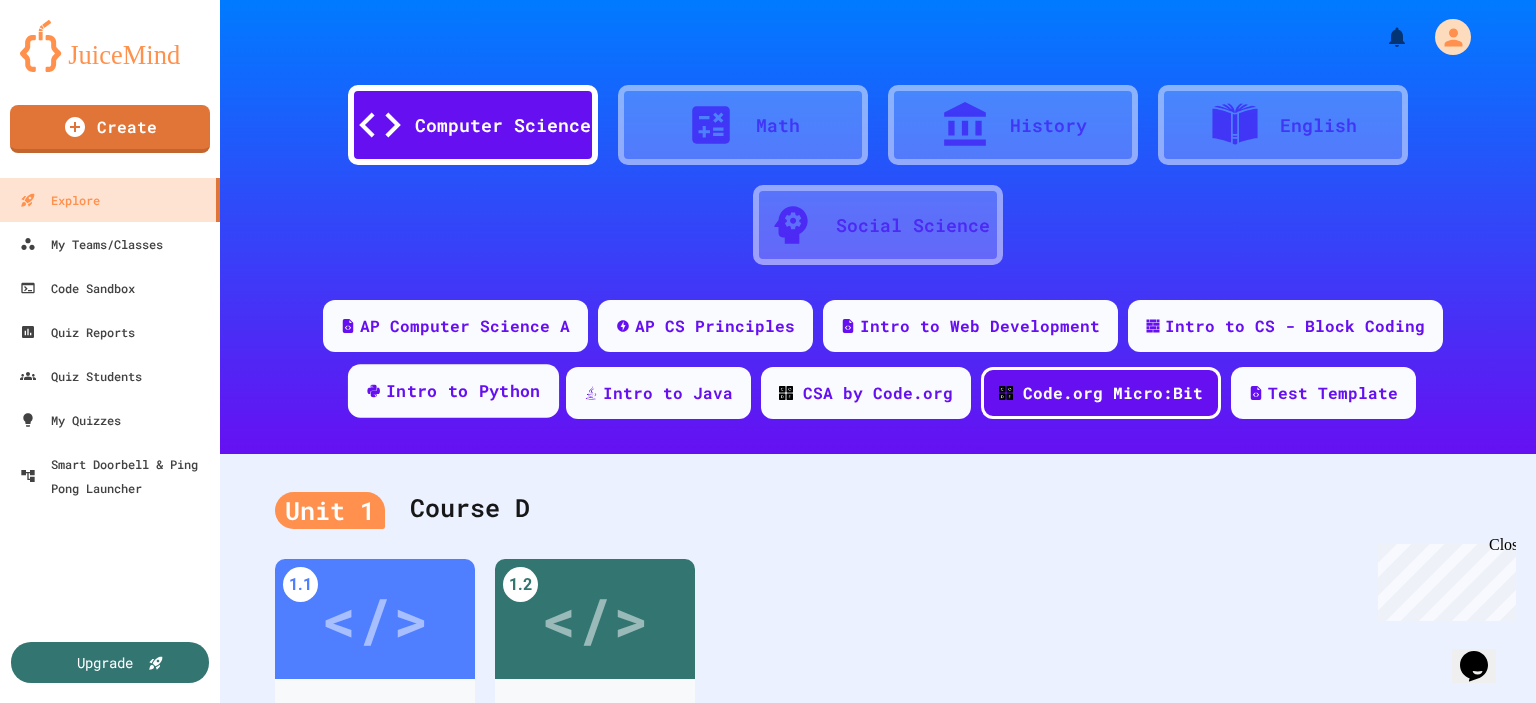 click on "Intro to Python" at bounding box center [463, 391] 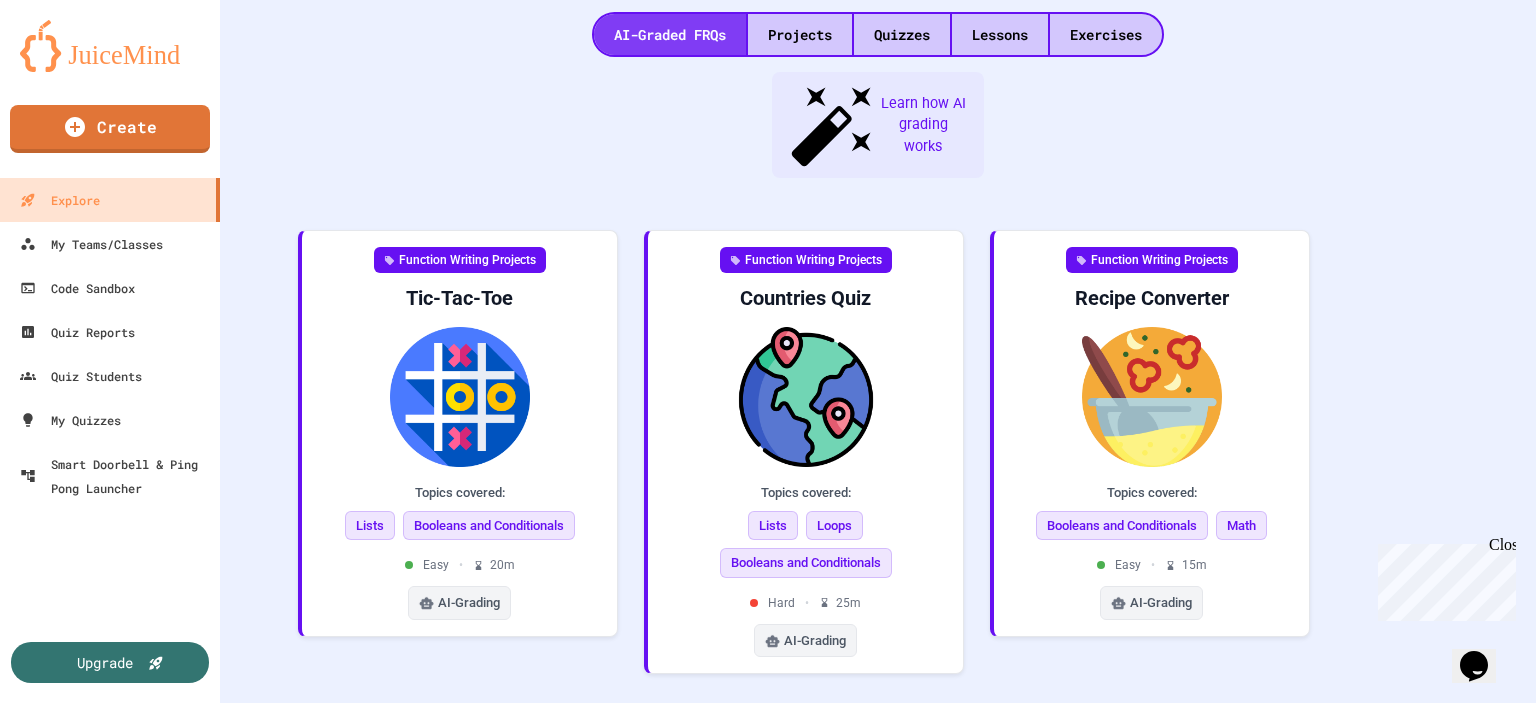 scroll, scrollTop: 463, scrollLeft: 0, axis: vertical 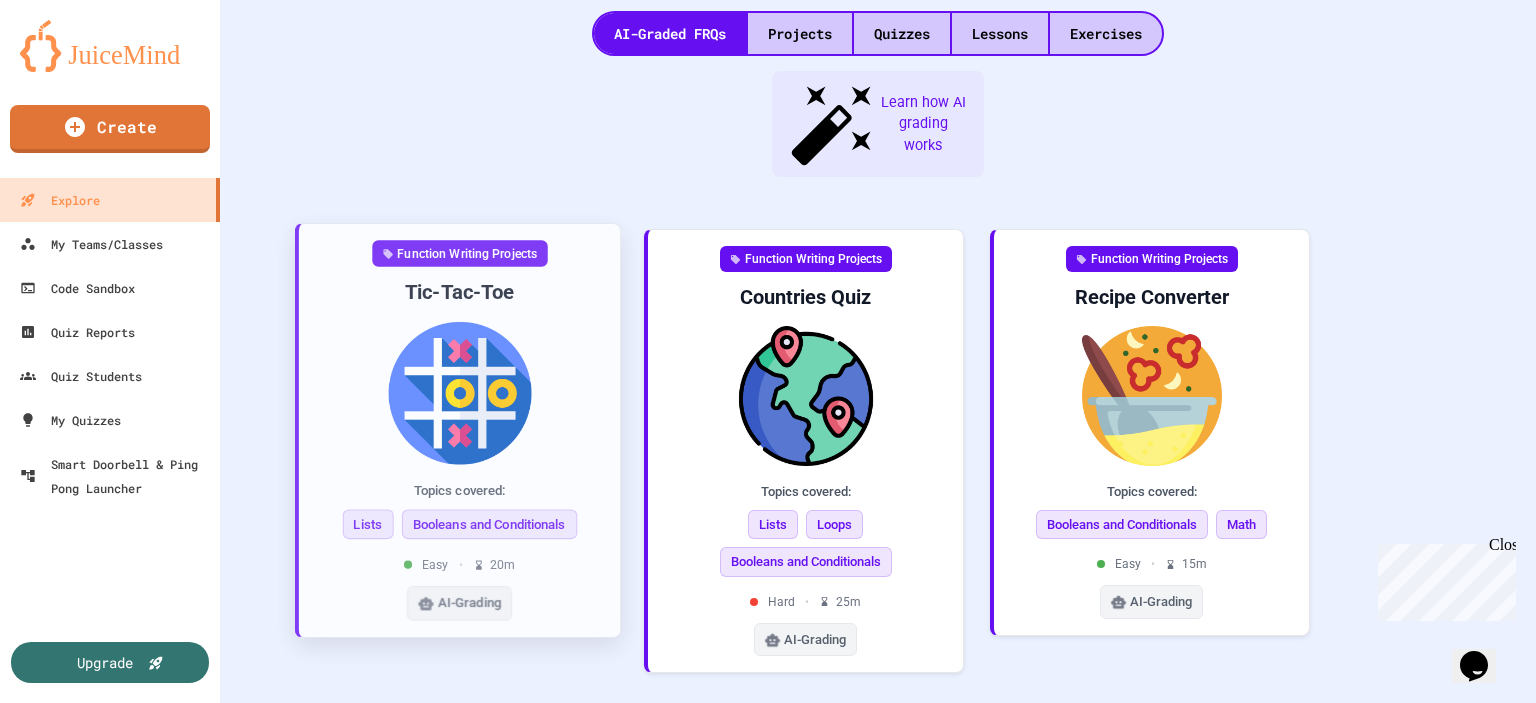click at bounding box center (459, 393) 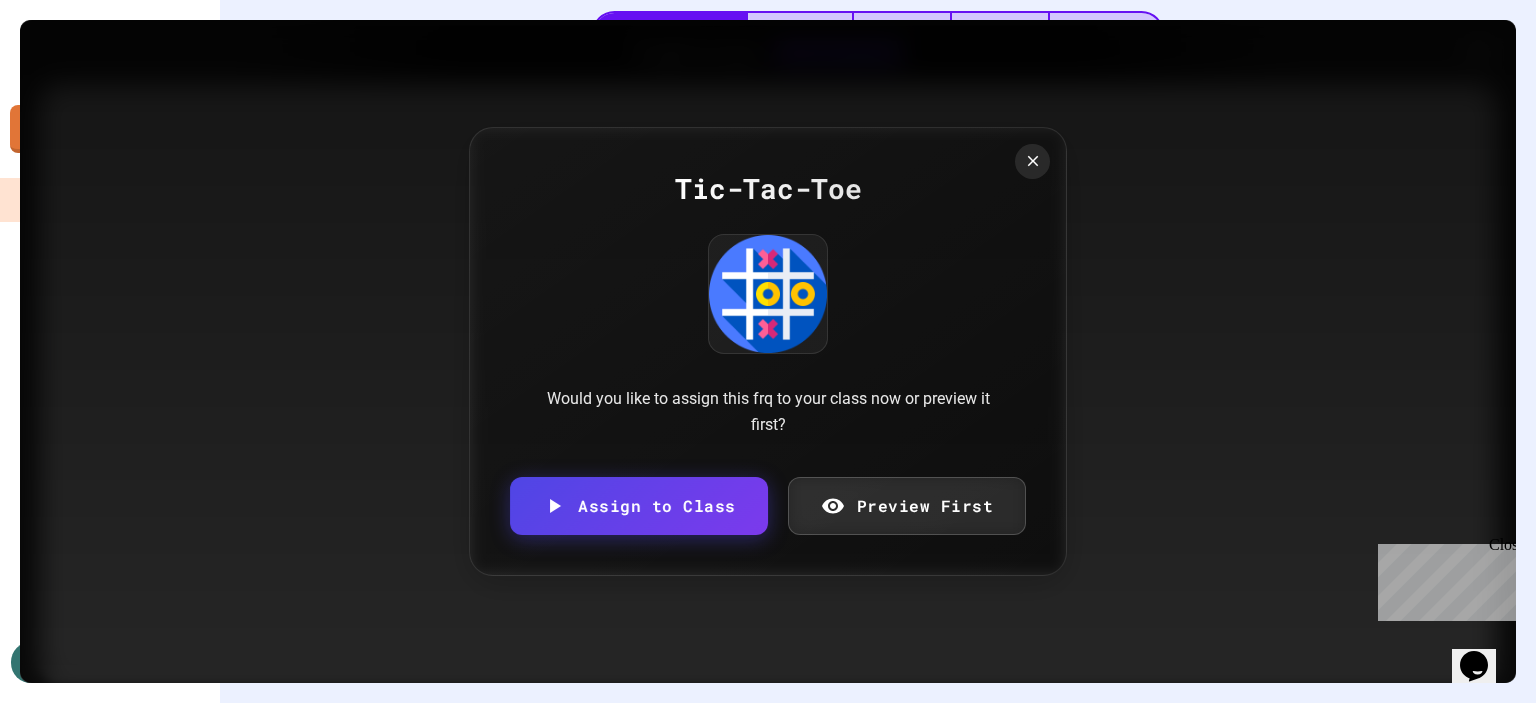click on "Would you like to assign this frq to your class now or preview it first?" at bounding box center [768, 411] 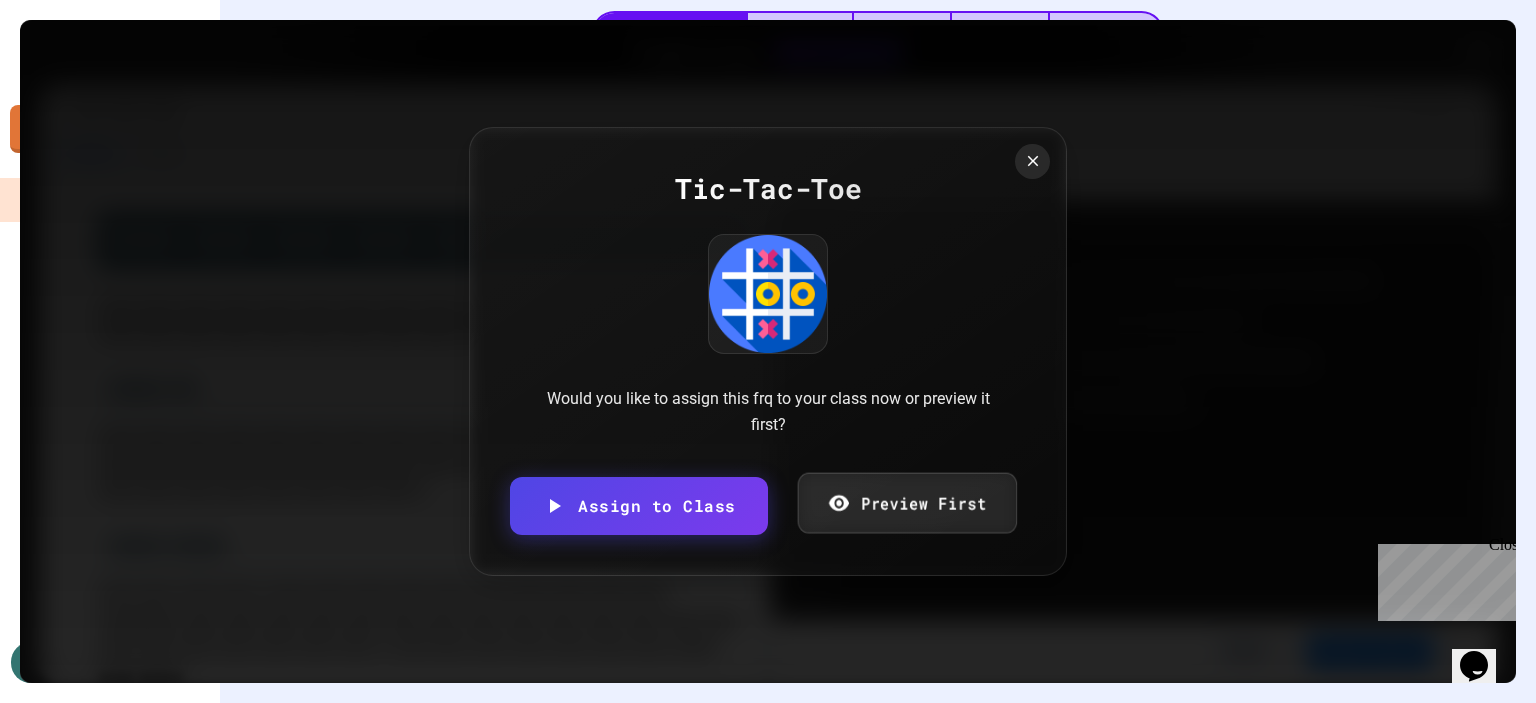 click on "Preview First" at bounding box center (906, 503) 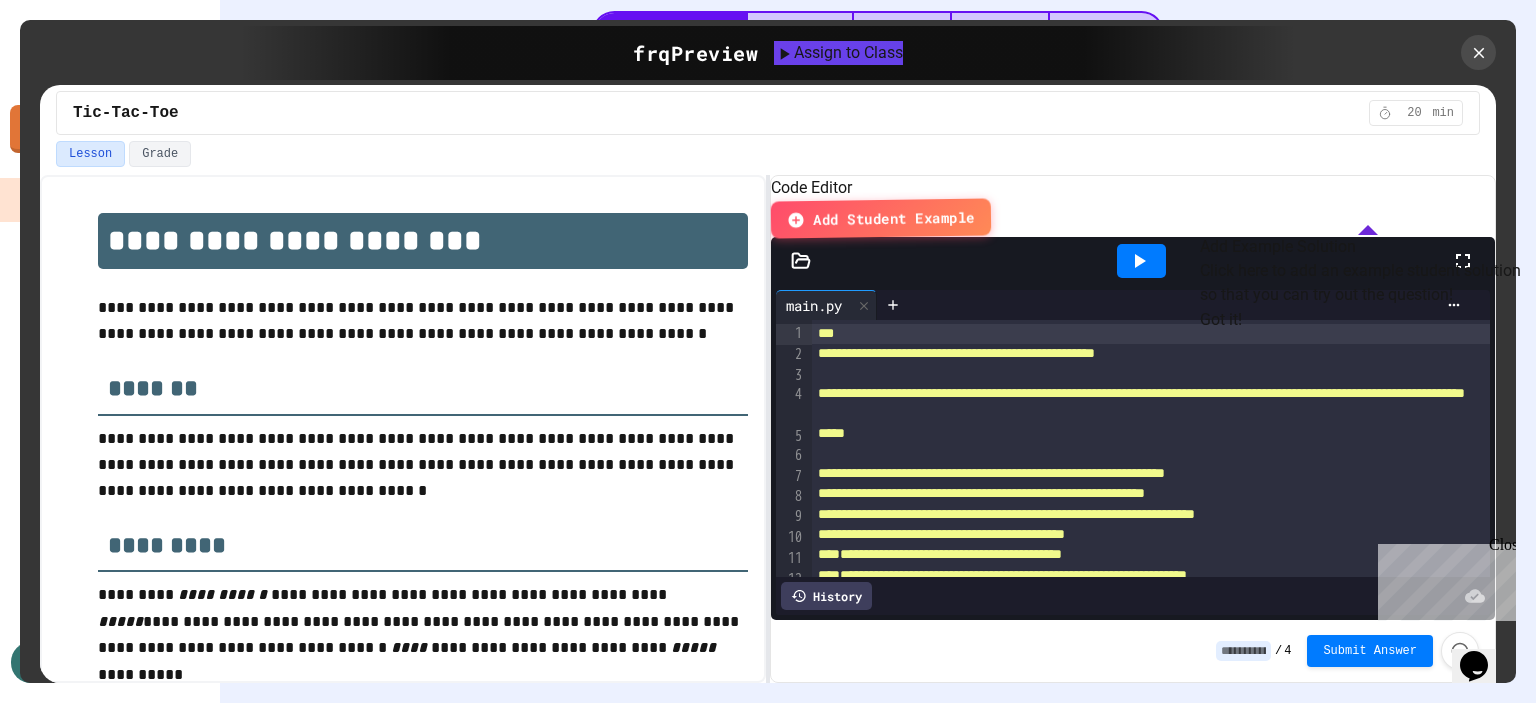 click on "Got it!" at bounding box center [1221, 320] 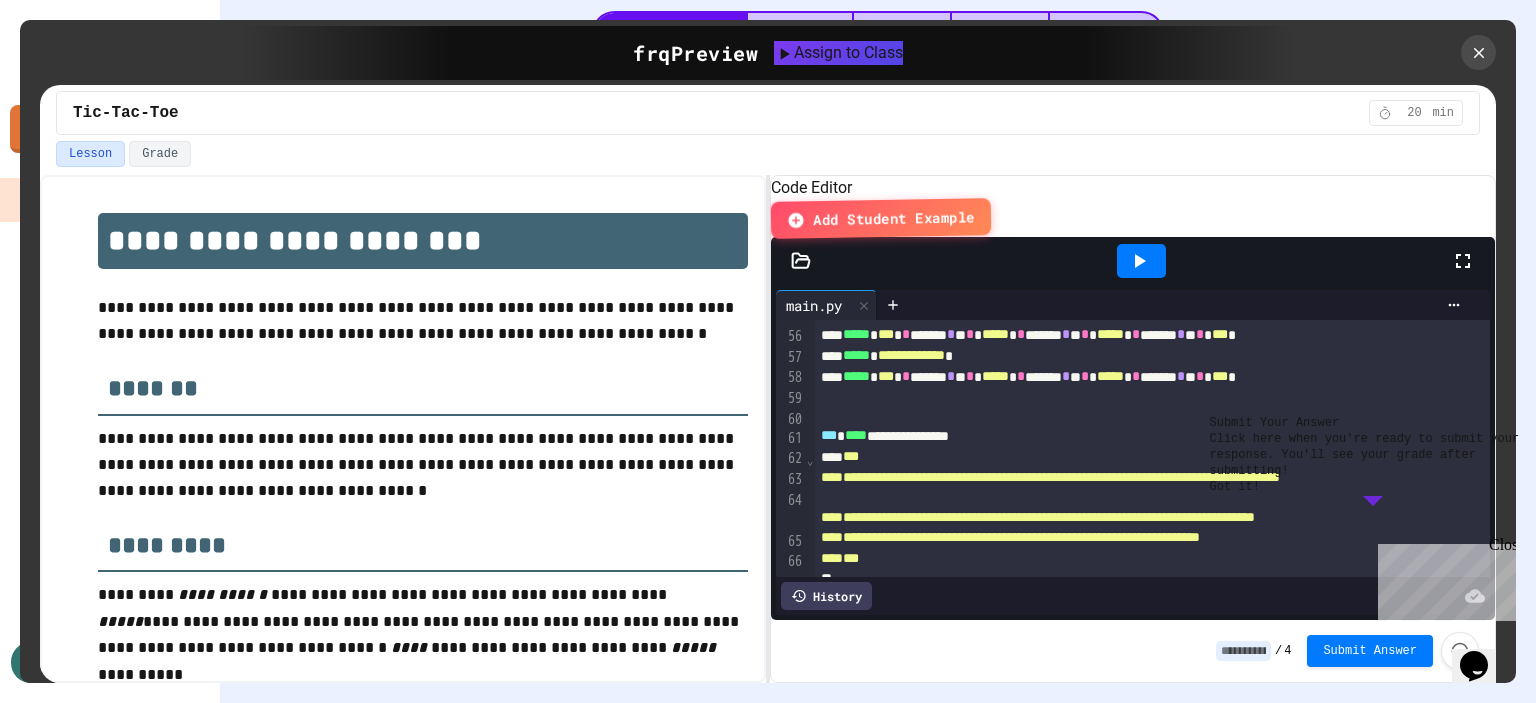 scroll, scrollTop: 1119, scrollLeft: 0, axis: vertical 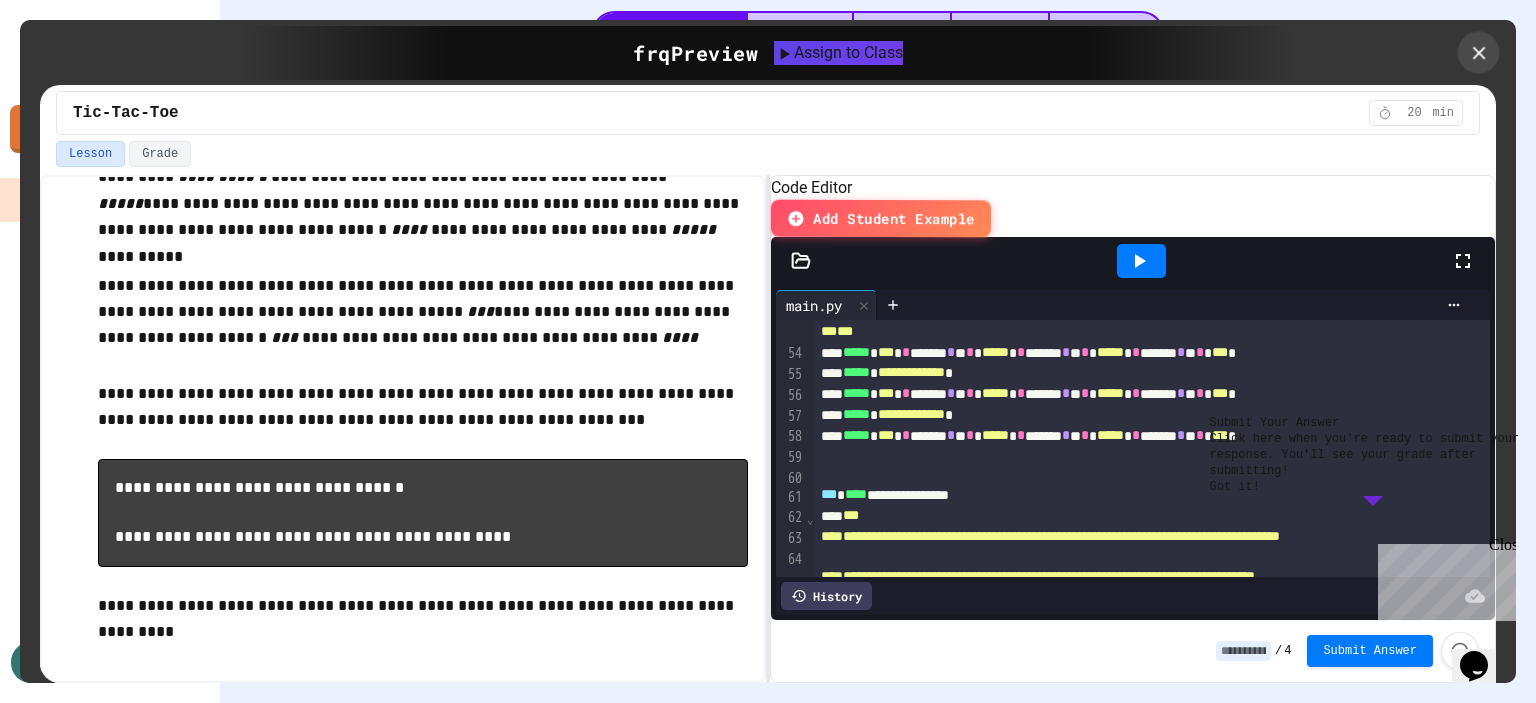 click 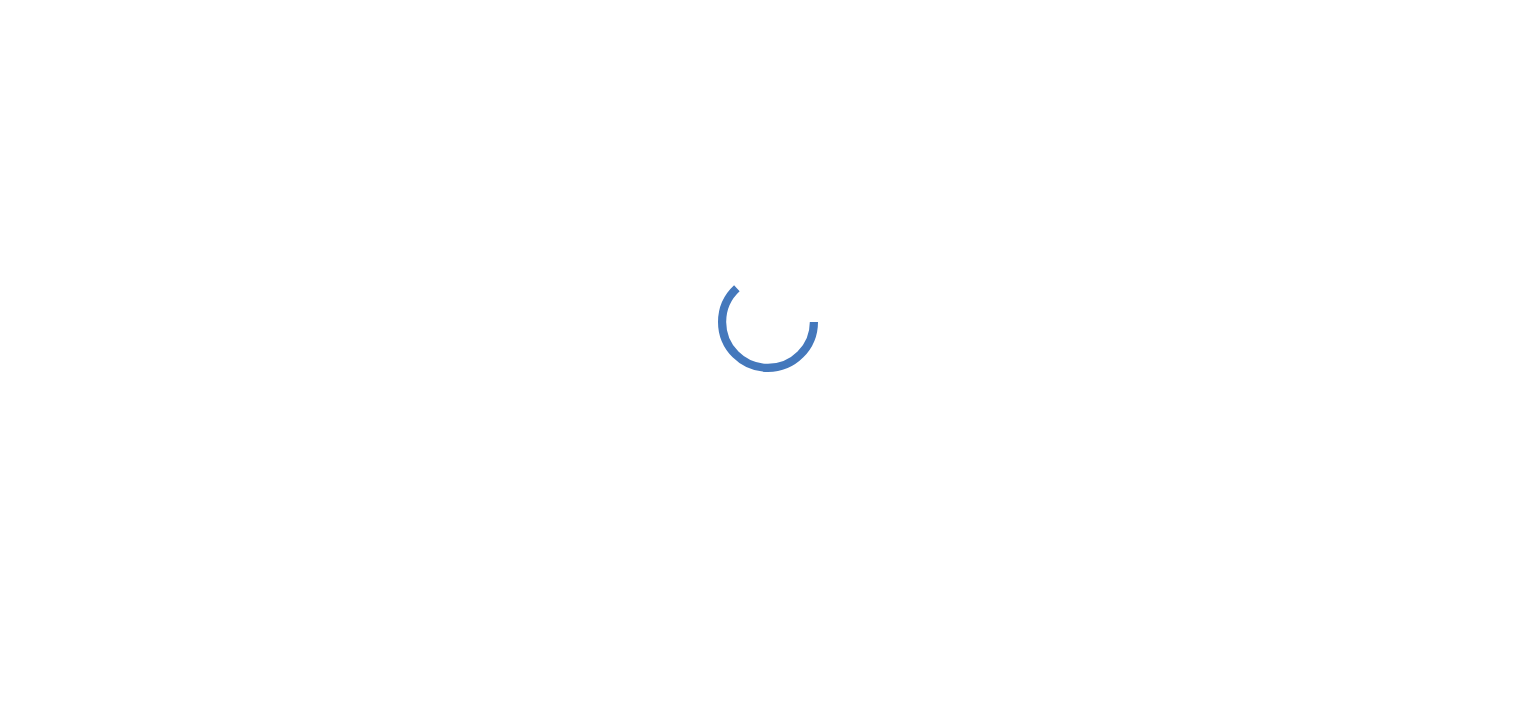 scroll, scrollTop: 0, scrollLeft: 0, axis: both 